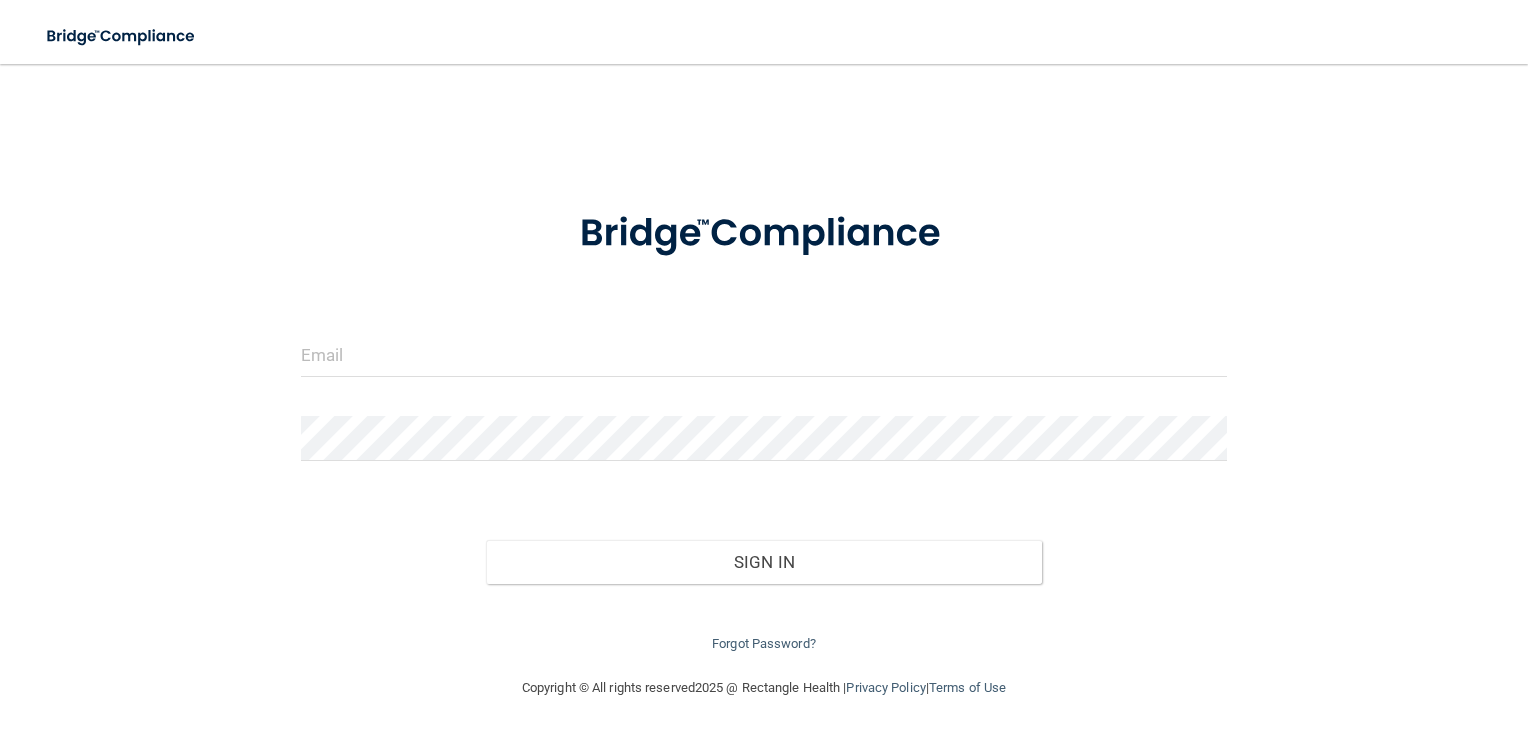 scroll, scrollTop: 0, scrollLeft: 0, axis: both 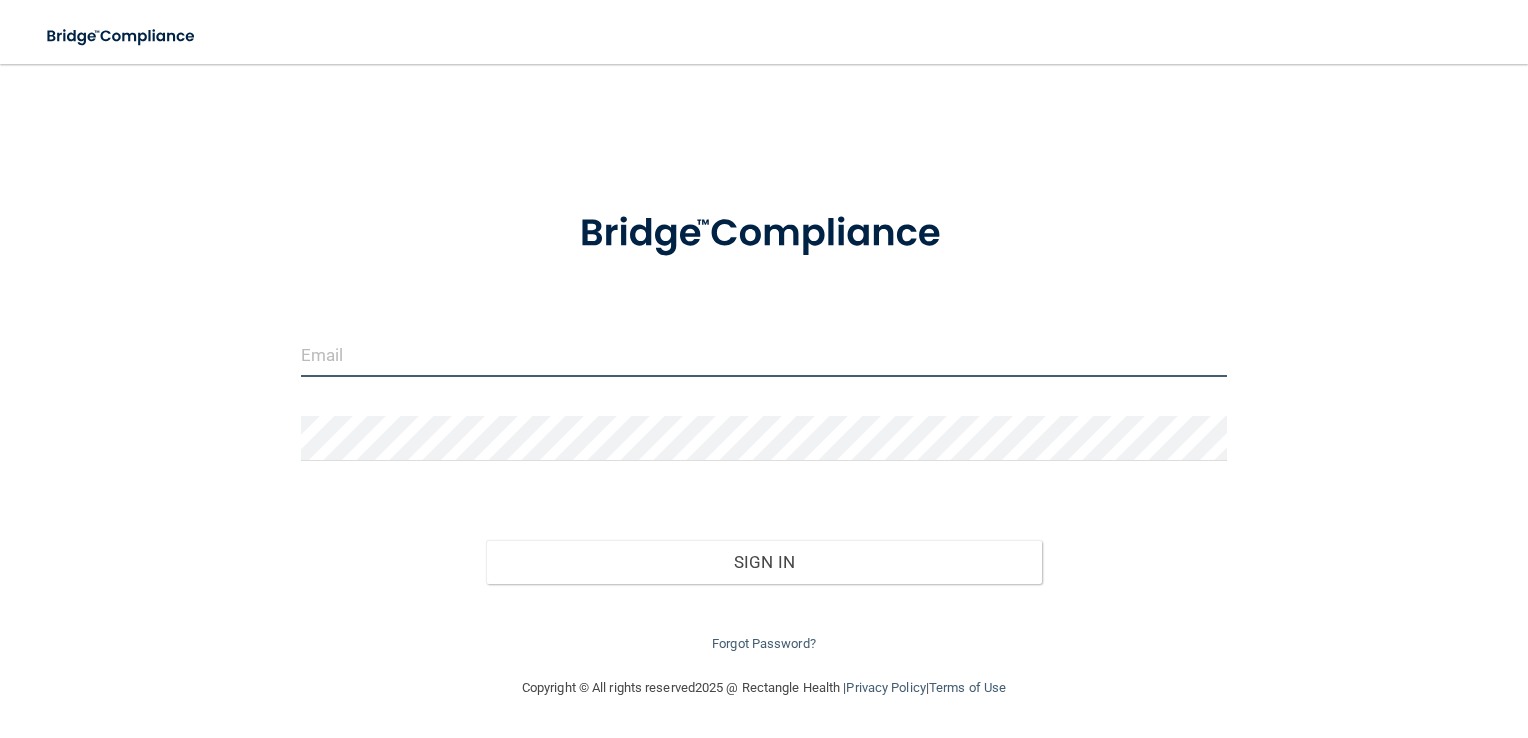 click at bounding box center [764, 354] 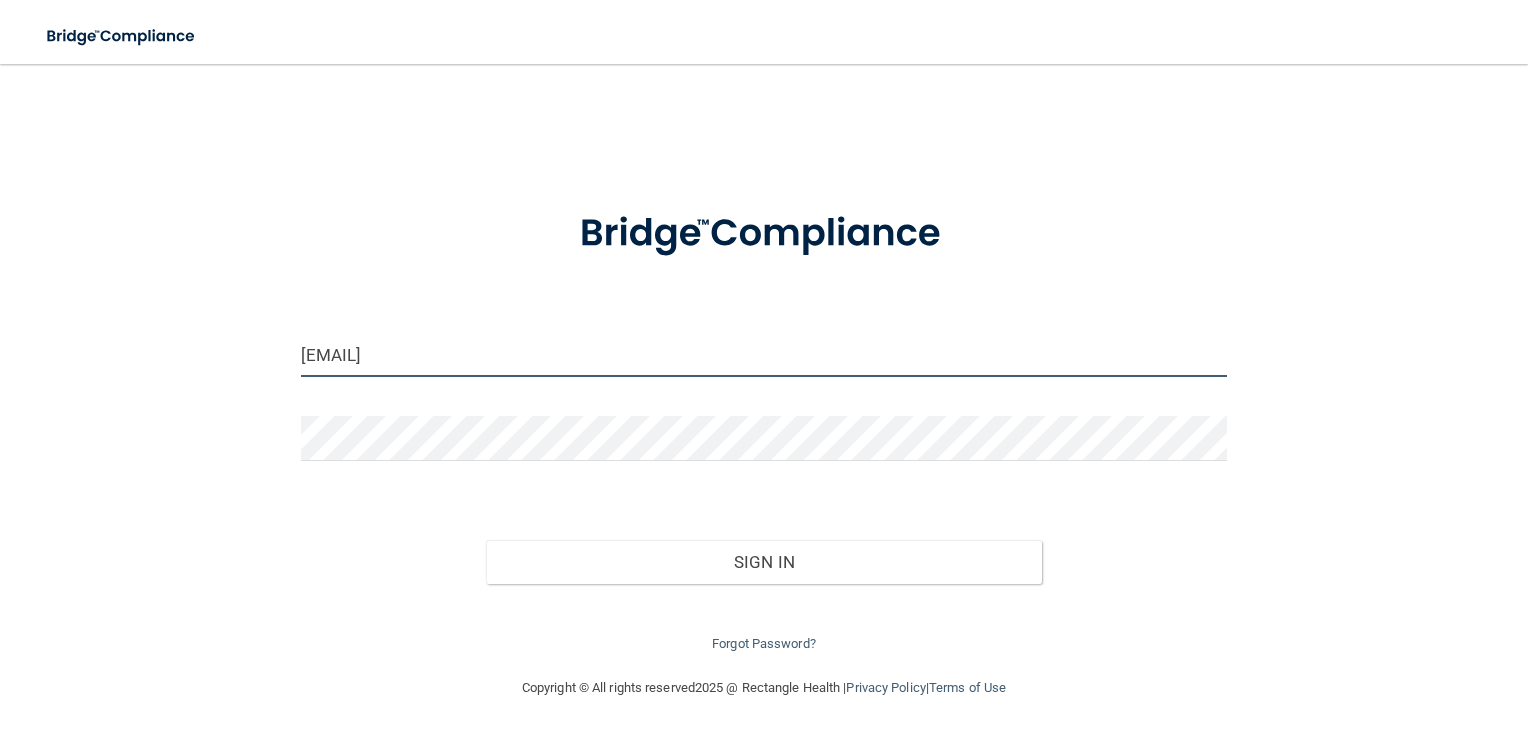 type on "[EMAIL]" 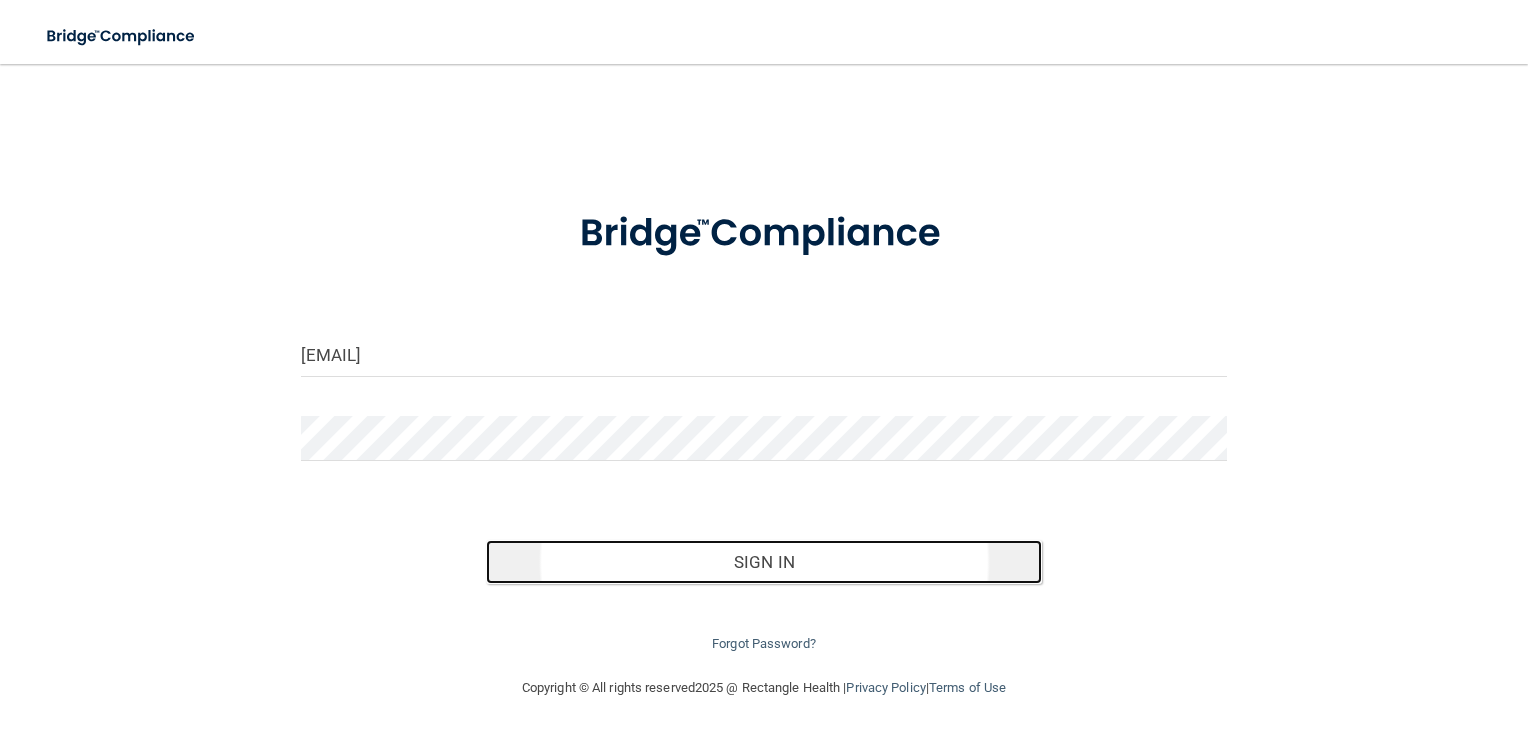 click on "Sign In" at bounding box center [764, 562] 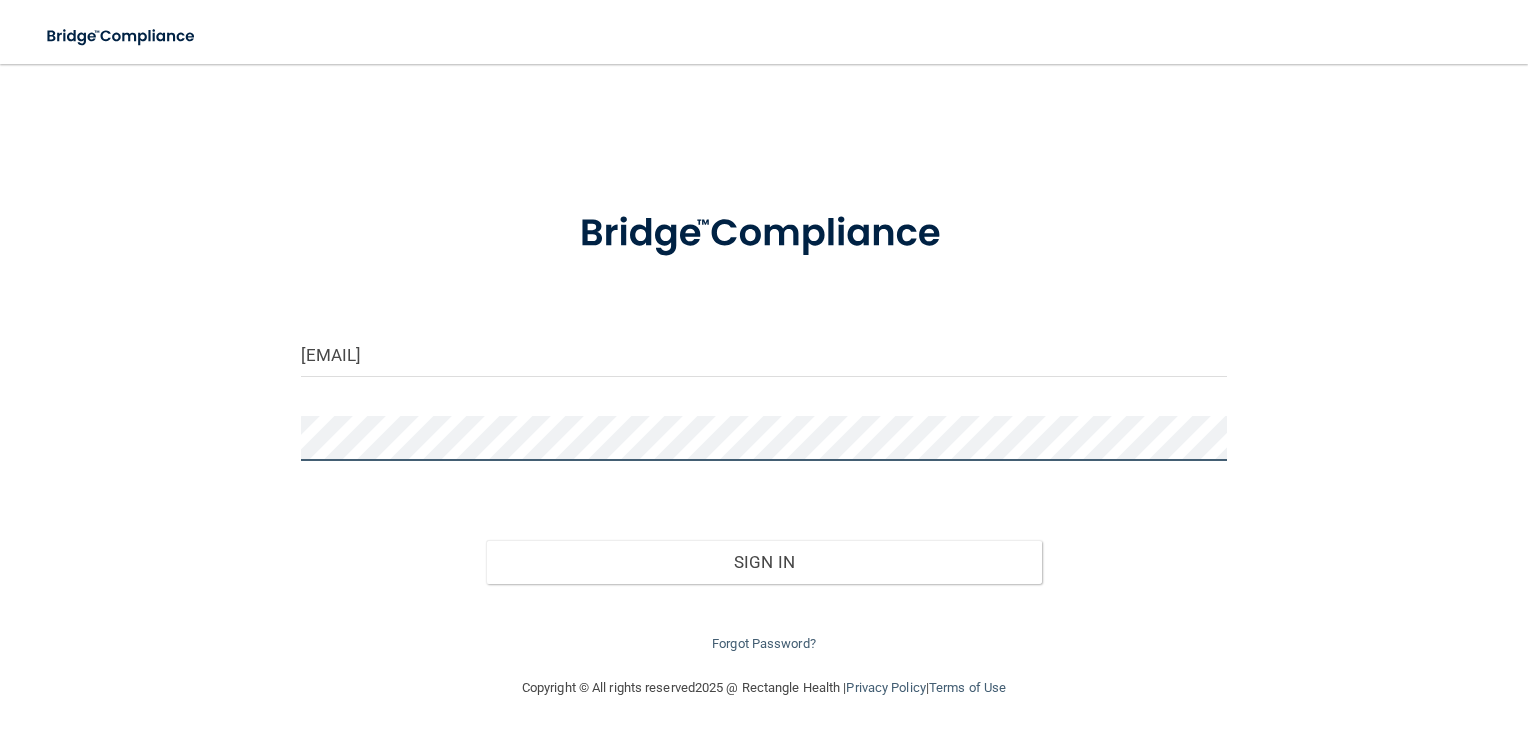click on "drximenadaza@gmail.com                                    Invalid email/password.     You don't have permission to access that page.       Sign In            Forgot Password?" at bounding box center (764, 370) 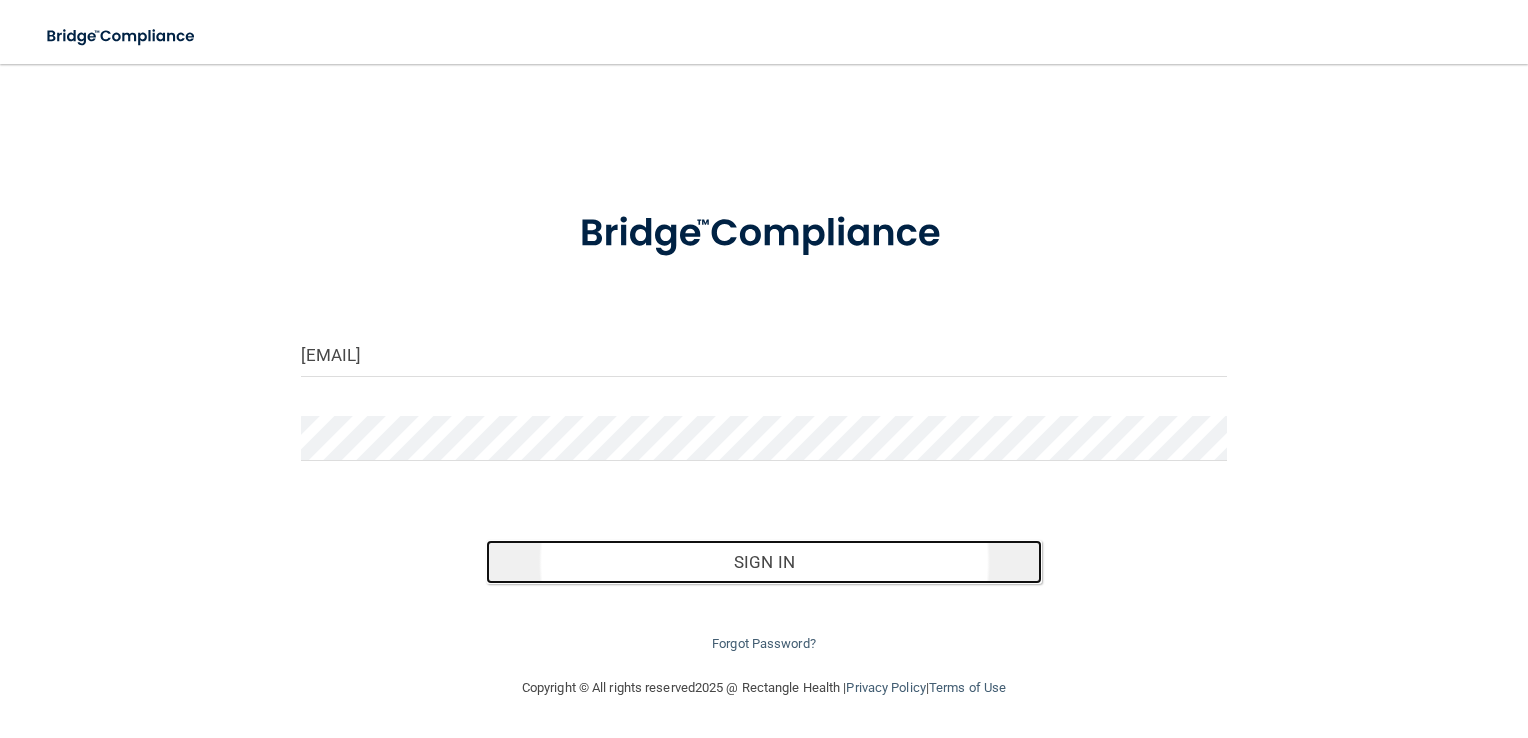 click on "Sign In" at bounding box center [764, 562] 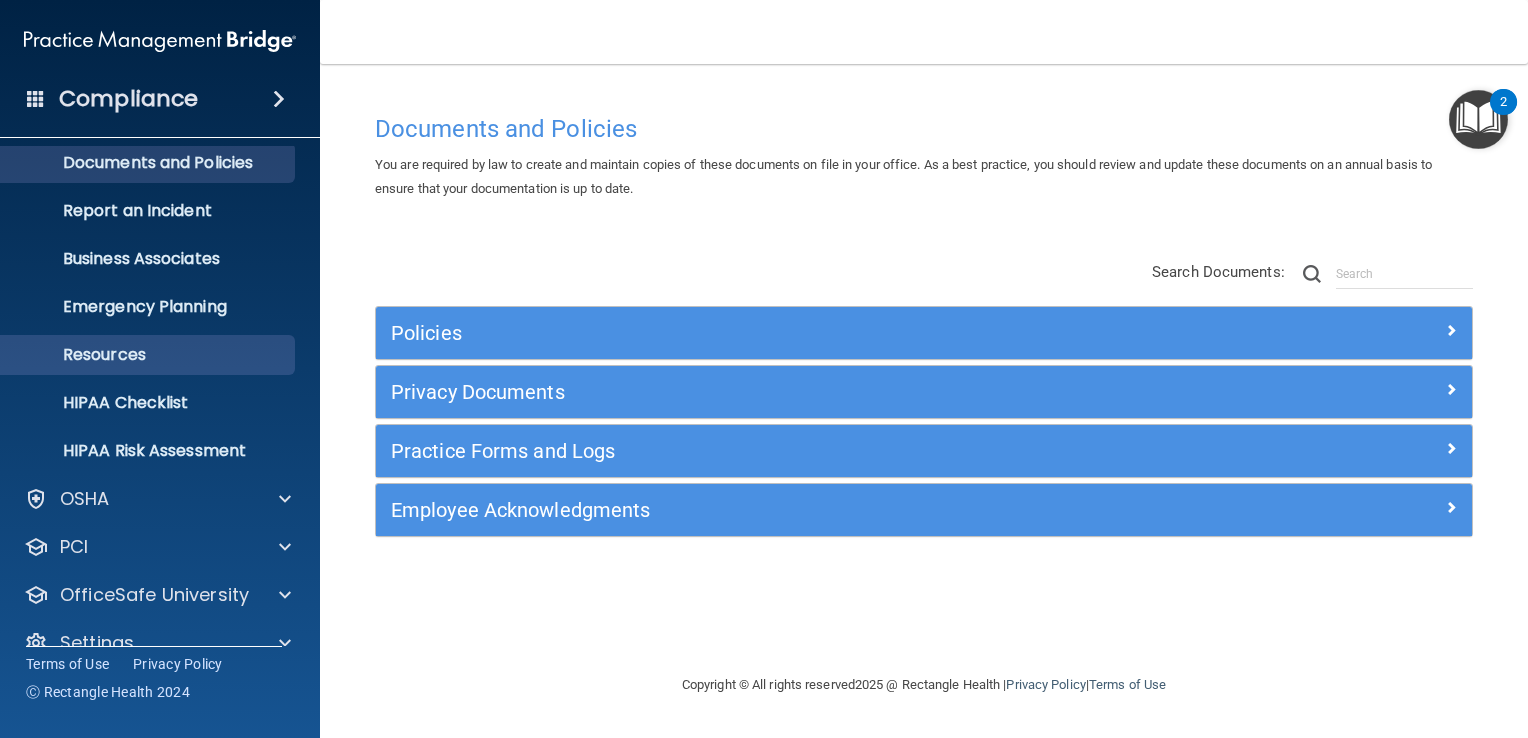 scroll, scrollTop: 91, scrollLeft: 0, axis: vertical 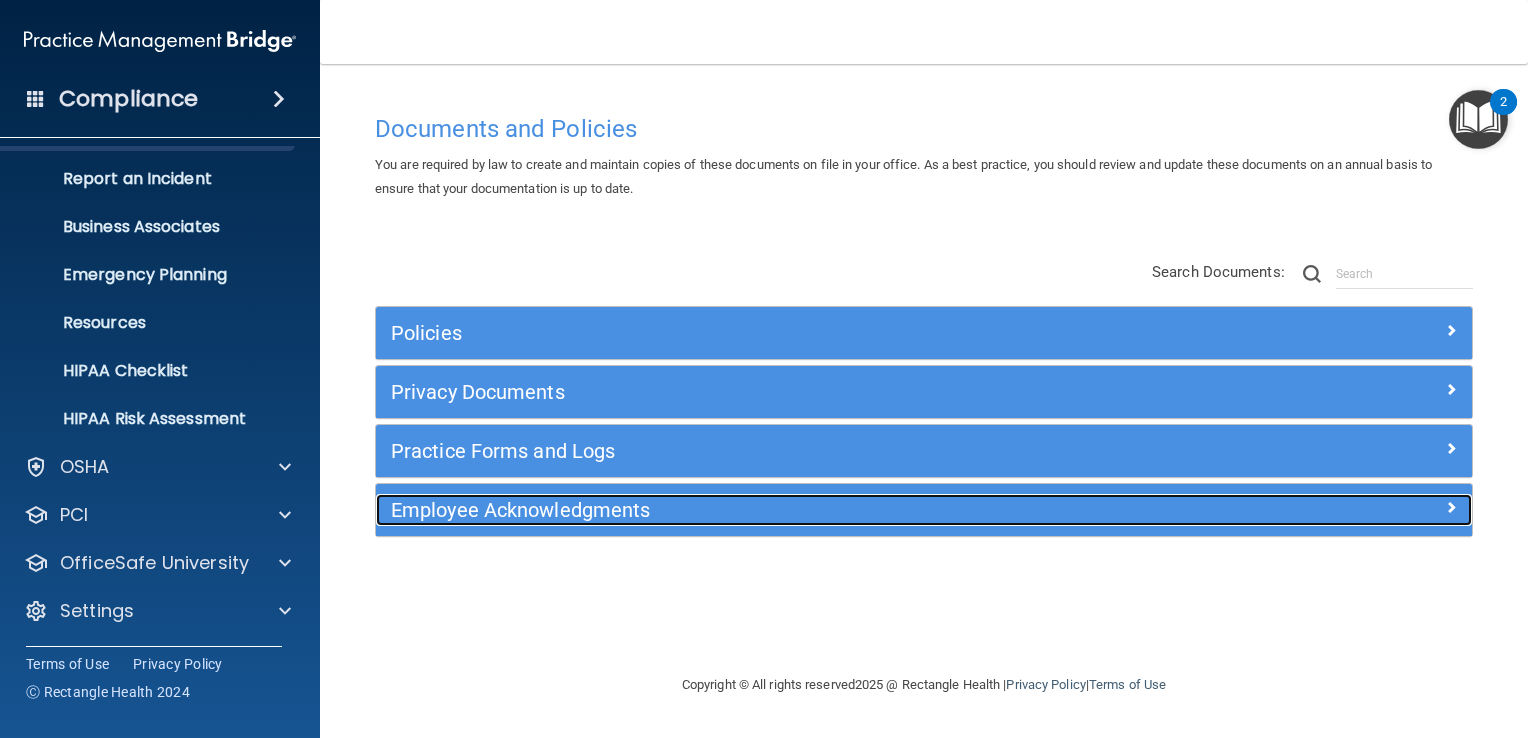 click on "Employee Acknowledgments" at bounding box center (787, 510) 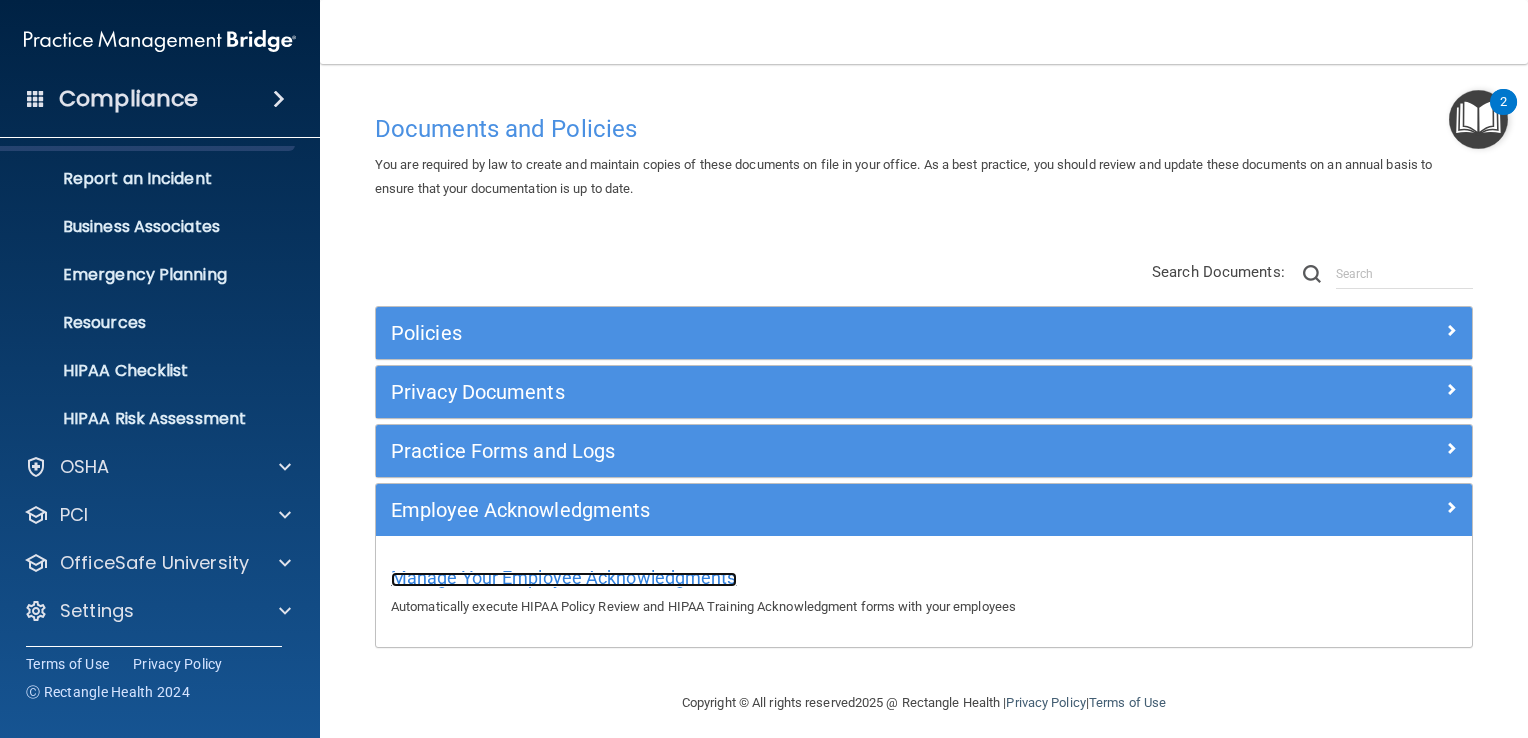 click on "Manage Your Employee Acknowledgments" at bounding box center (564, 577) 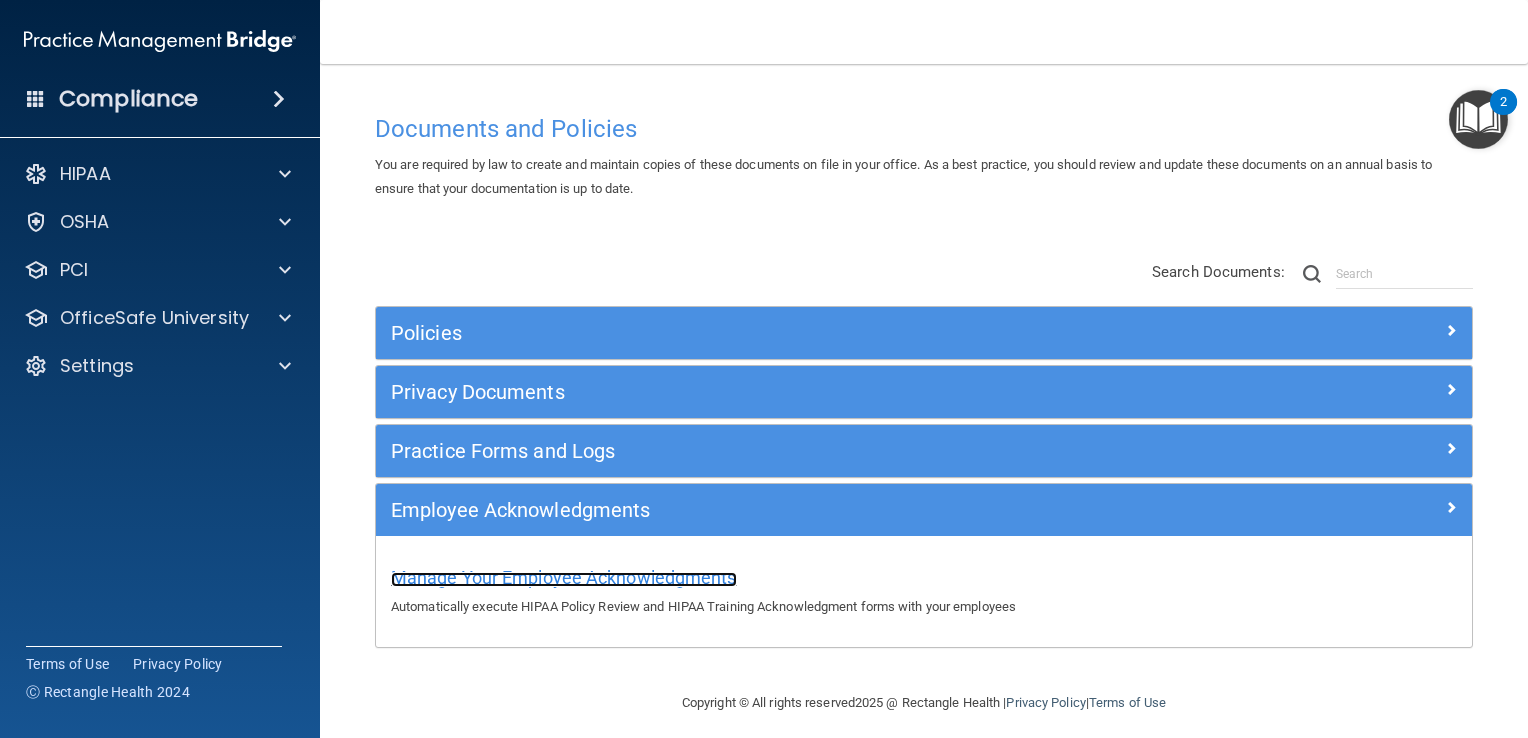 scroll, scrollTop: 0, scrollLeft: 0, axis: both 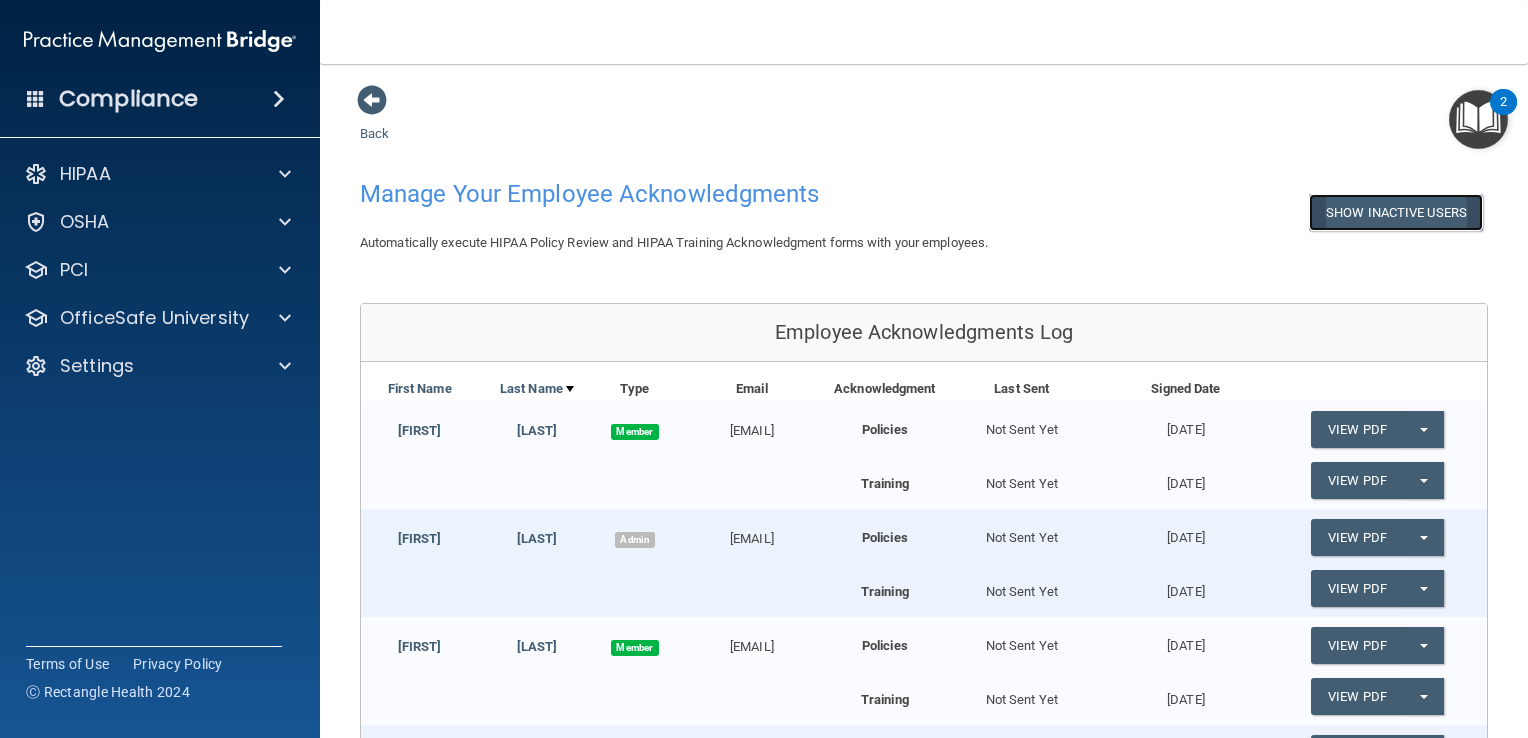 click on "Show Inactive Users" at bounding box center (1396, 212) 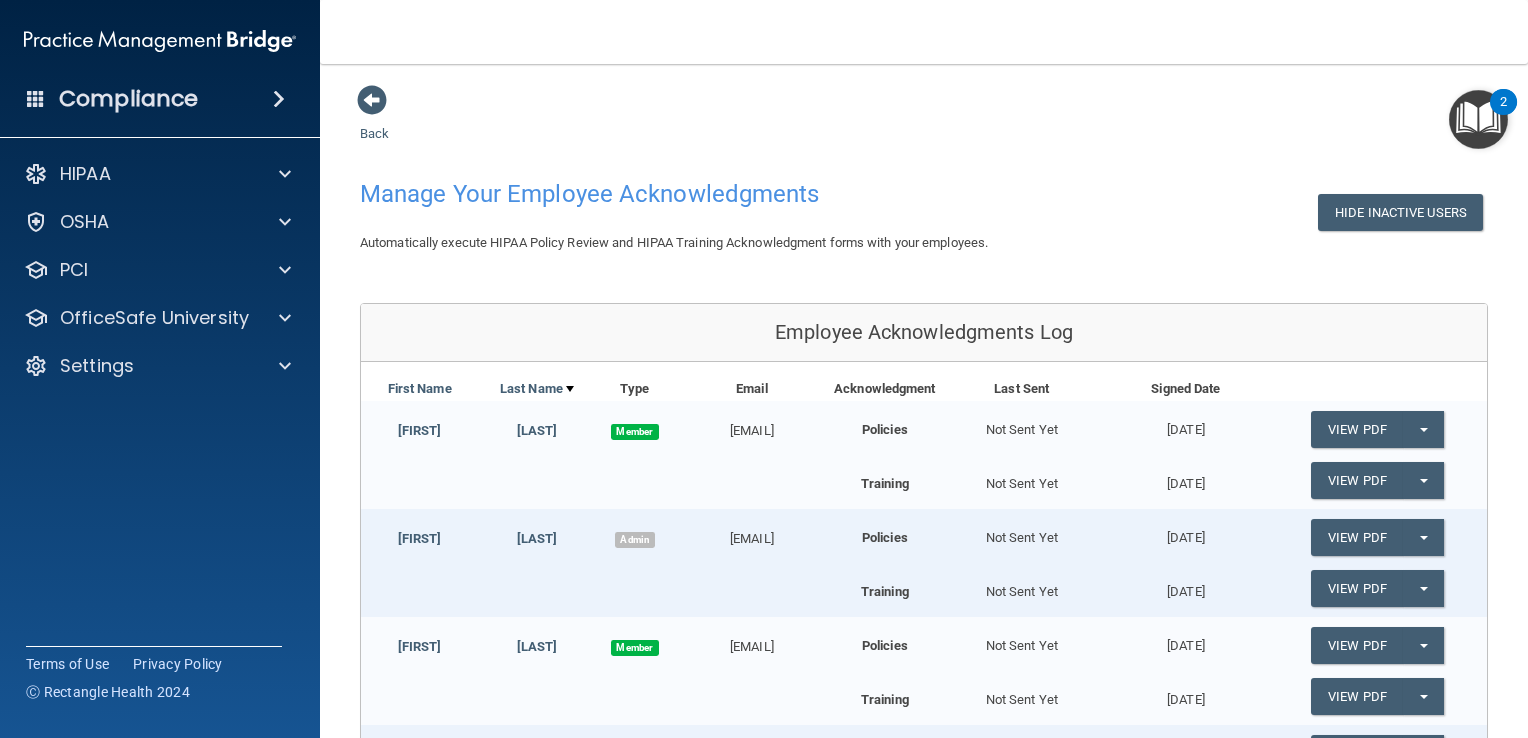 click on "Manage Your Employee Acknowledgments" at bounding box center [683, 194] 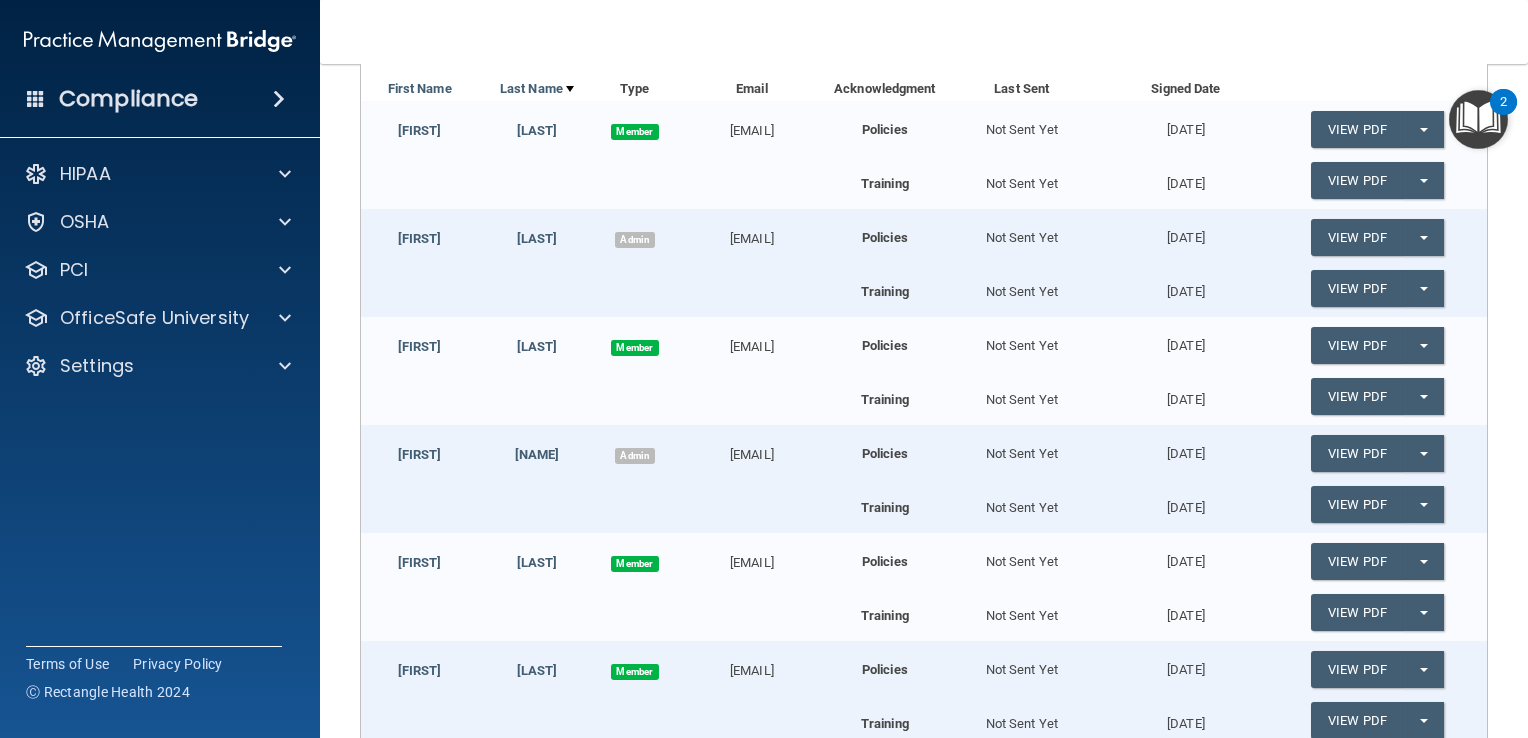 scroll, scrollTop: 588, scrollLeft: 0, axis: vertical 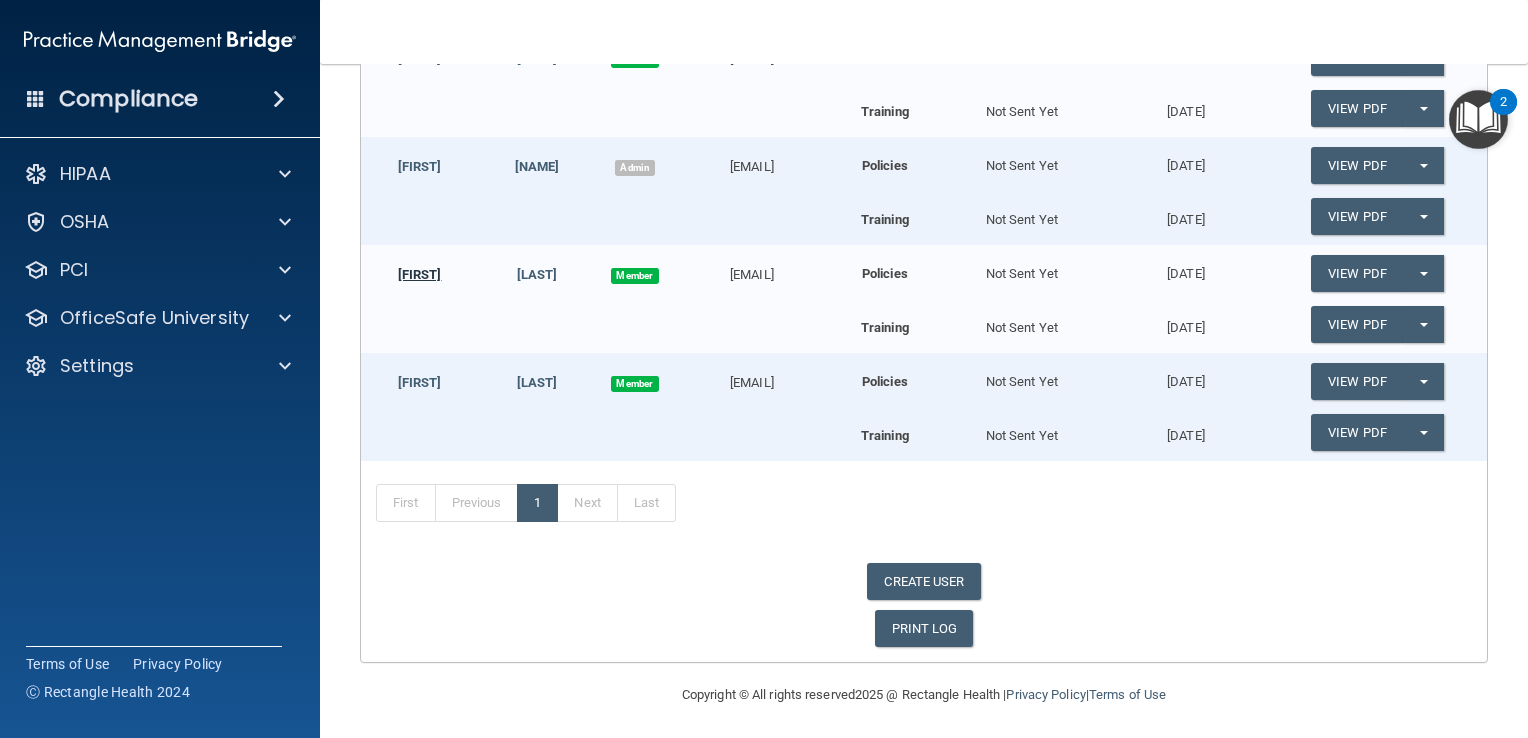 click on "[FIRST]" at bounding box center [420, 274] 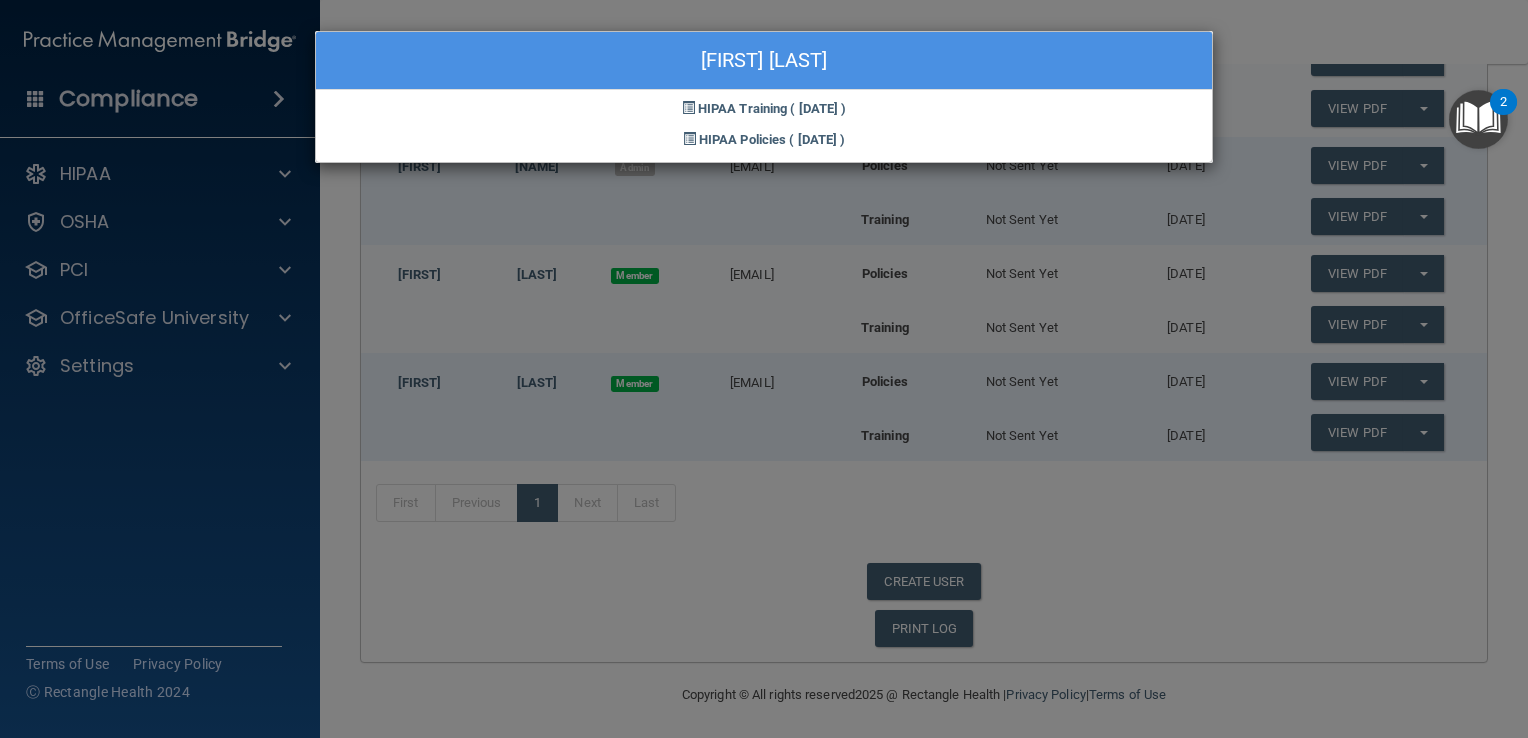 click on "Lizbeth Martinez             HIPAA Training   ( 09/06/2024 )              HIPAA Policies   ( 09/06/2024 )" at bounding box center [764, 369] 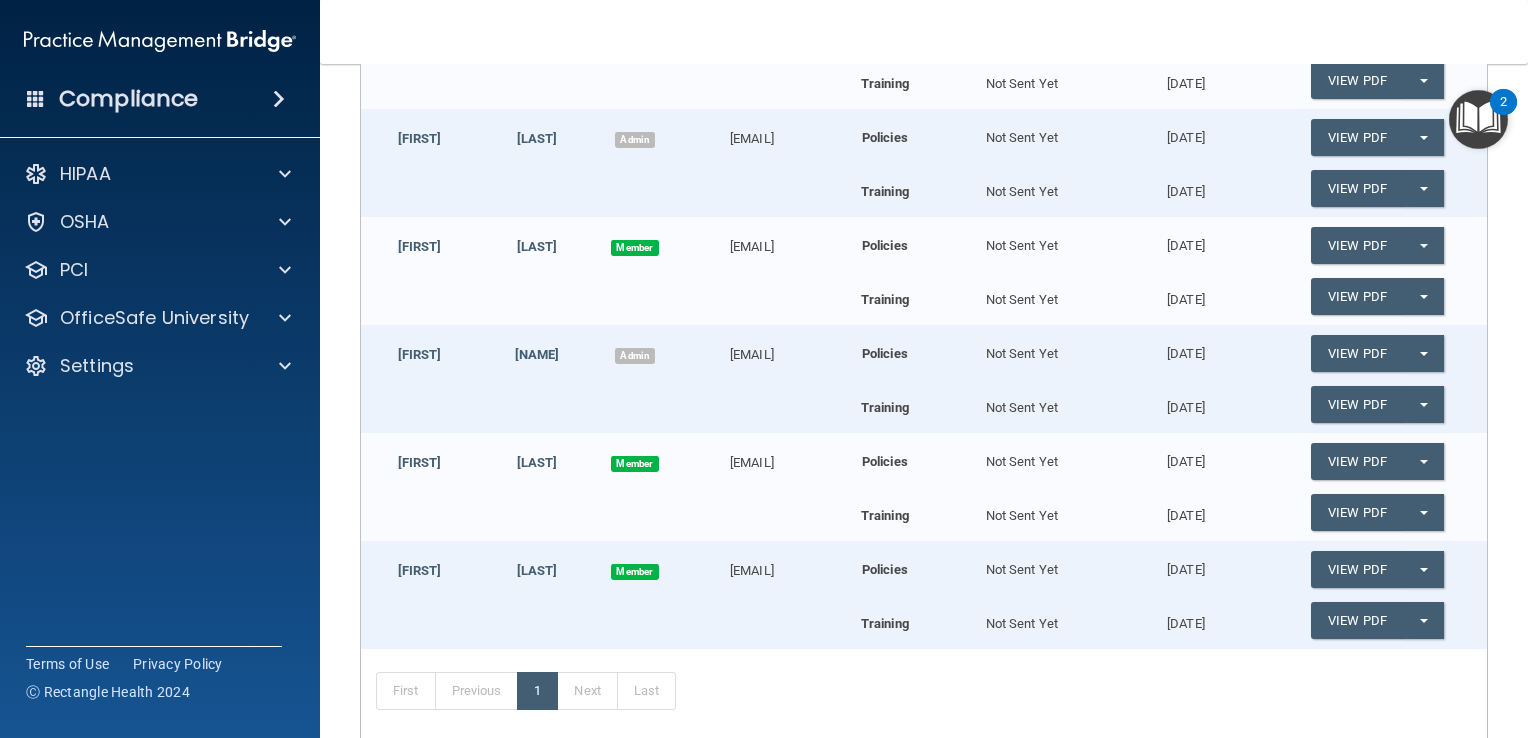 scroll, scrollTop: 588, scrollLeft: 0, axis: vertical 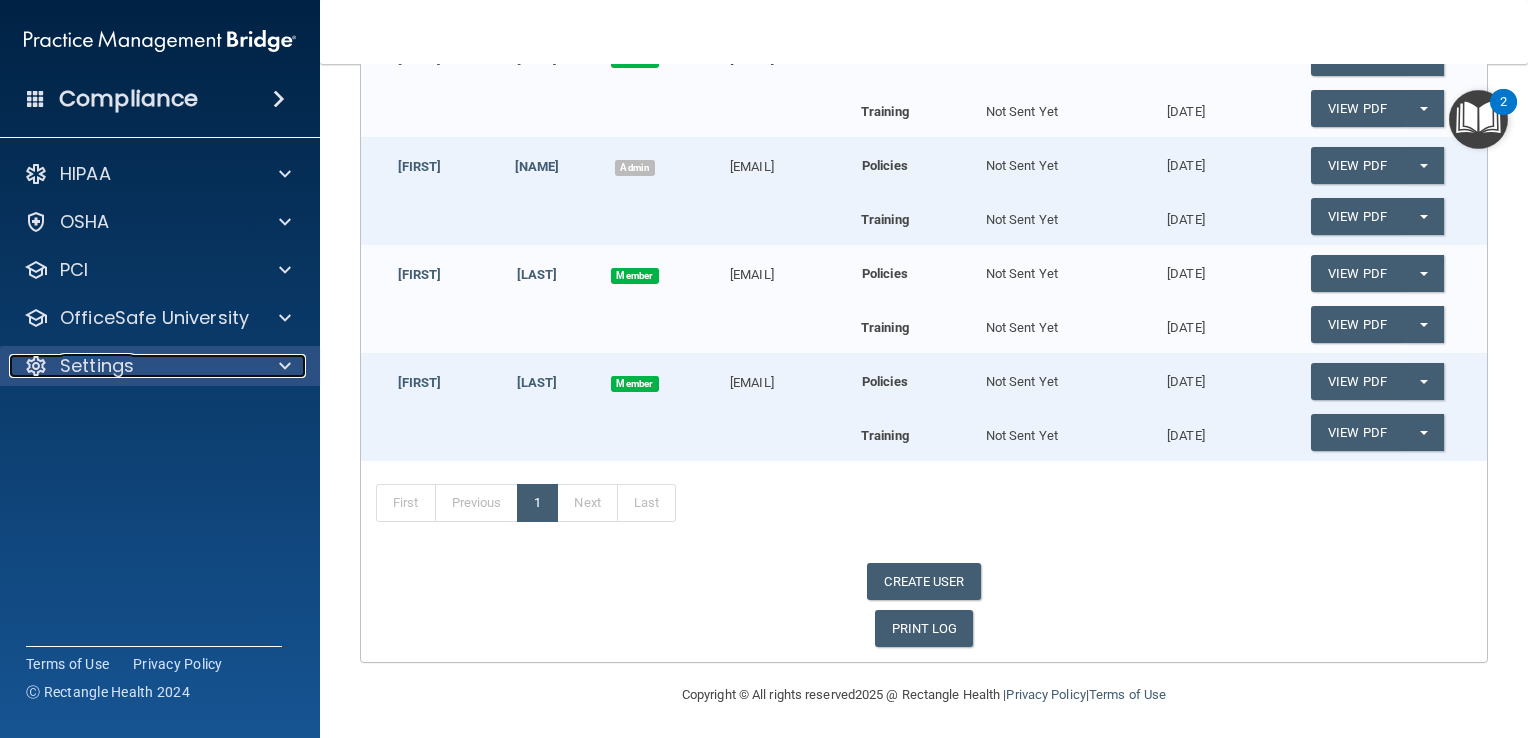 click on "Settings" at bounding box center [97, 366] 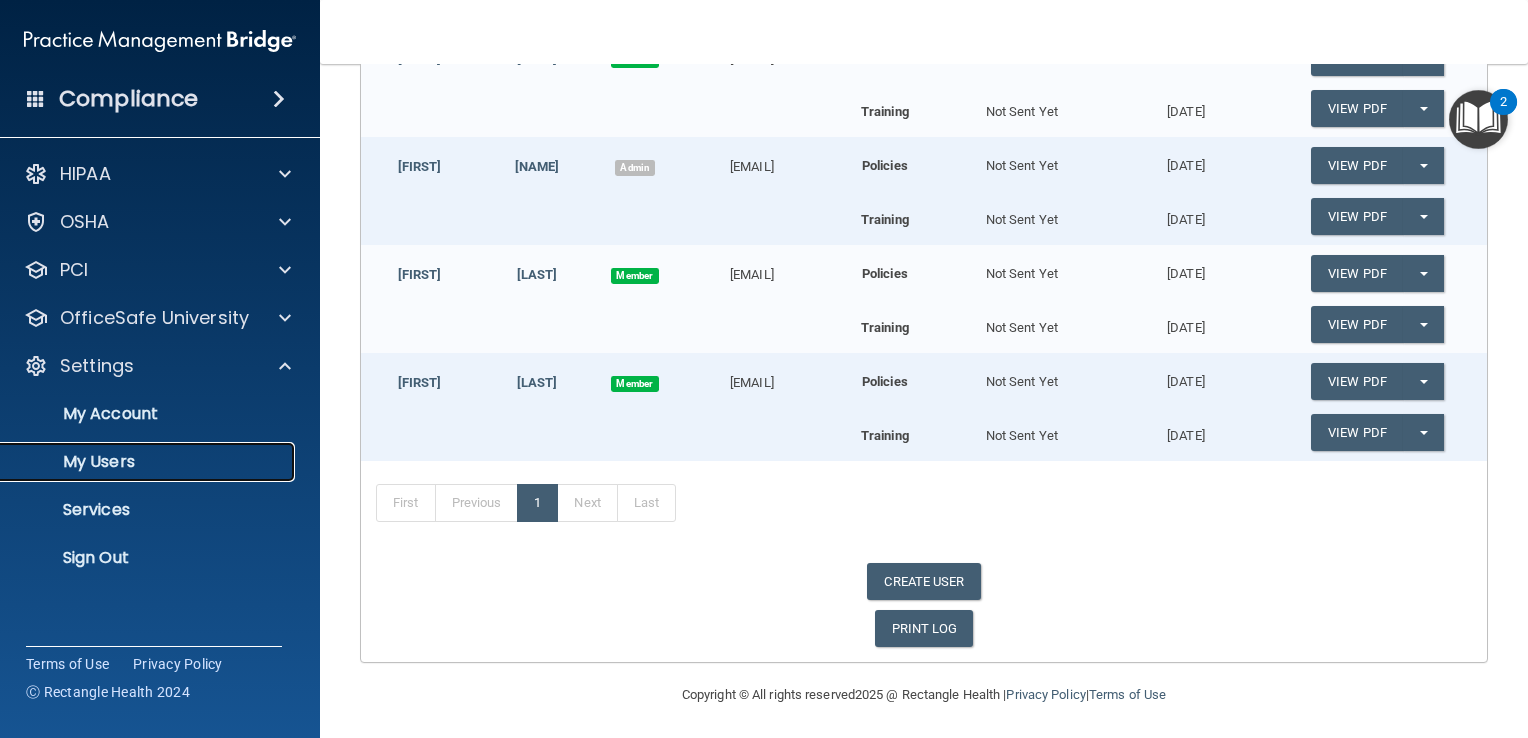 click on "My Users" at bounding box center (149, 462) 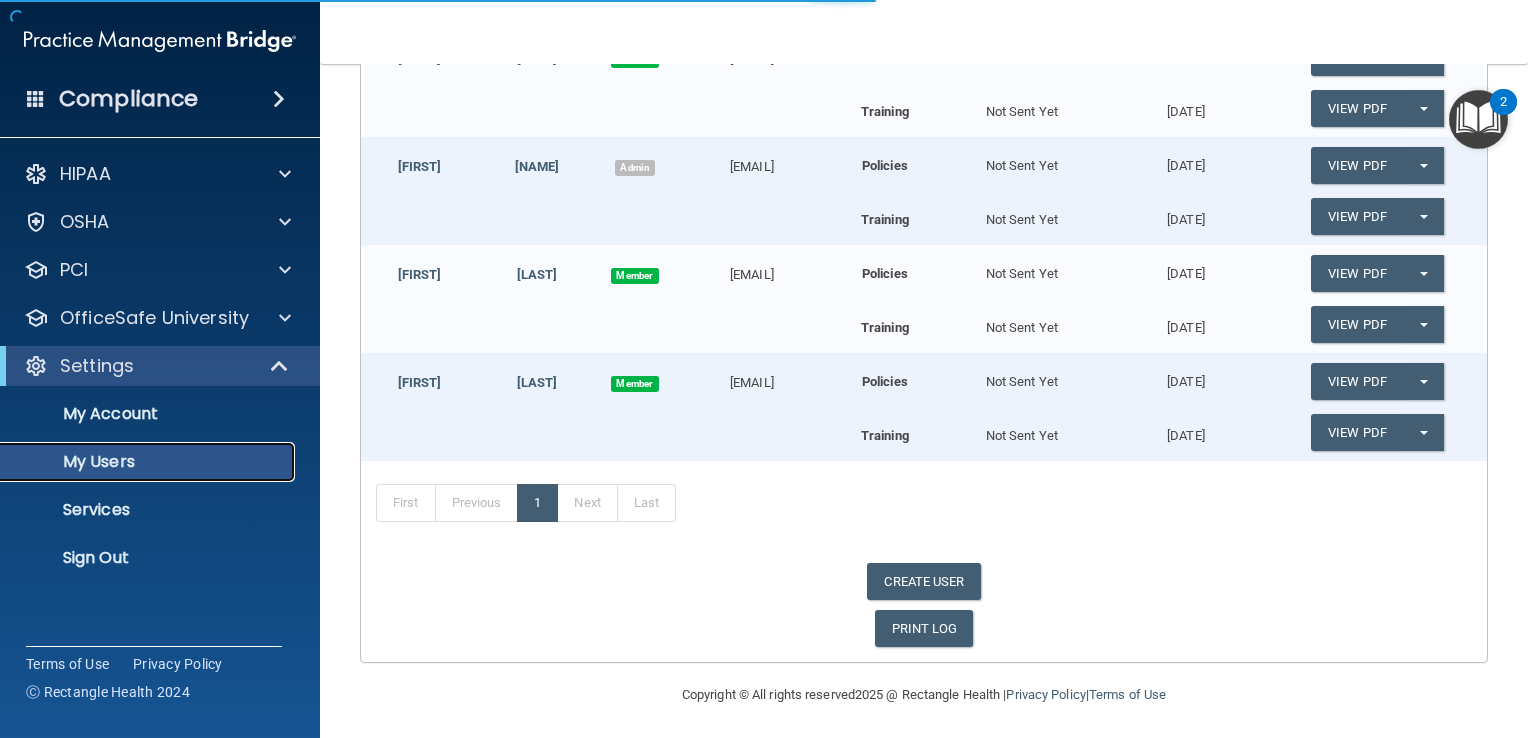scroll, scrollTop: 166, scrollLeft: 0, axis: vertical 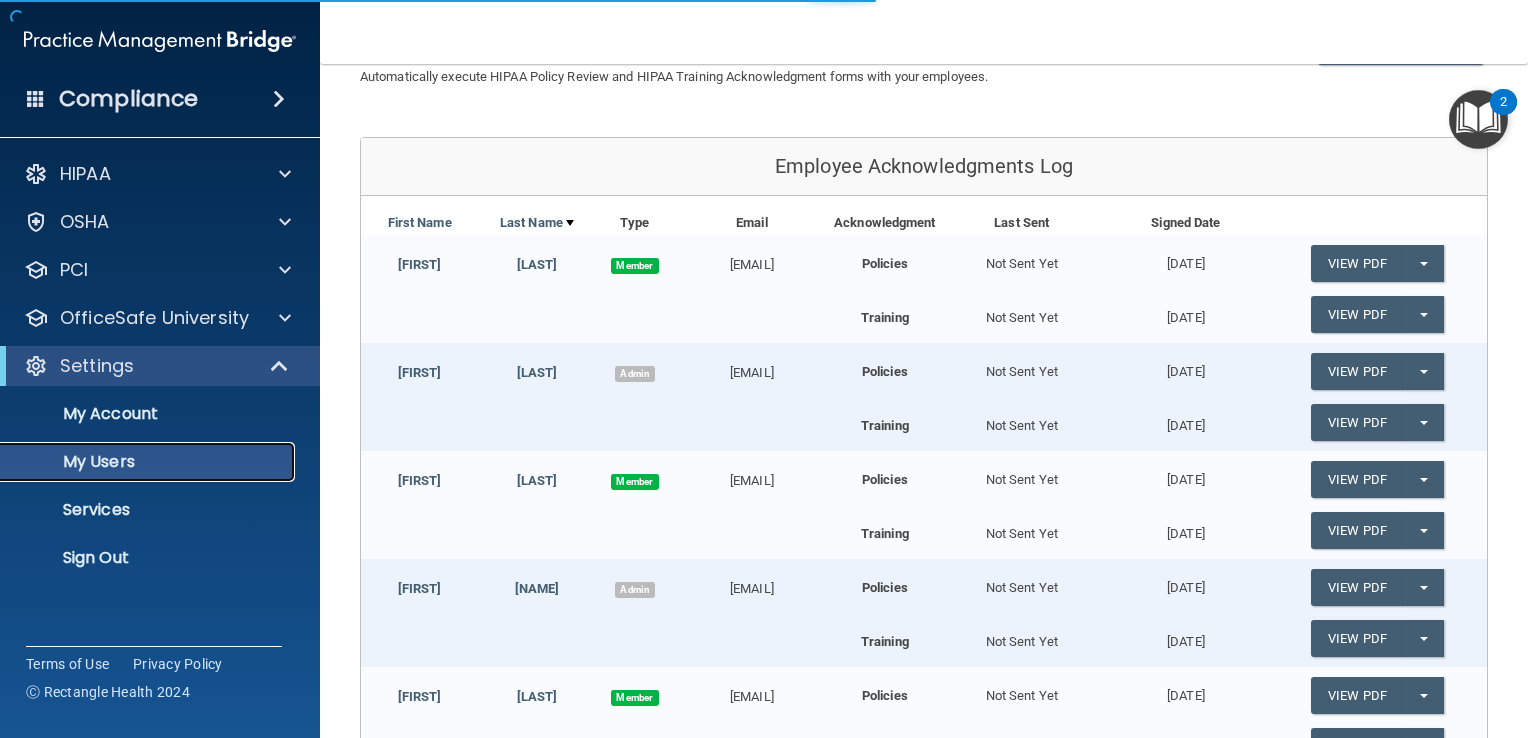 select on "20" 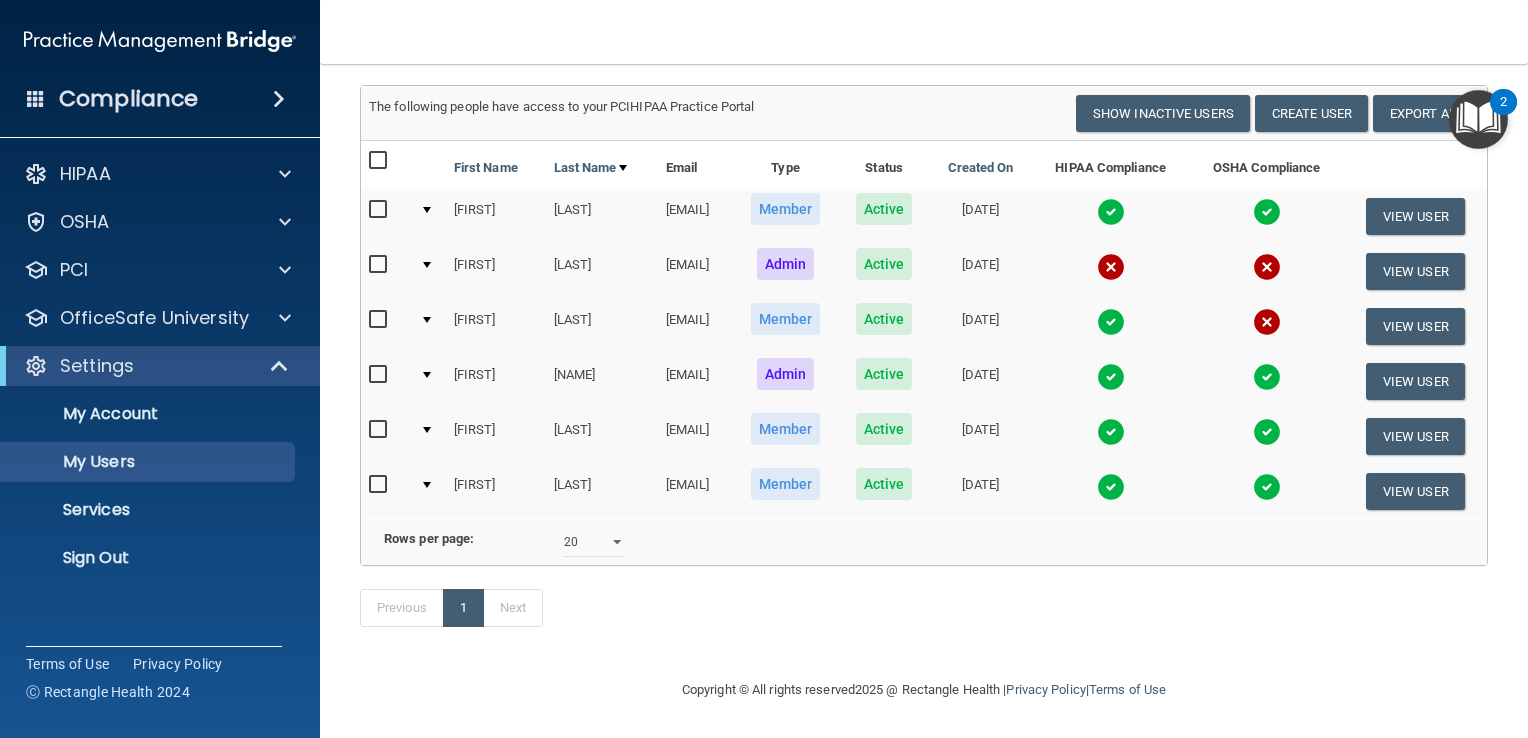 click at bounding box center [429, 216] 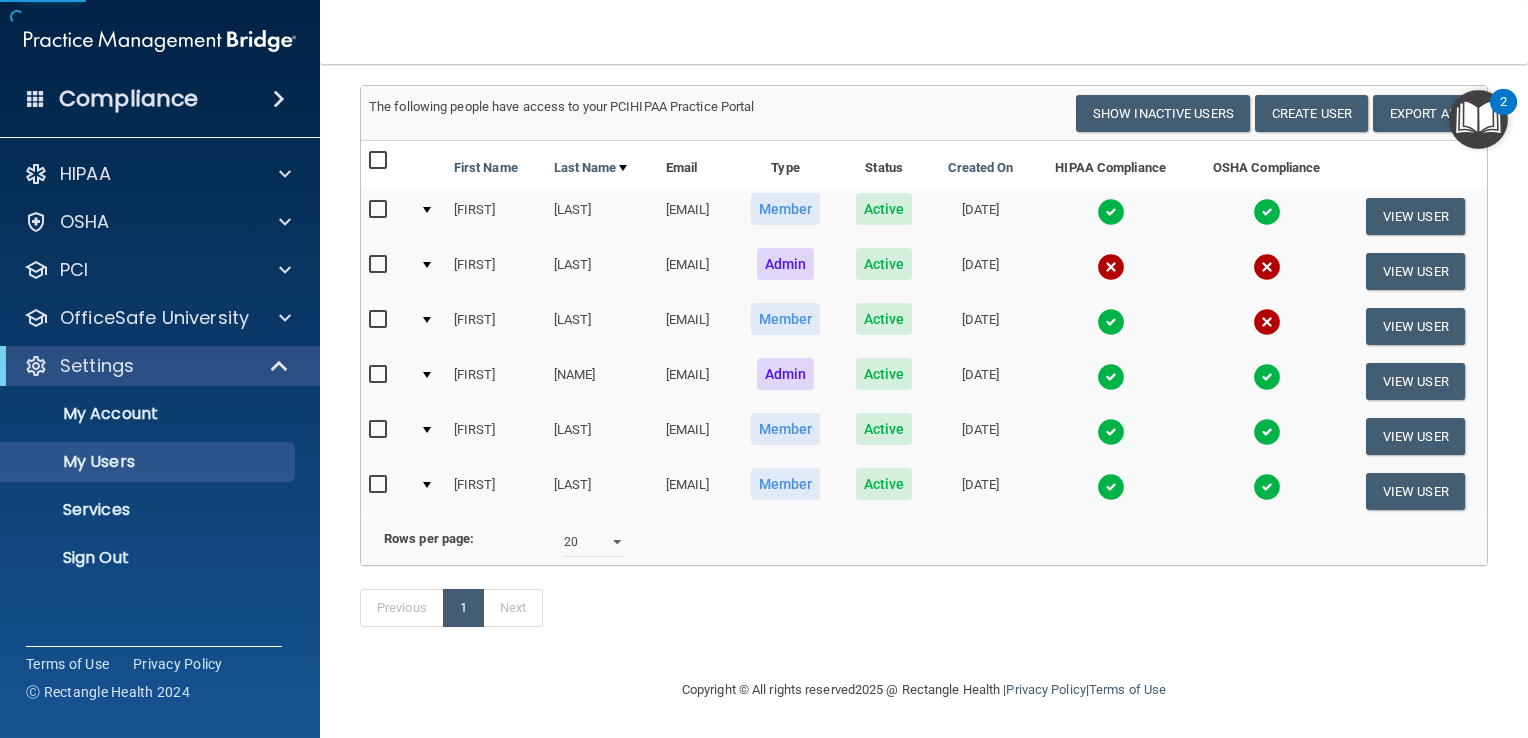 click at bounding box center [427, 210] 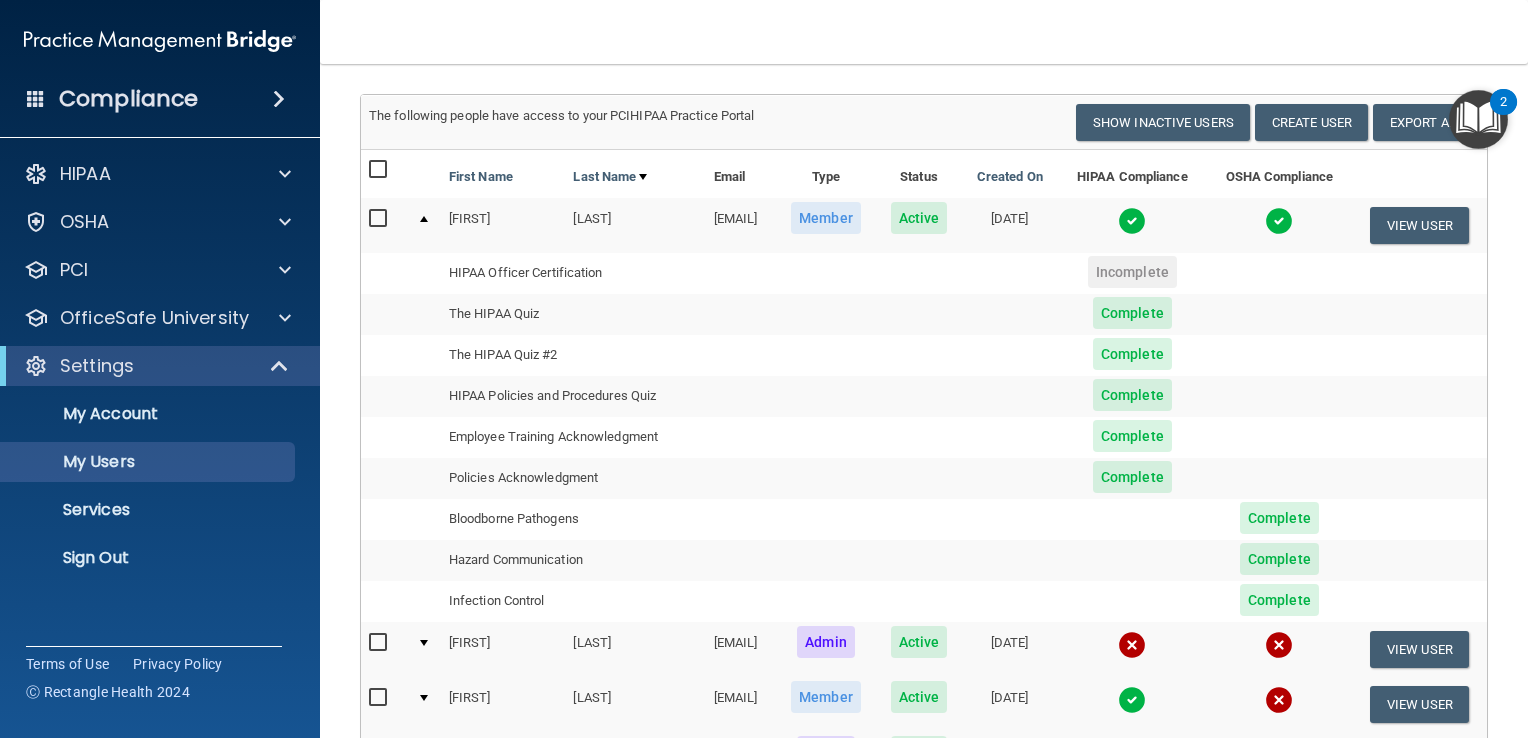 scroll, scrollTop: 0, scrollLeft: 0, axis: both 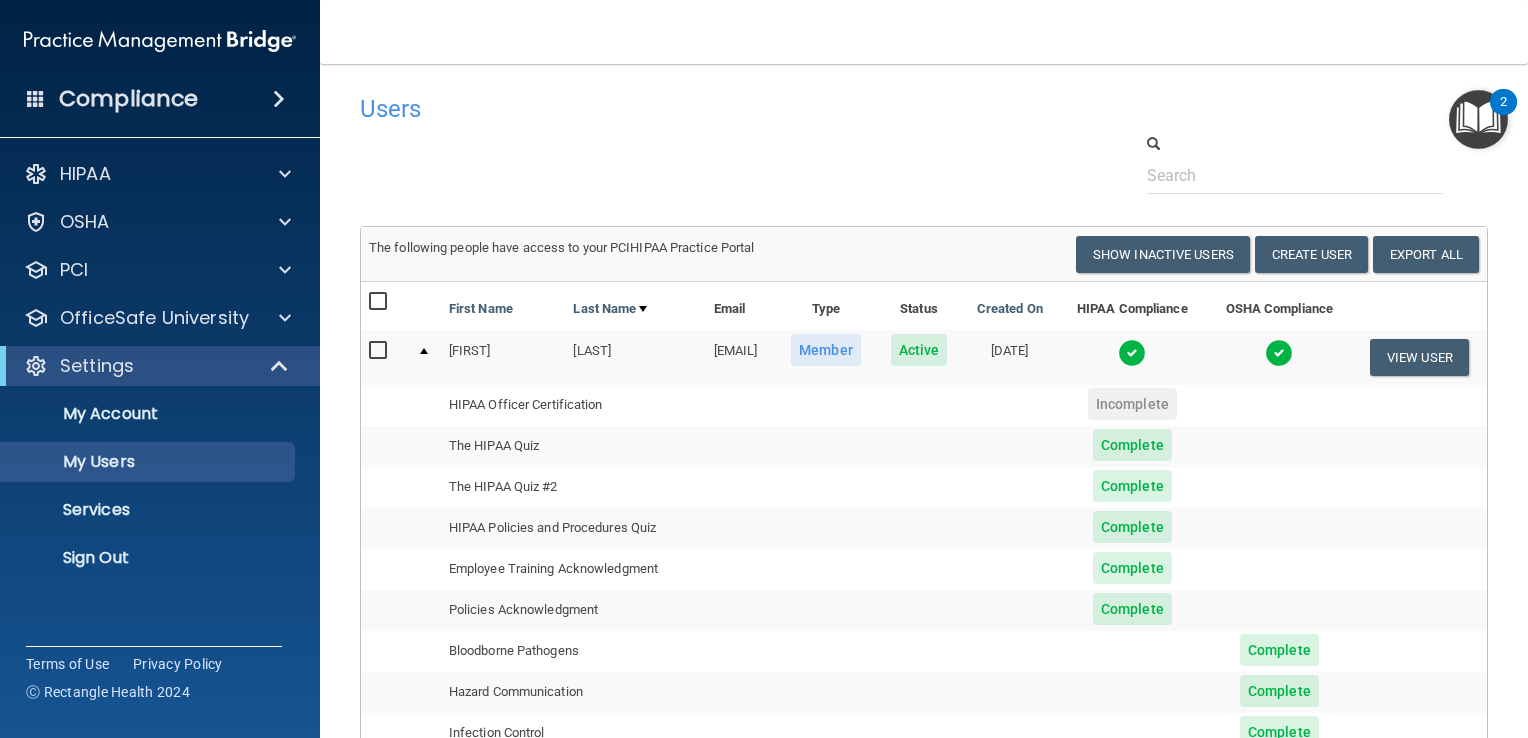 click on "Member" at bounding box center [826, 350] 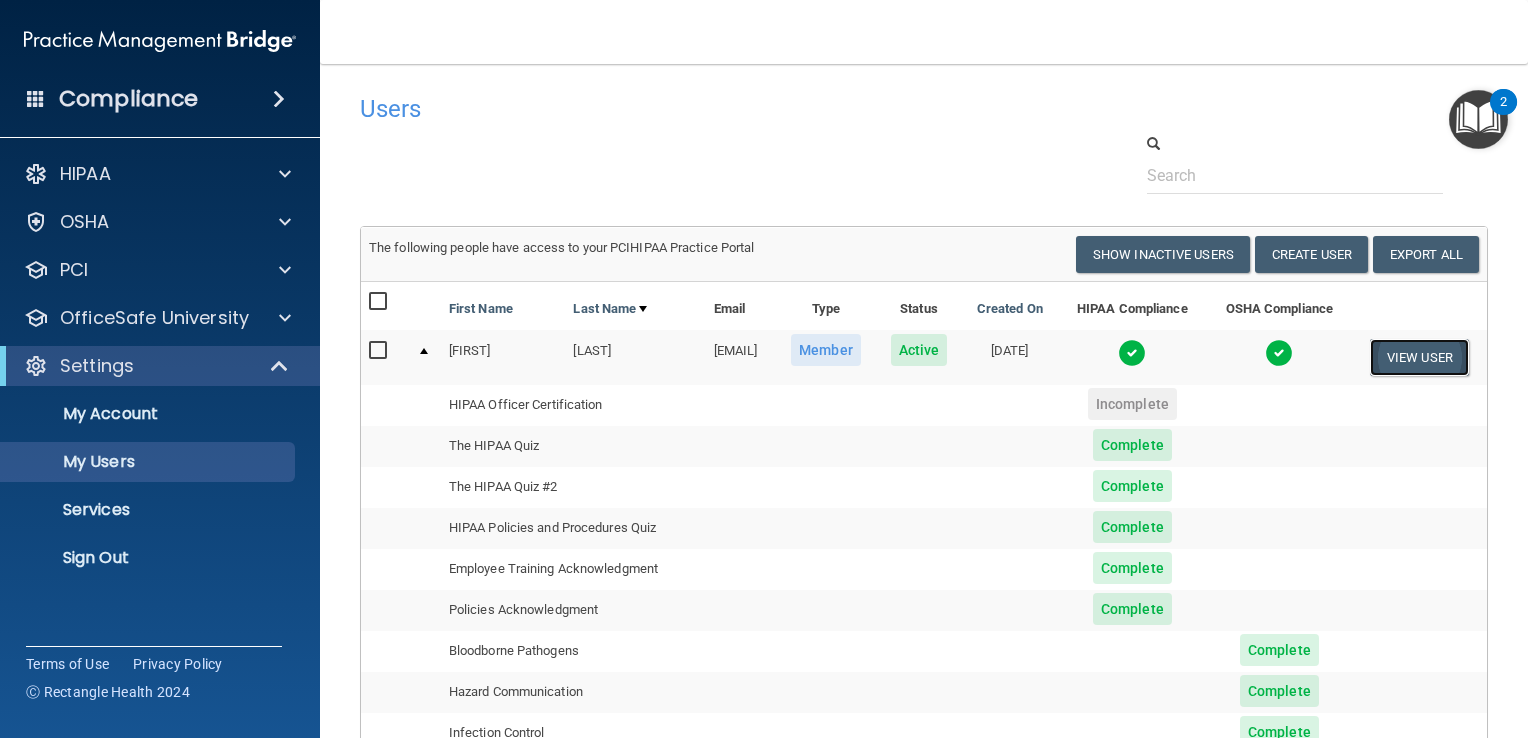 click on "View User" at bounding box center (1419, 357) 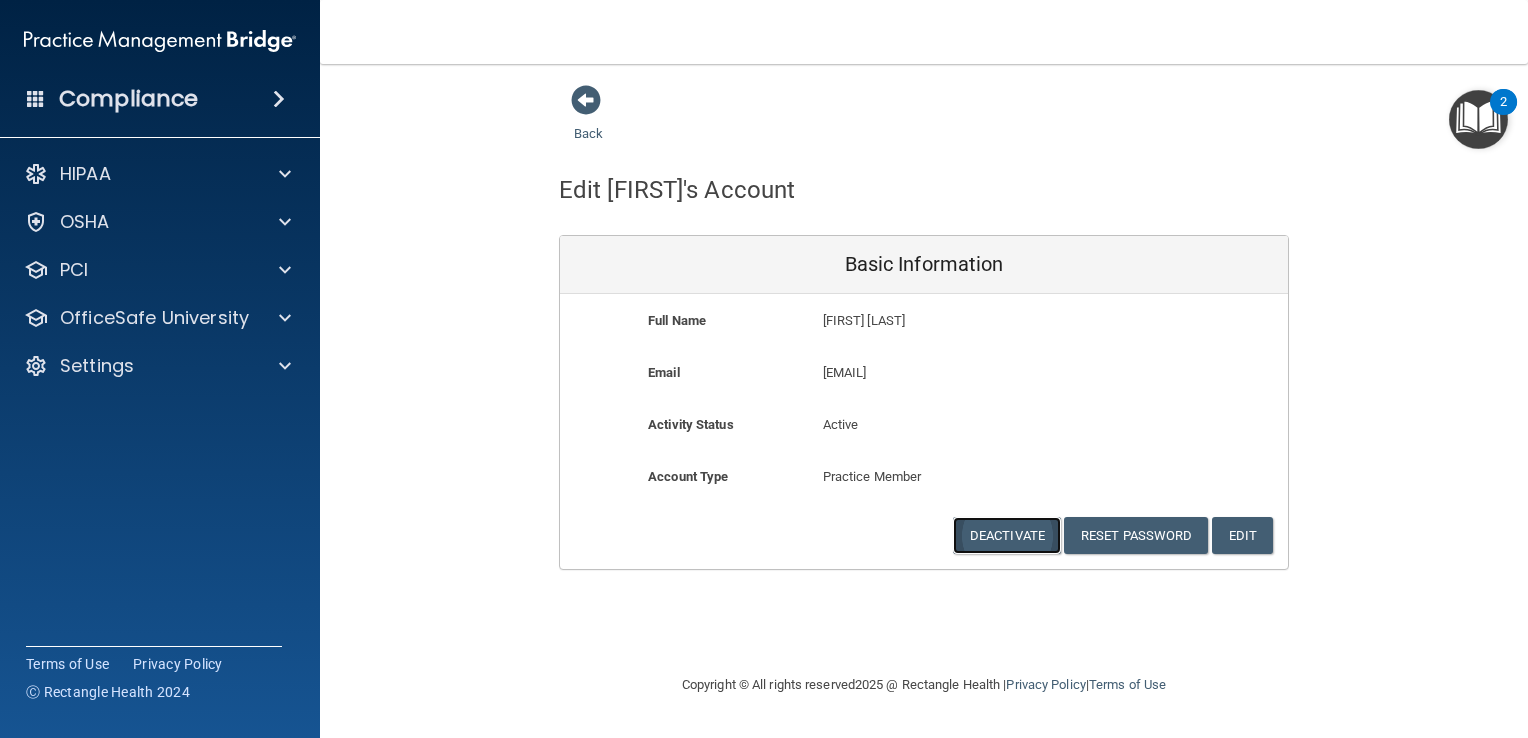 click on "Deactivate" at bounding box center [1007, 535] 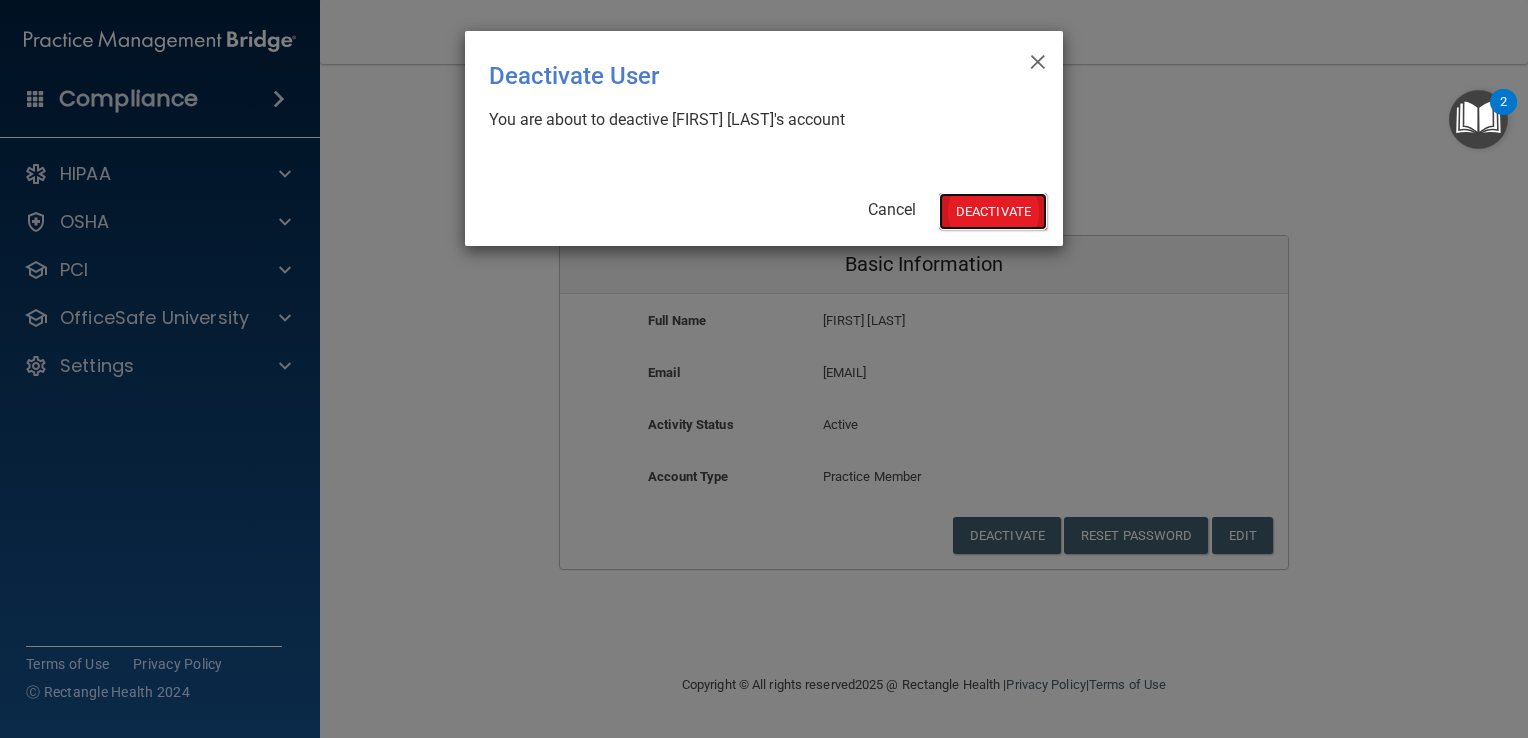 click on "Deactivate" at bounding box center (993, 211) 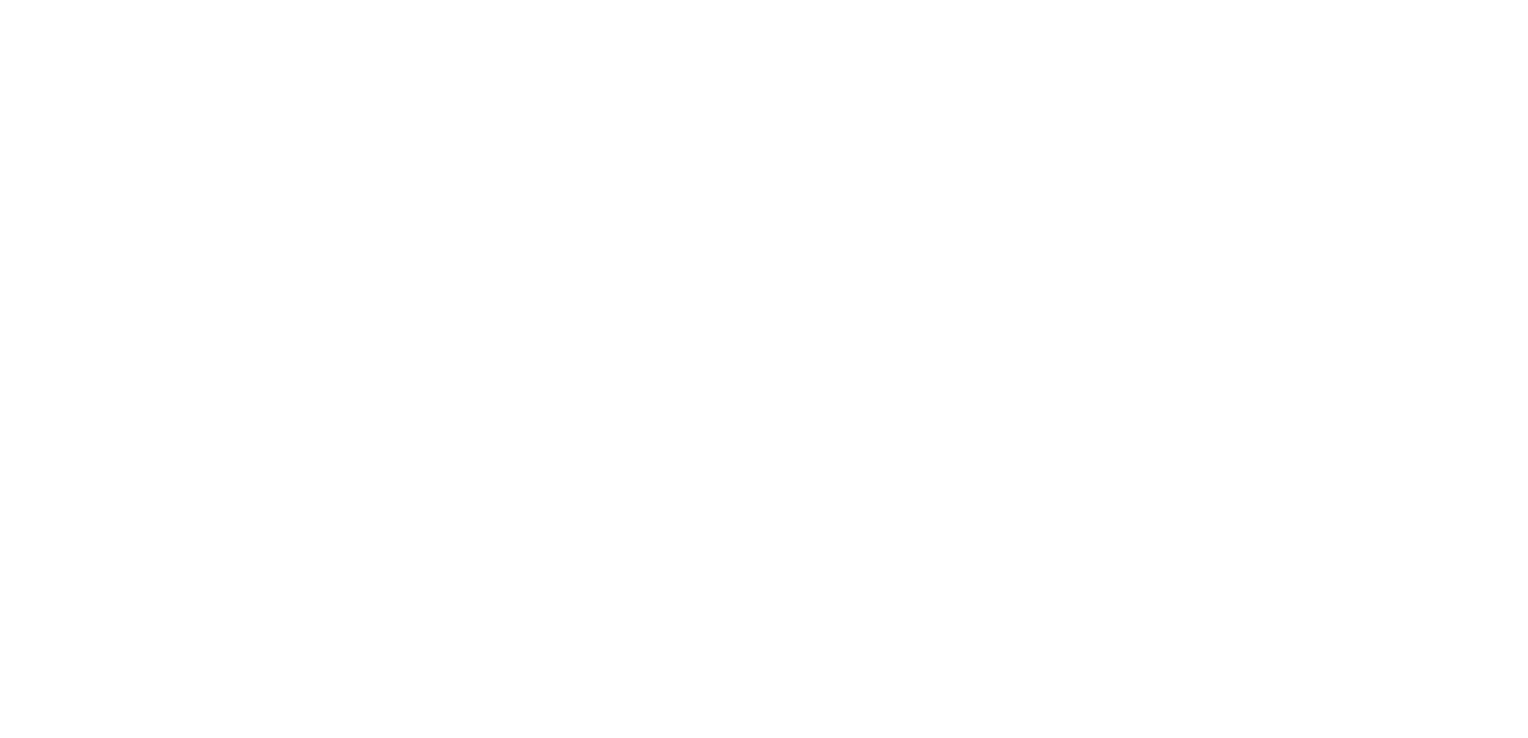 scroll, scrollTop: 0, scrollLeft: 0, axis: both 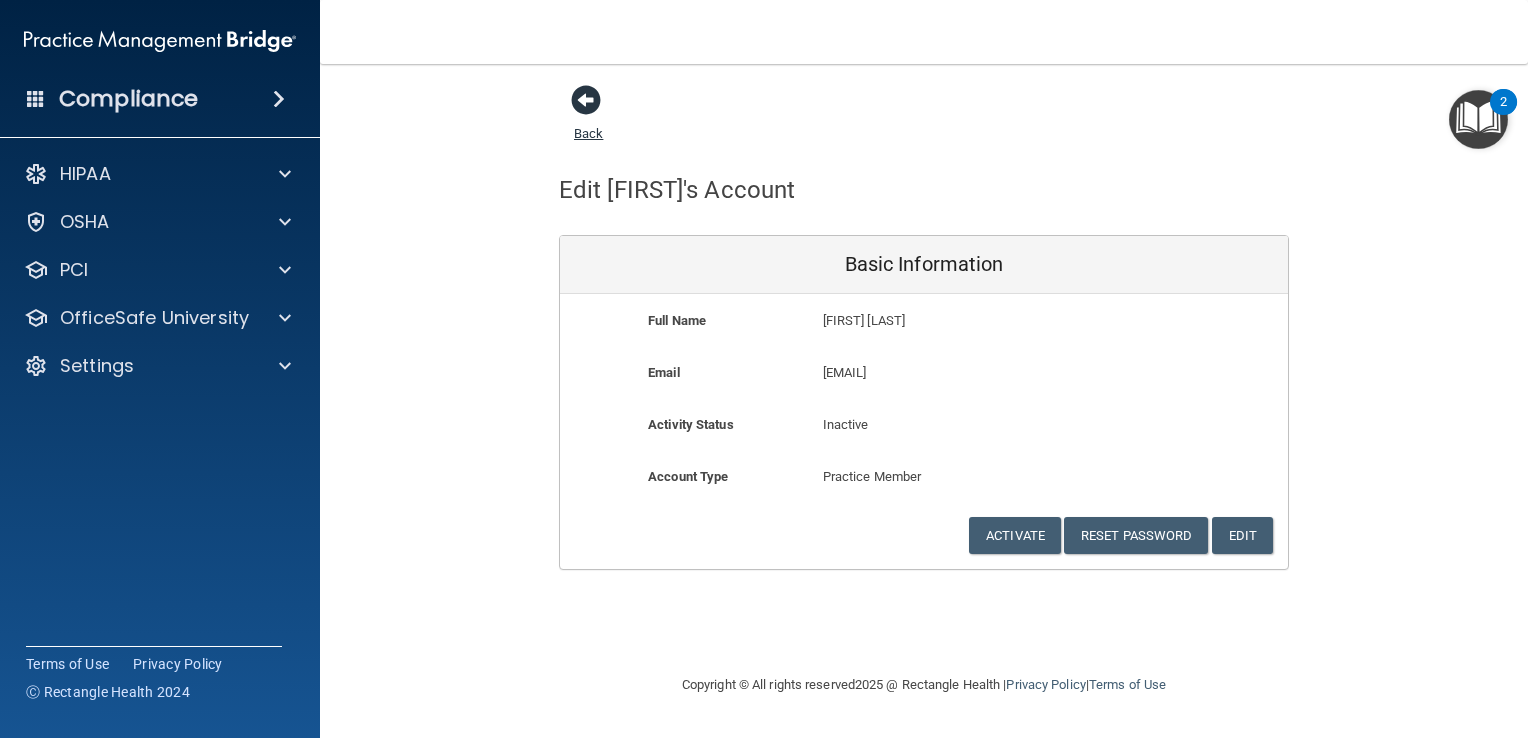 click at bounding box center (586, 100) 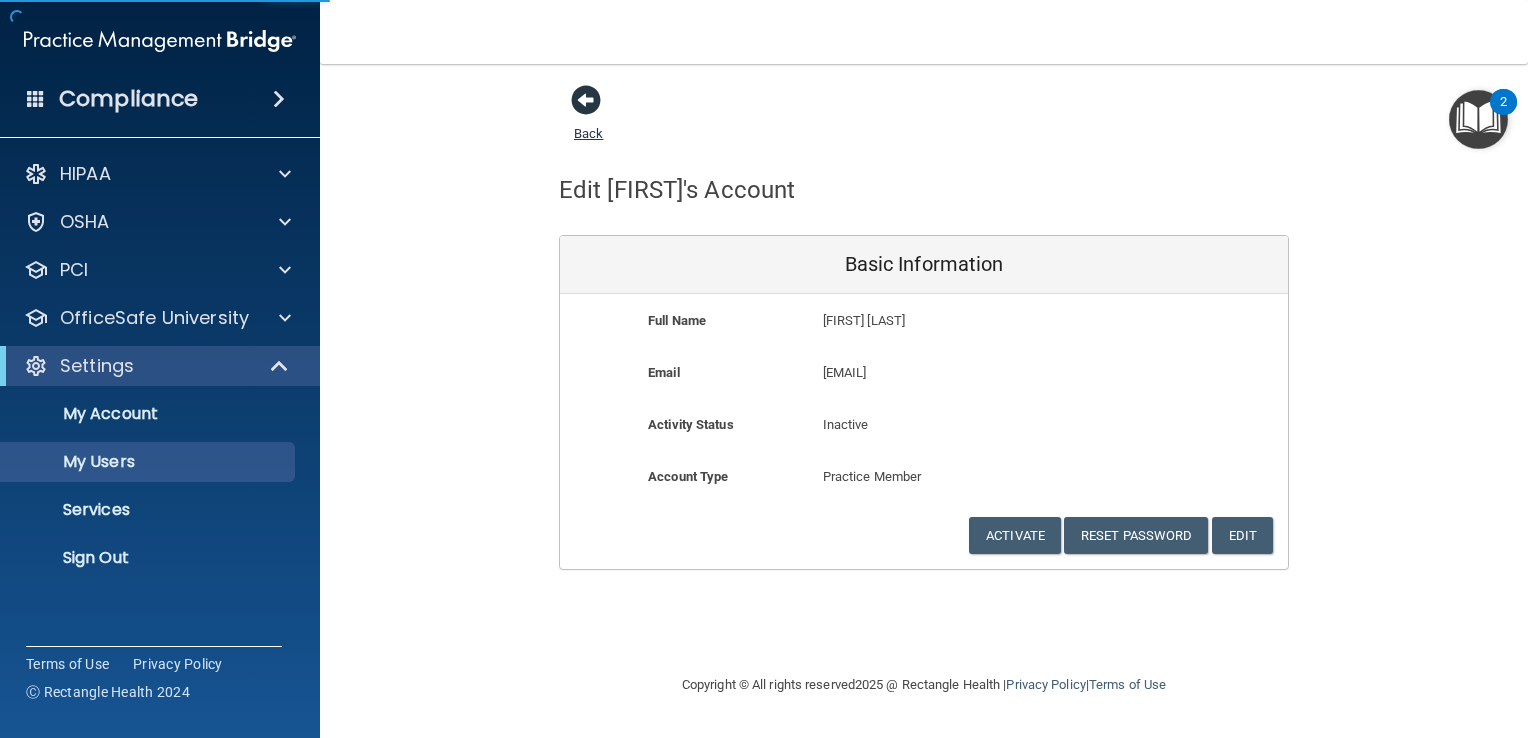 select on "20" 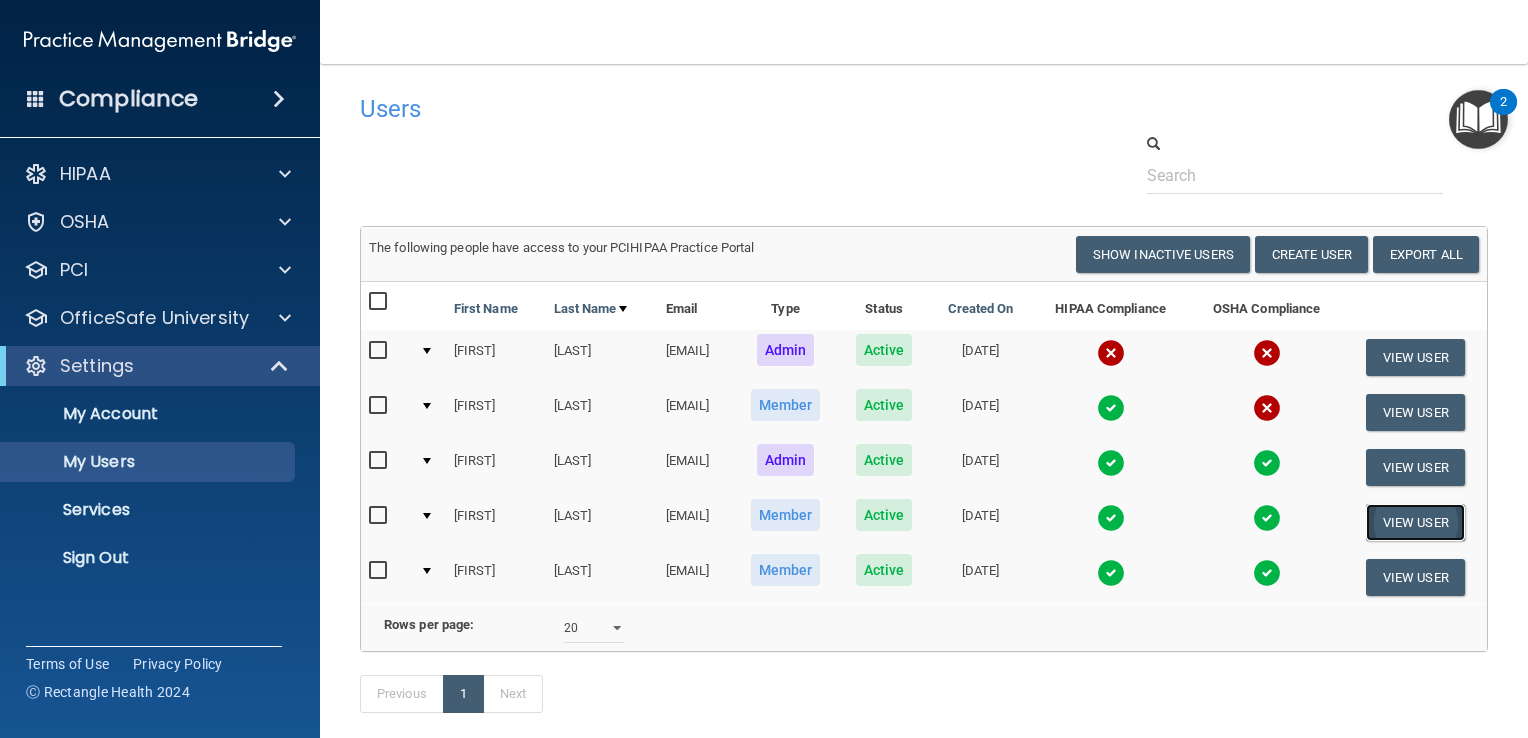 click on "View User" at bounding box center [1415, 522] 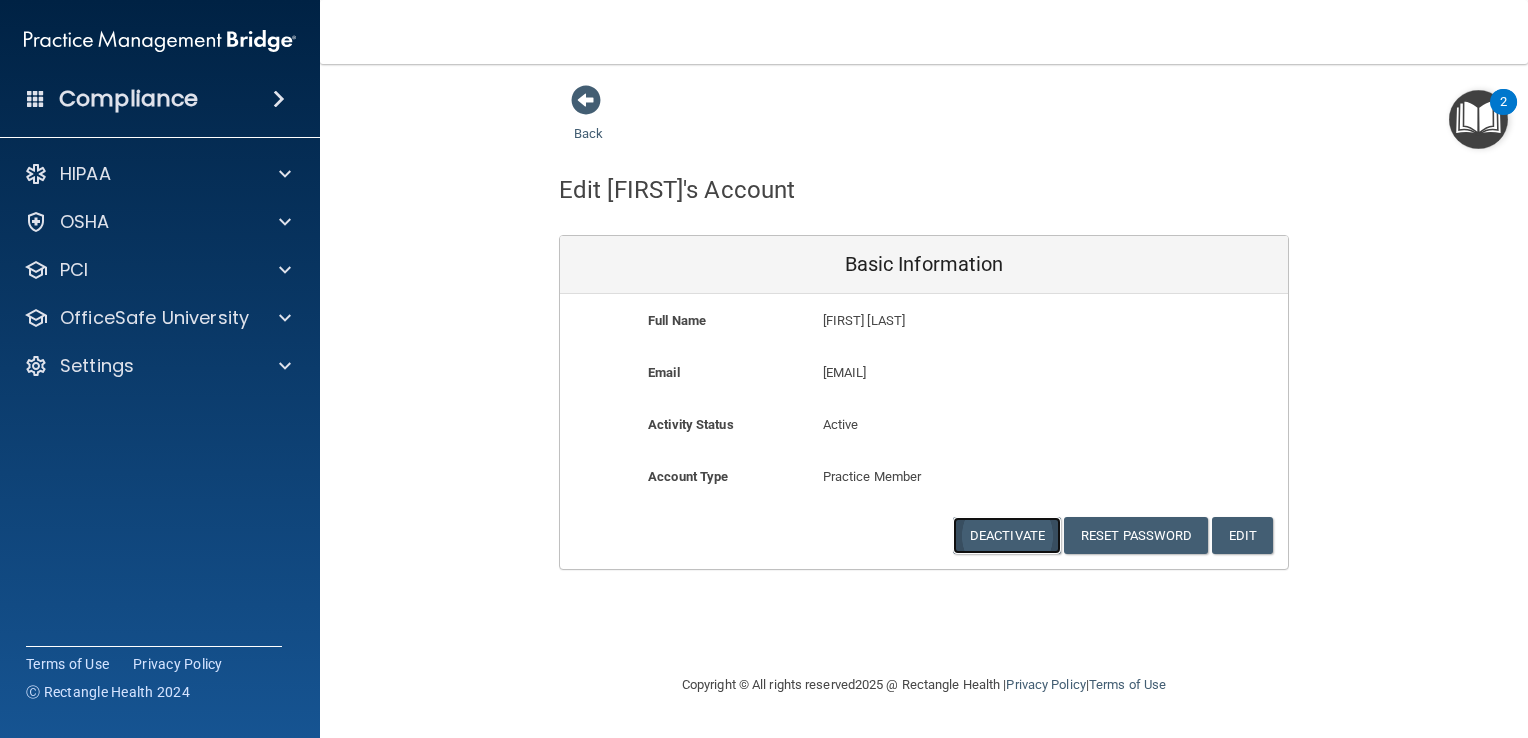 click on "Deactivate" at bounding box center [1007, 535] 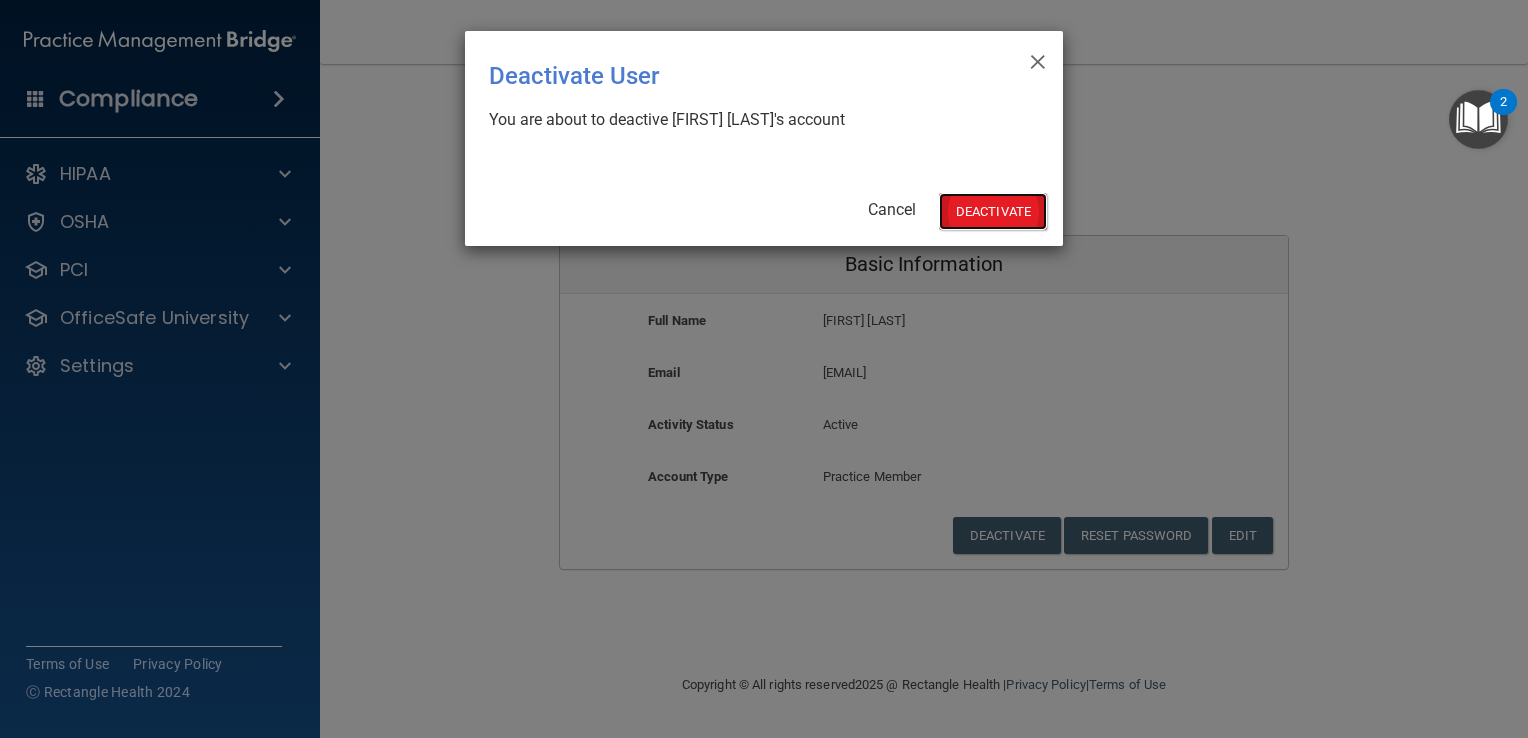 click on "Deactivate" at bounding box center (993, 211) 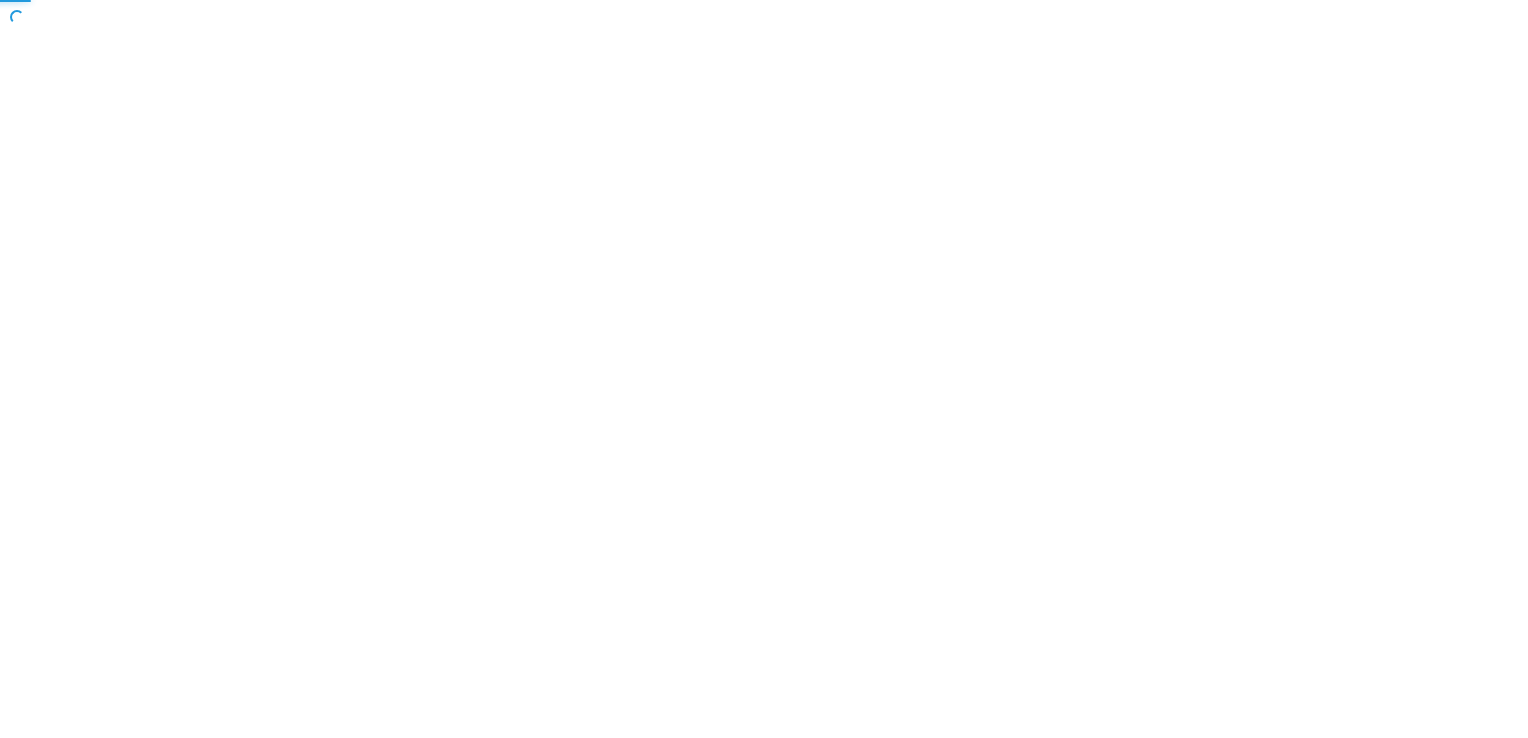 scroll, scrollTop: 0, scrollLeft: 0, axis: both 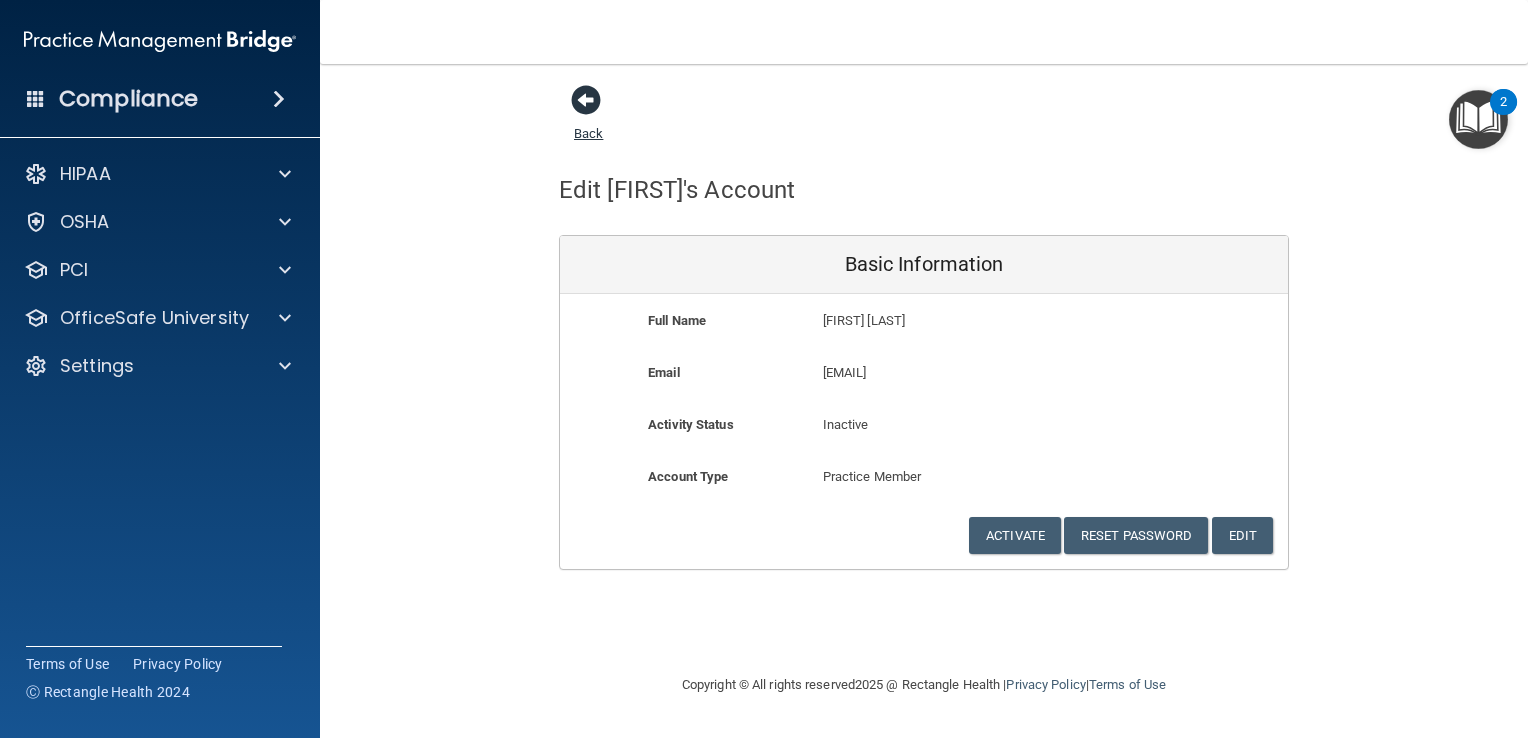 click at bounding box center (586, 100) 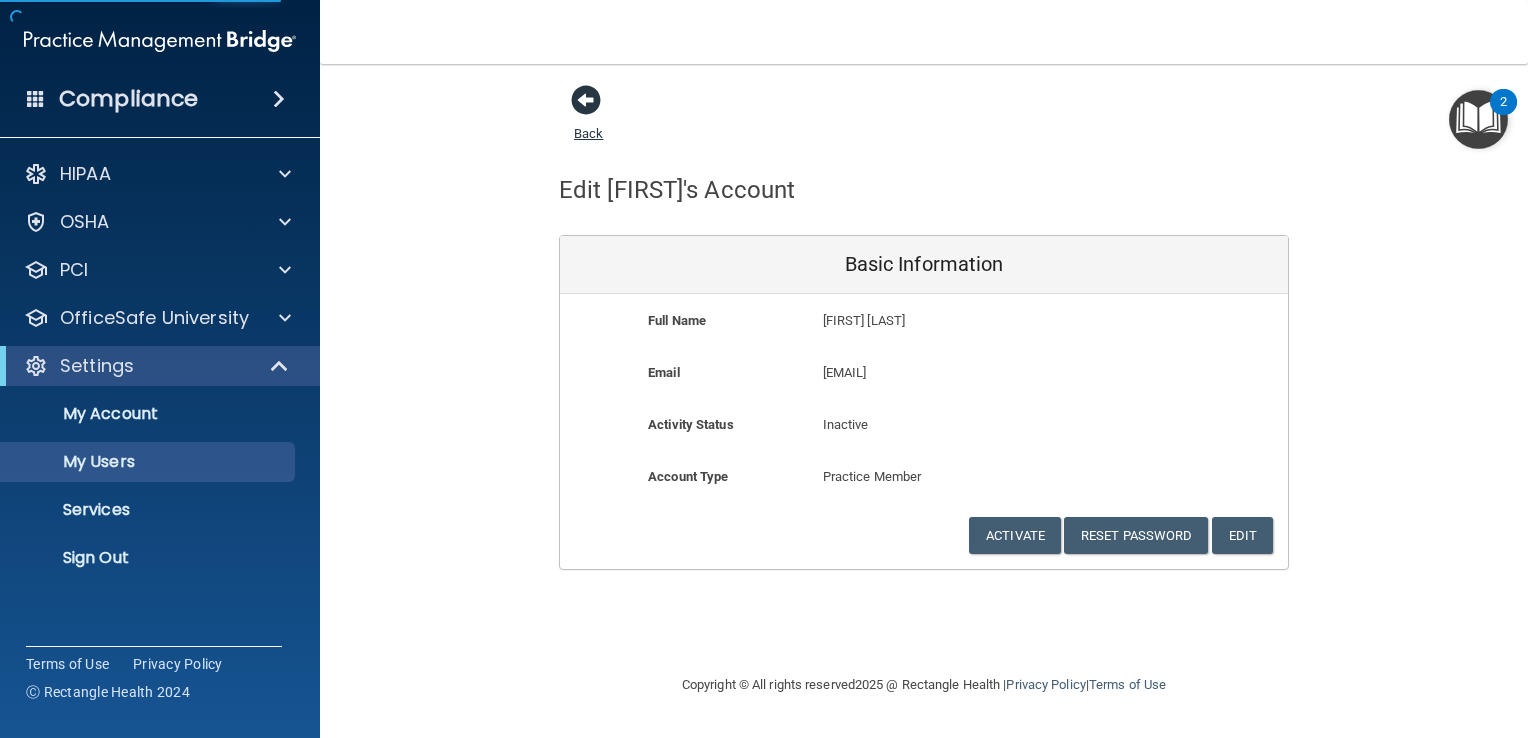 select on "20" 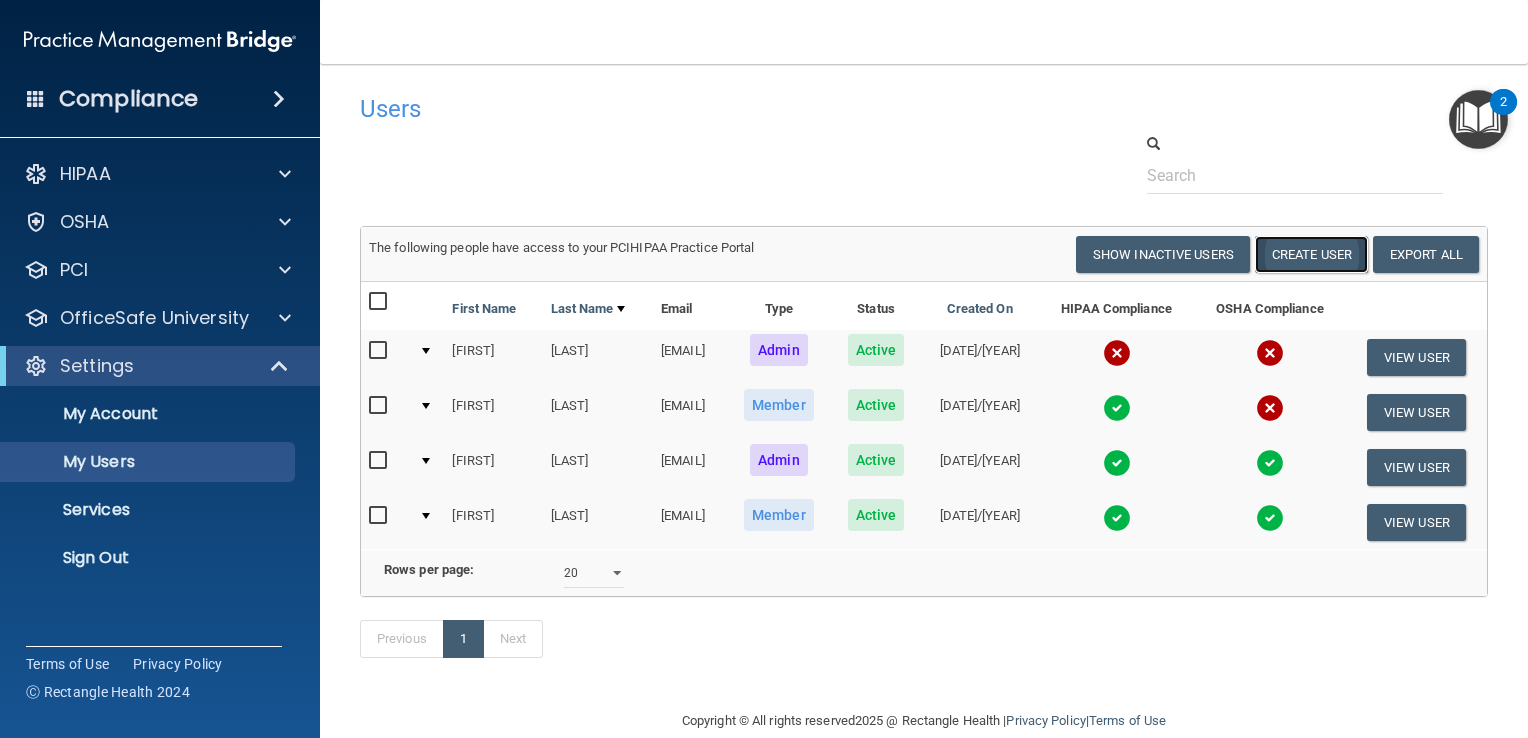 click on "Create User" at bounding box center (1311, 254) 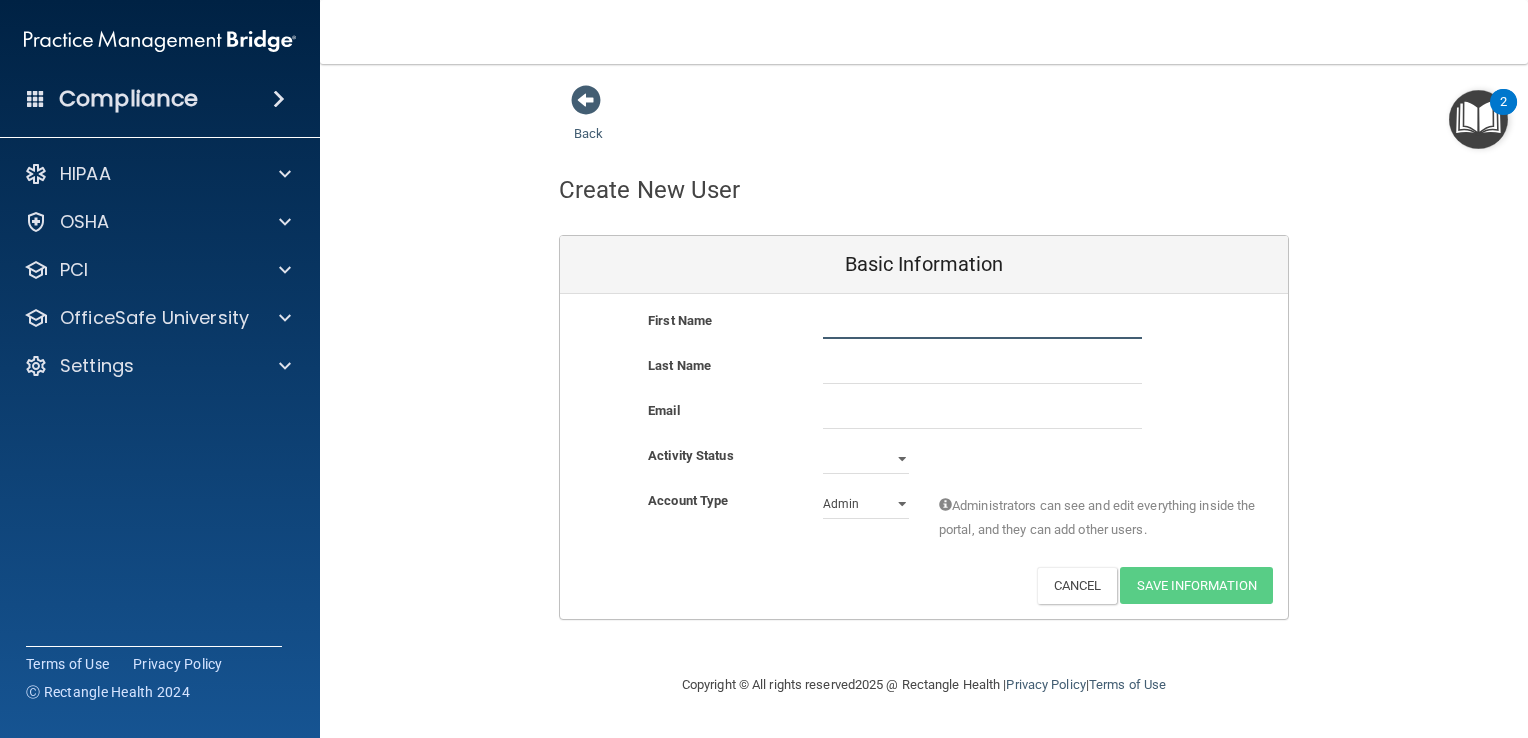 click at bounding box center (982, 324) 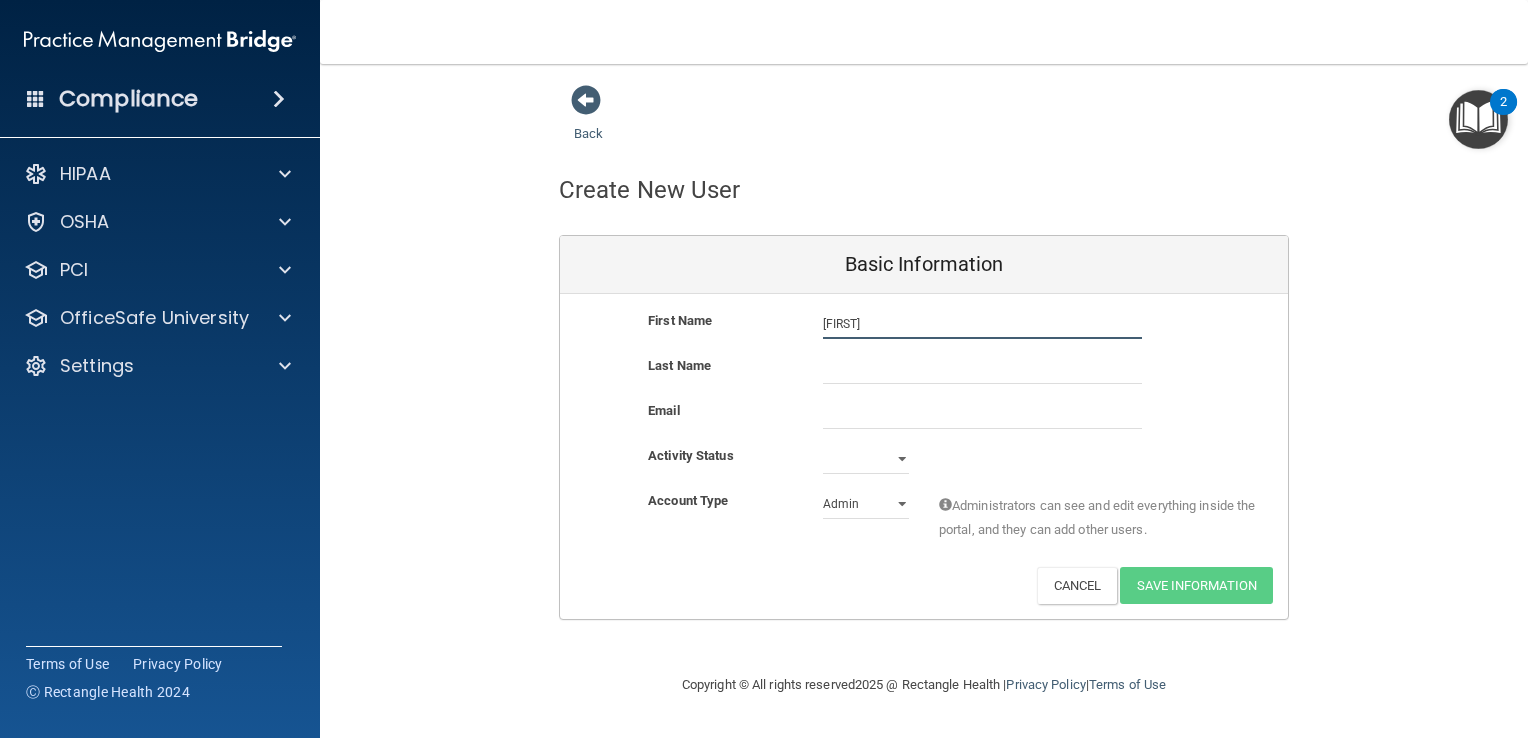 type on "[FIRST]" 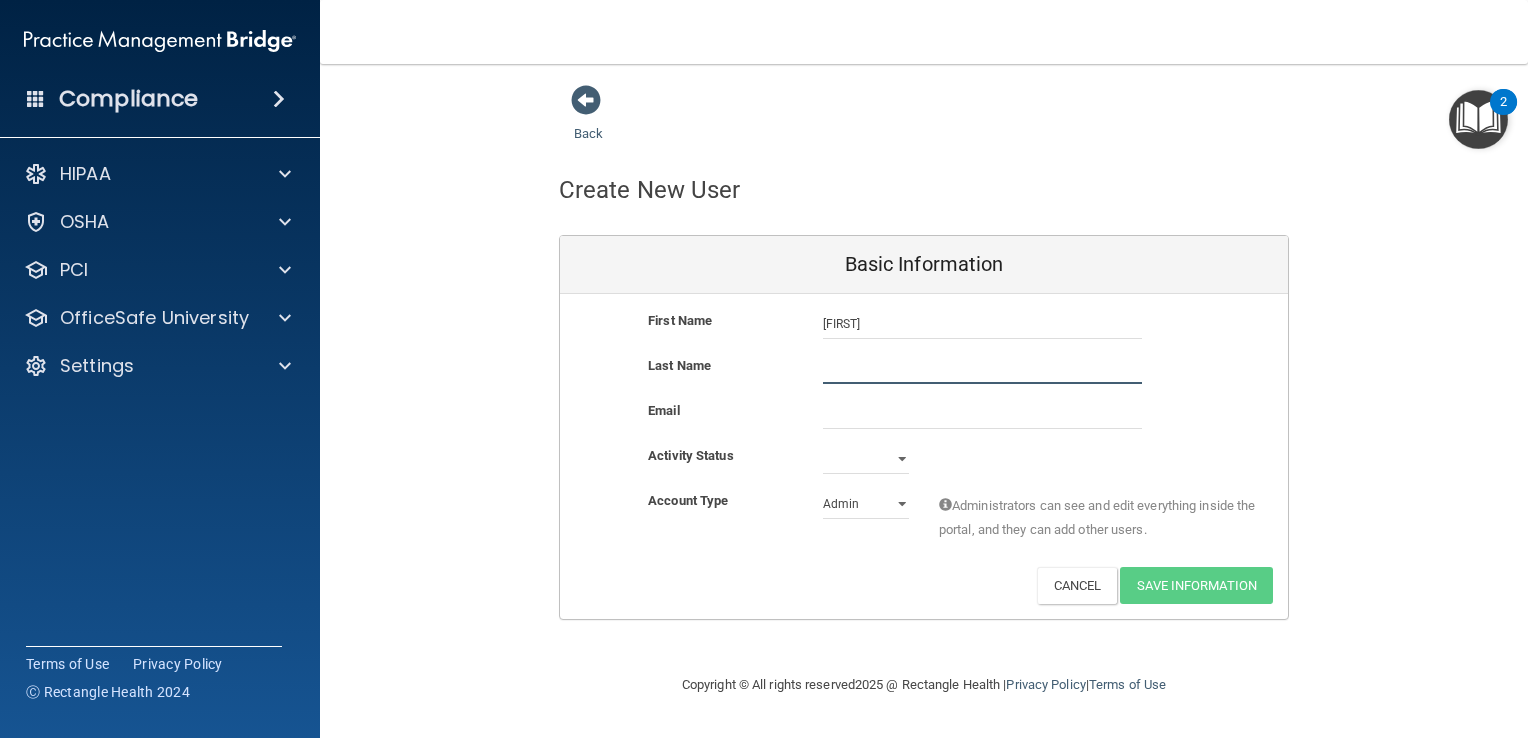 click at bounding box center (982, 369) 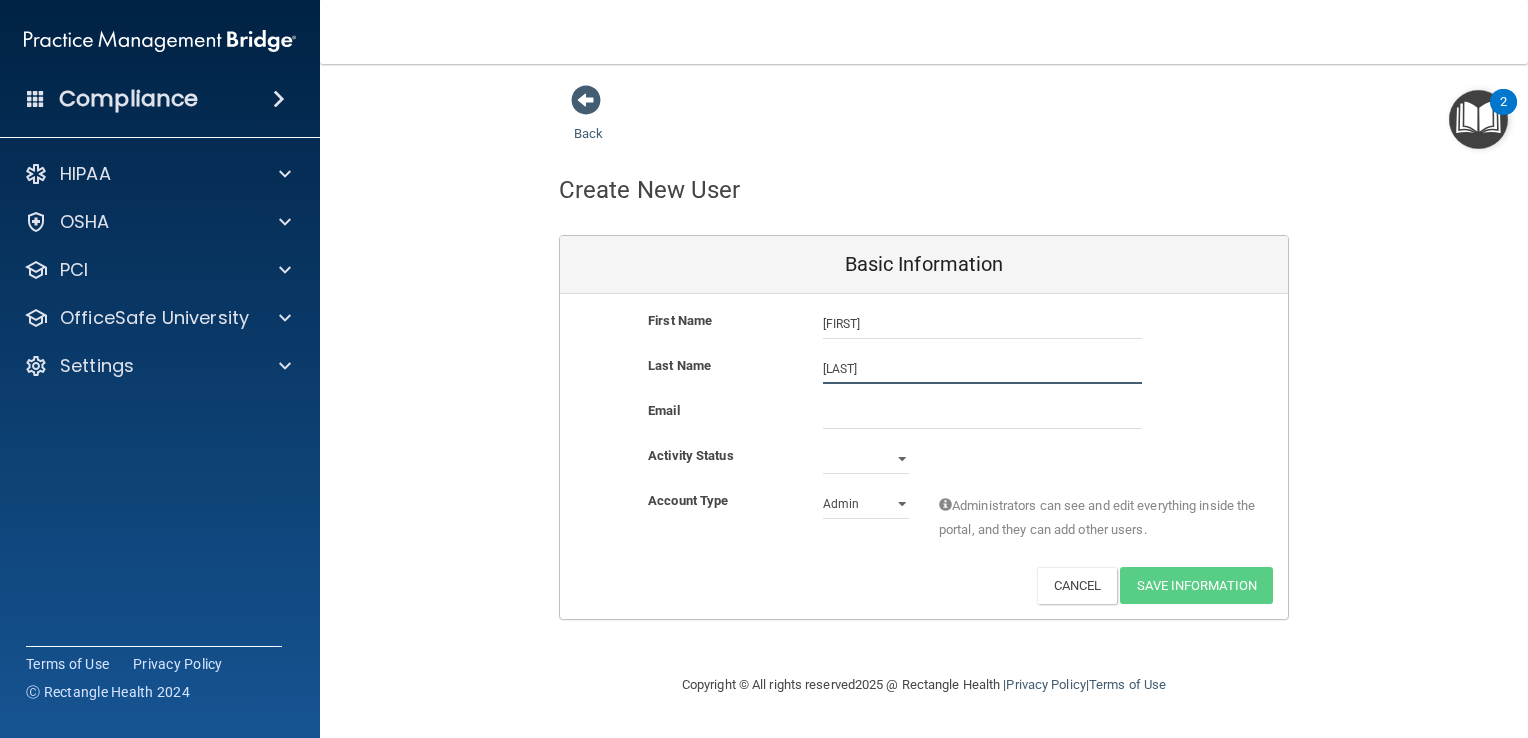 type on "[LAST]" 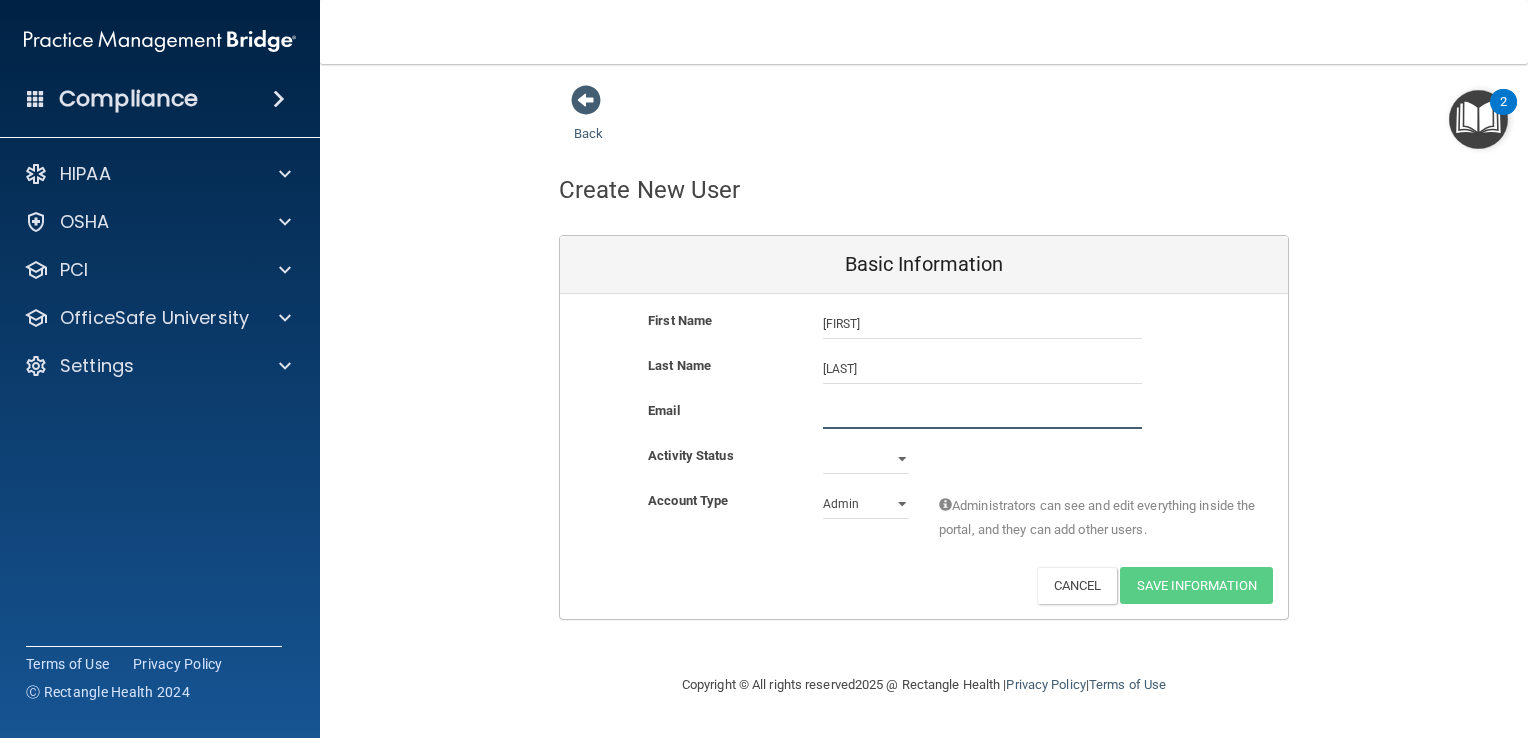 click at bounding box center (982, 414) 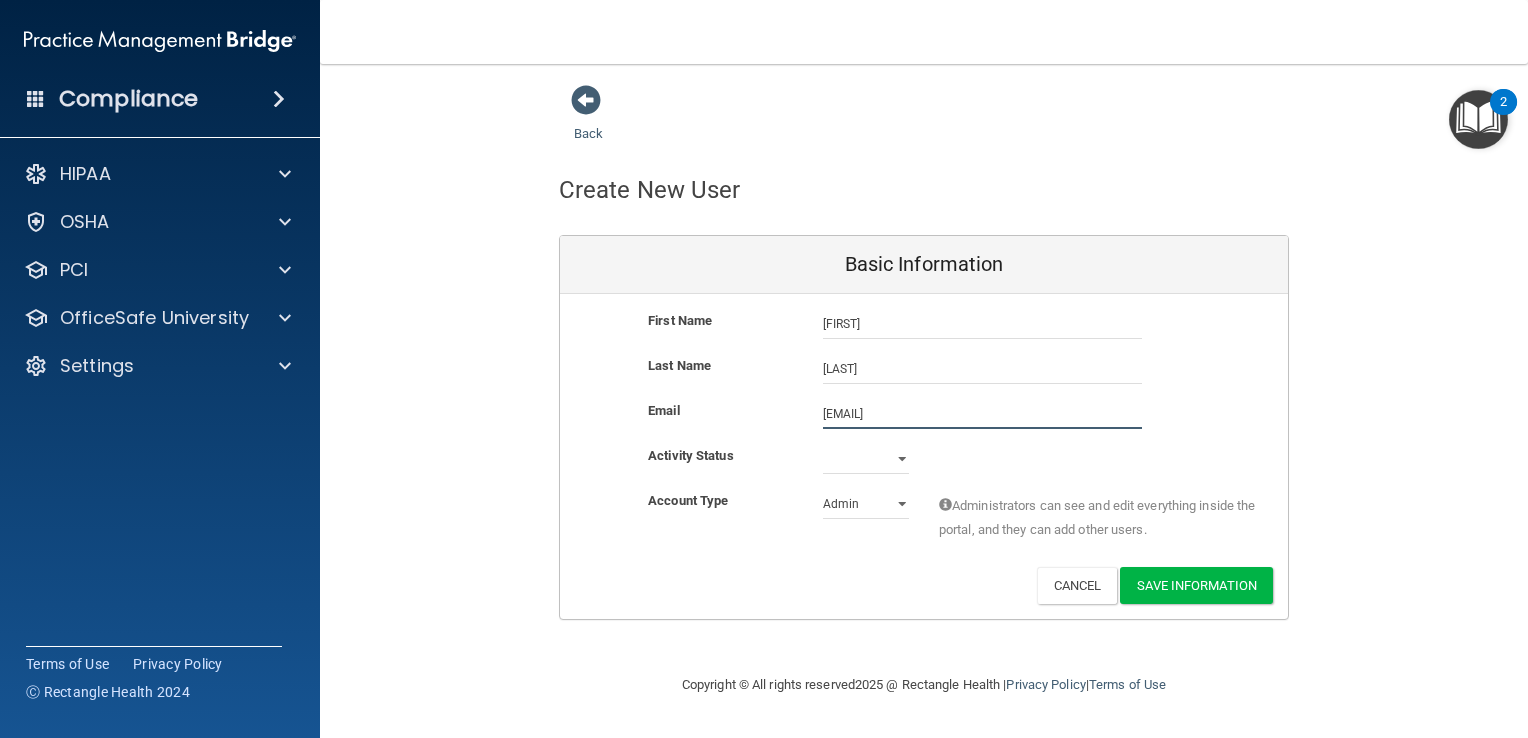 type on "[EMAIL]" 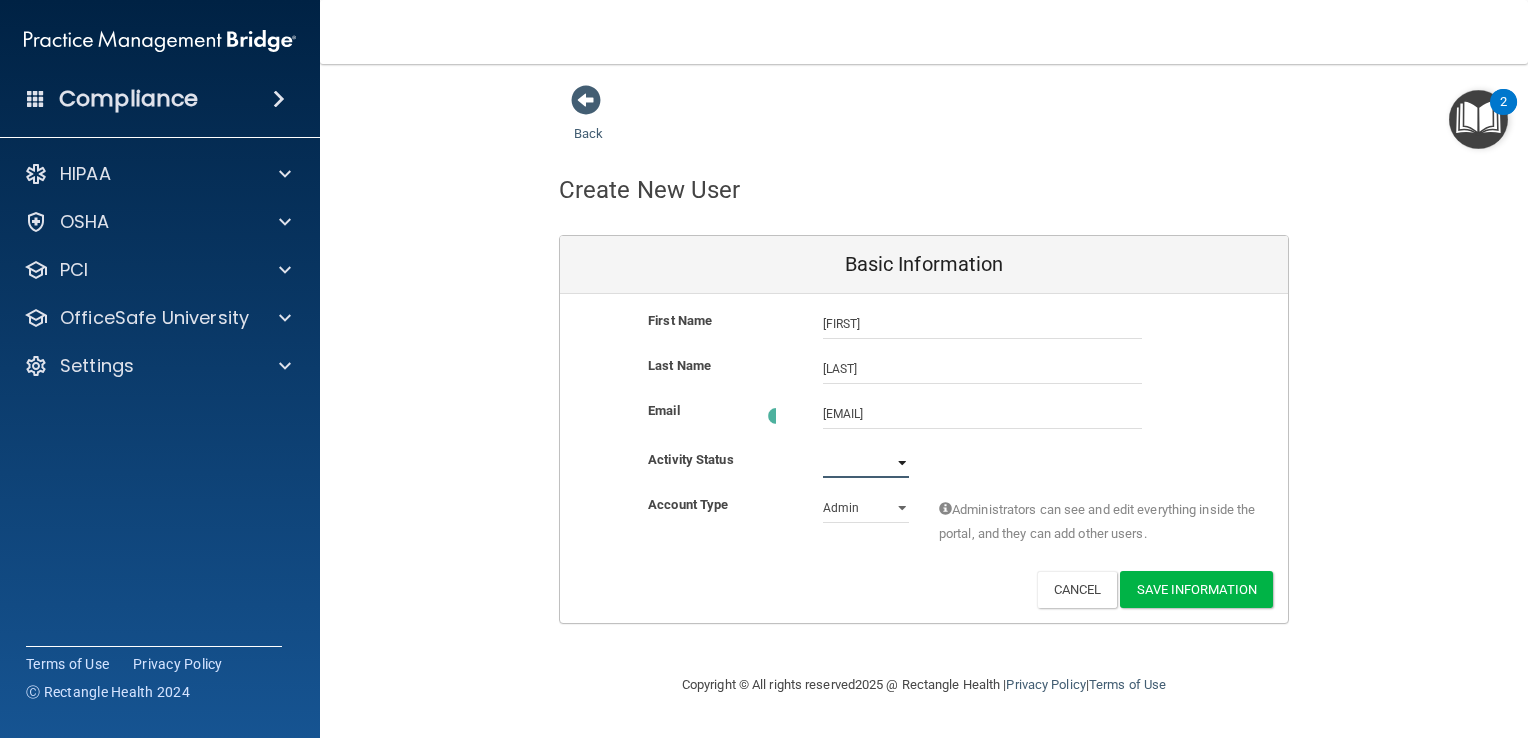 click on "Active  Inactive" at bounding box center [866, 463] 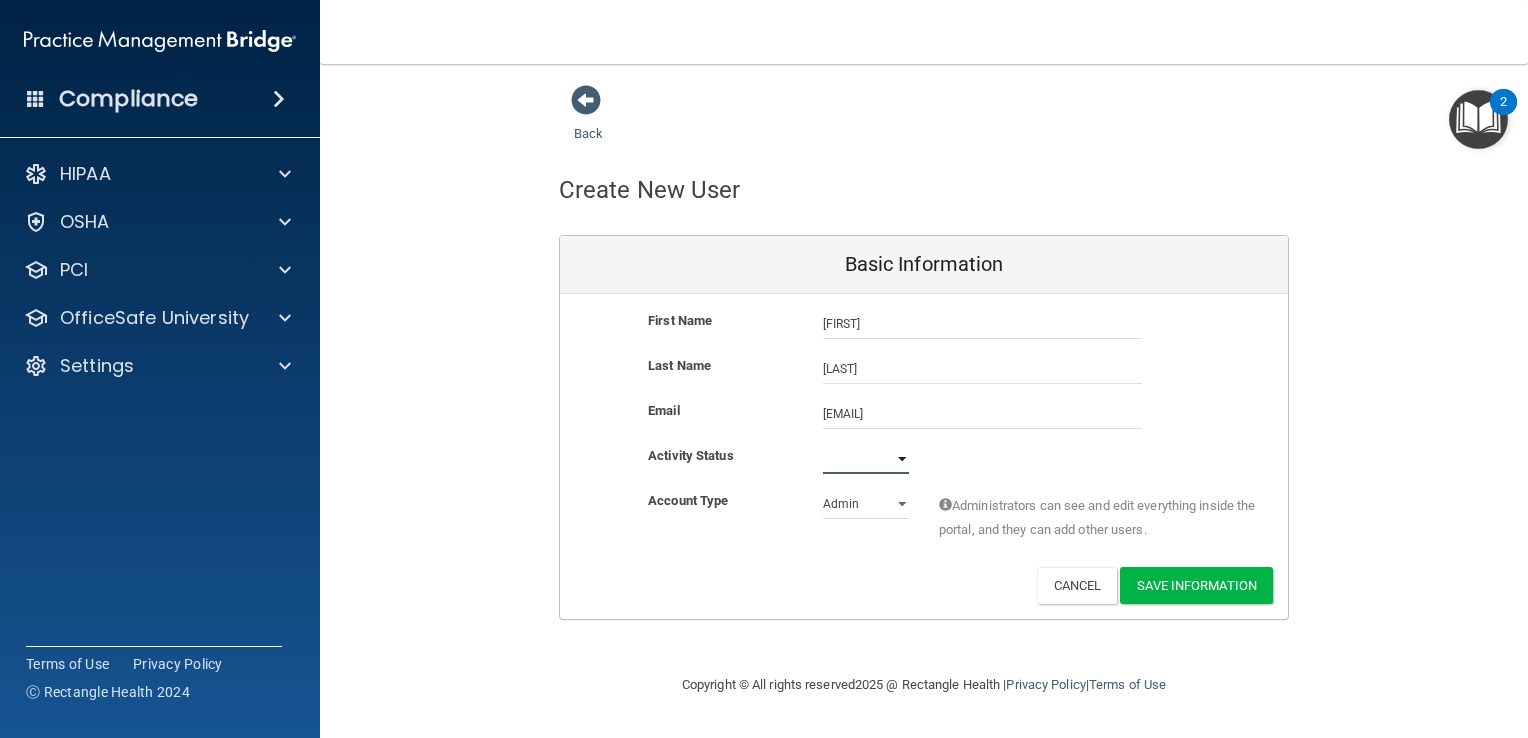 select on "active" 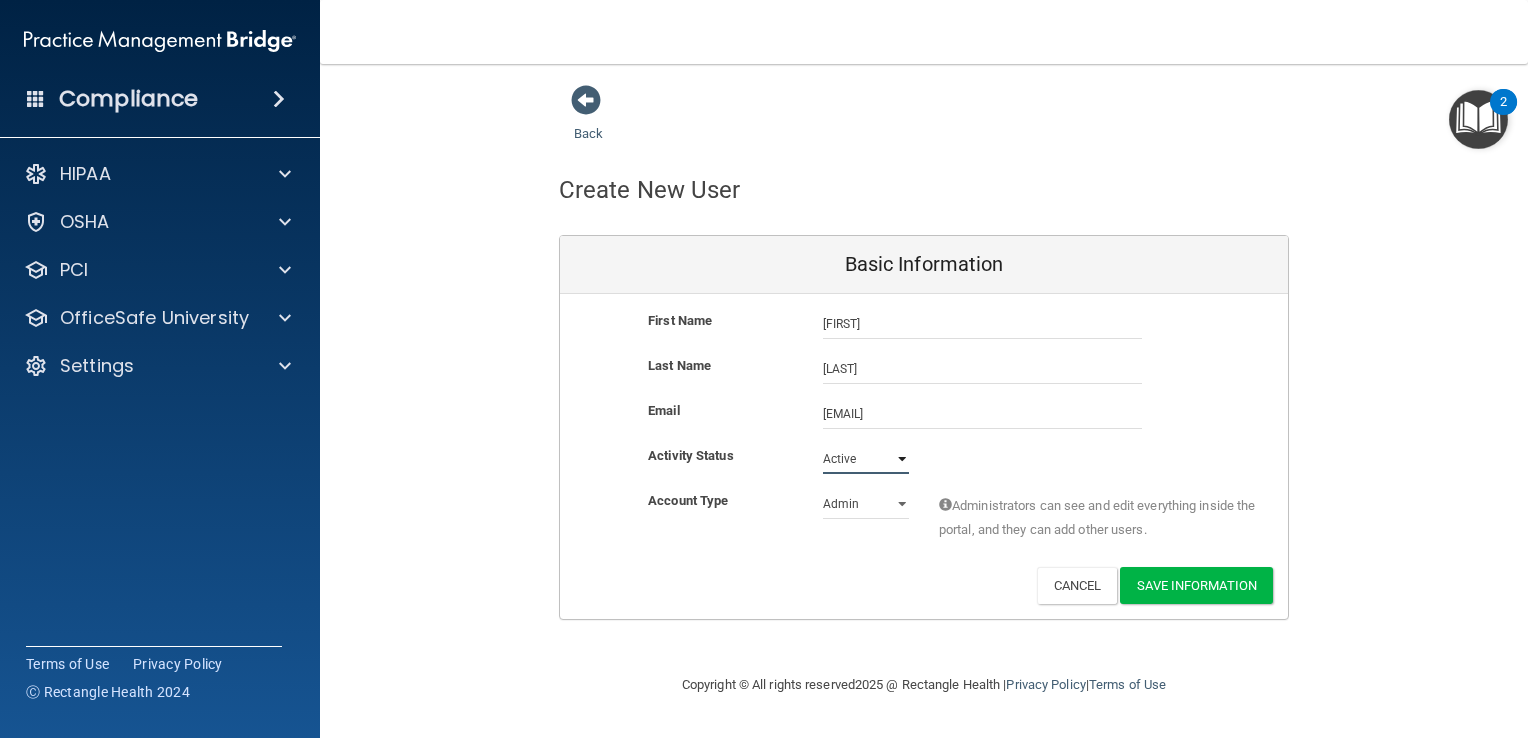 click on "Active  Inactive" at bounding box center [866, 459] 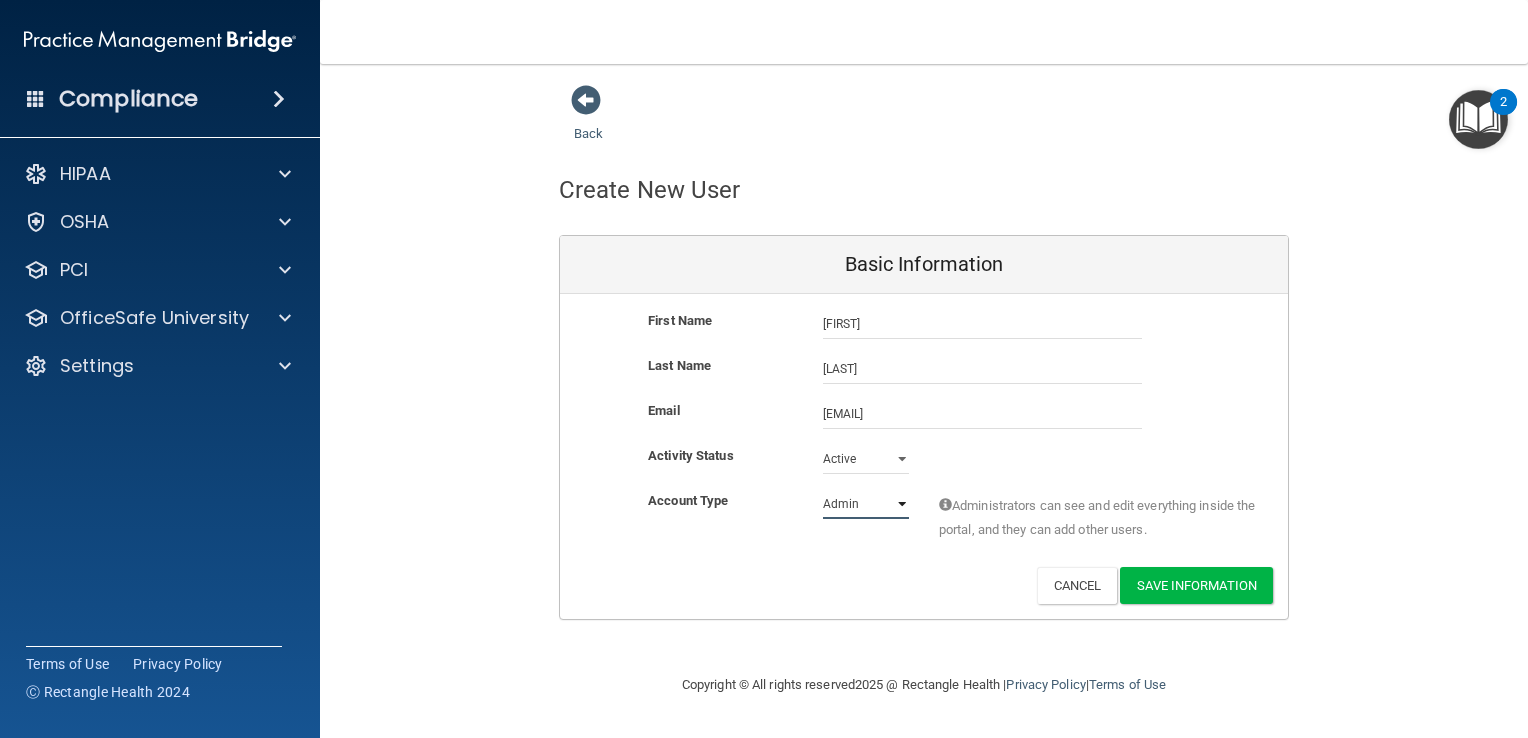 click on "Admin  Member" at bounding box center [866, 504] 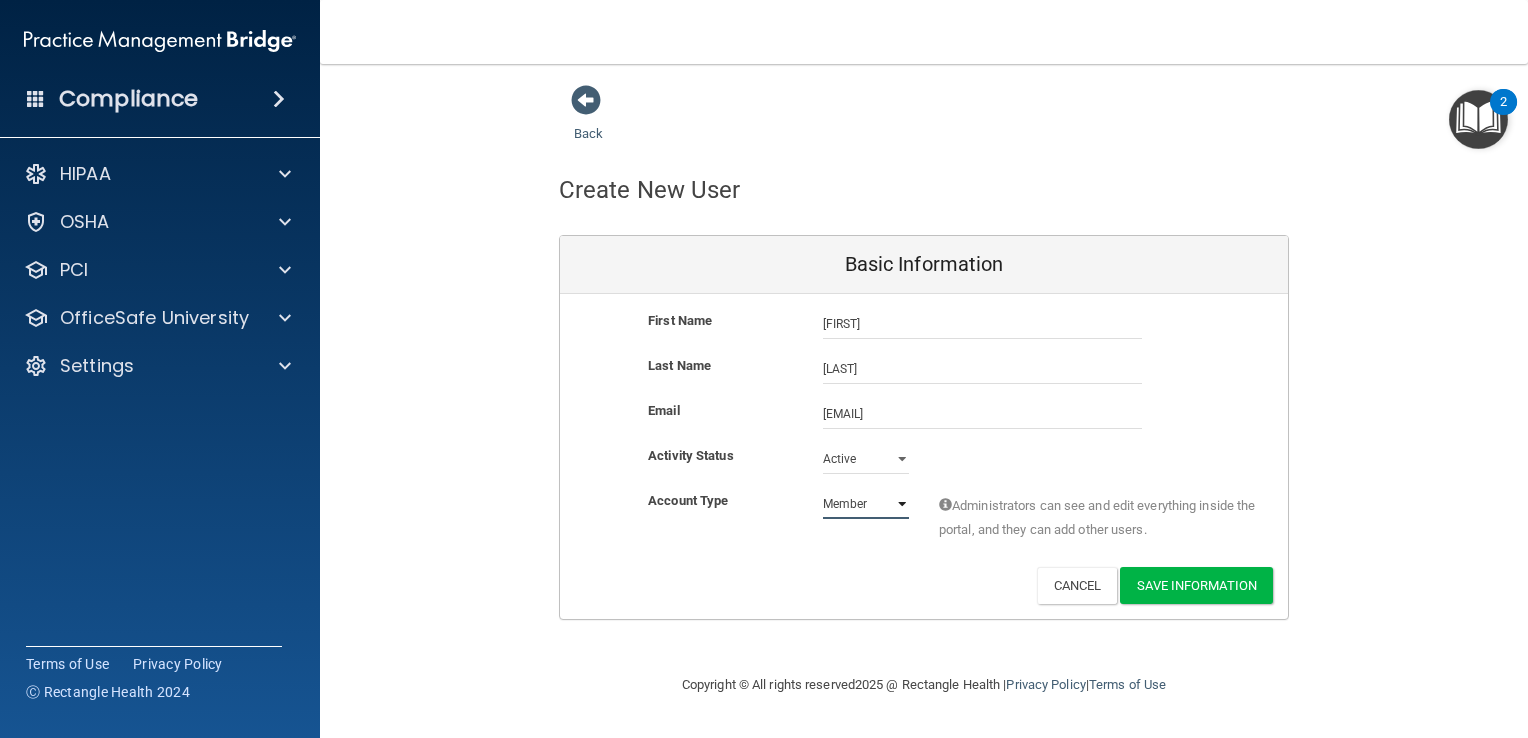 click on "Admin  Member" at bounding box center [866, 504] 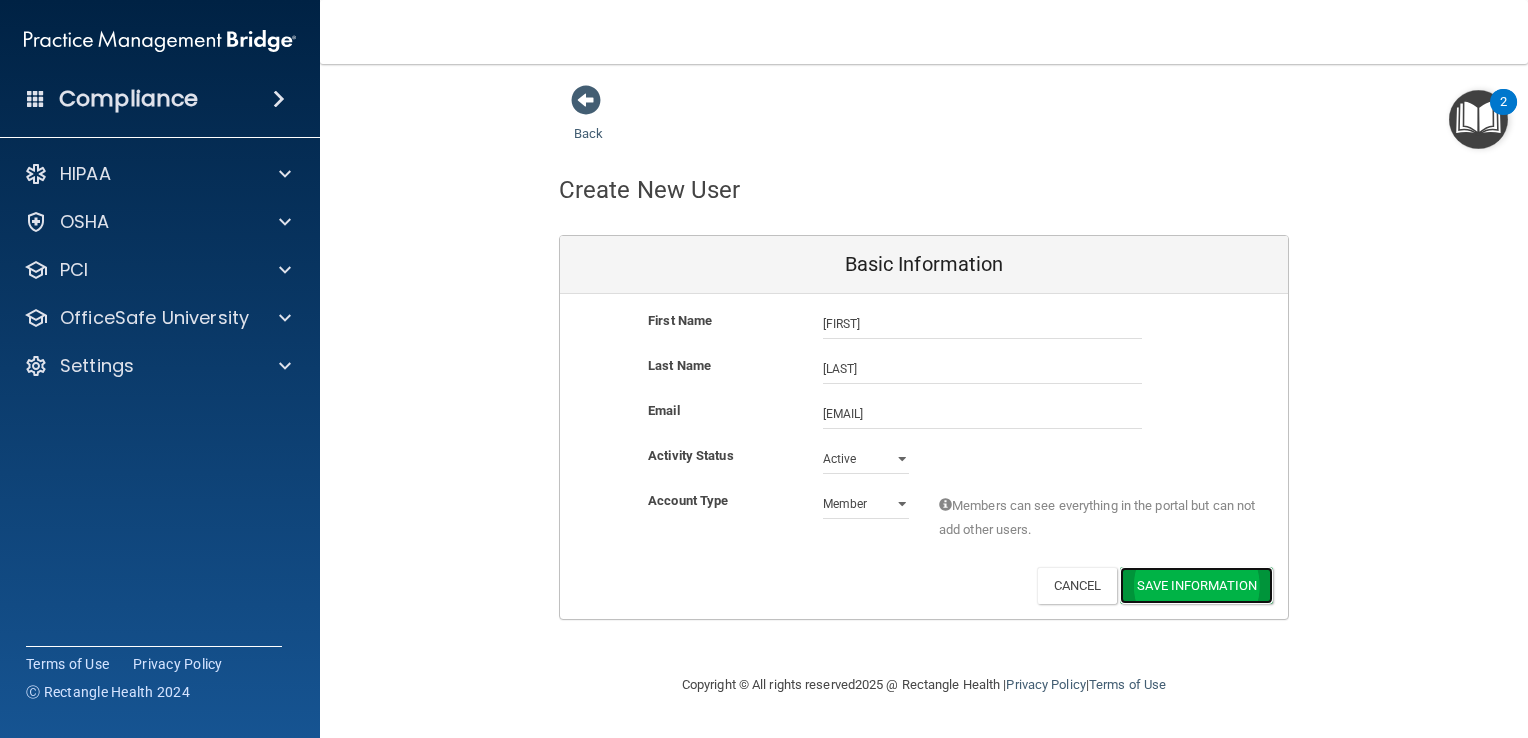 click on "Save Information" at bounding box center (1196, 585) 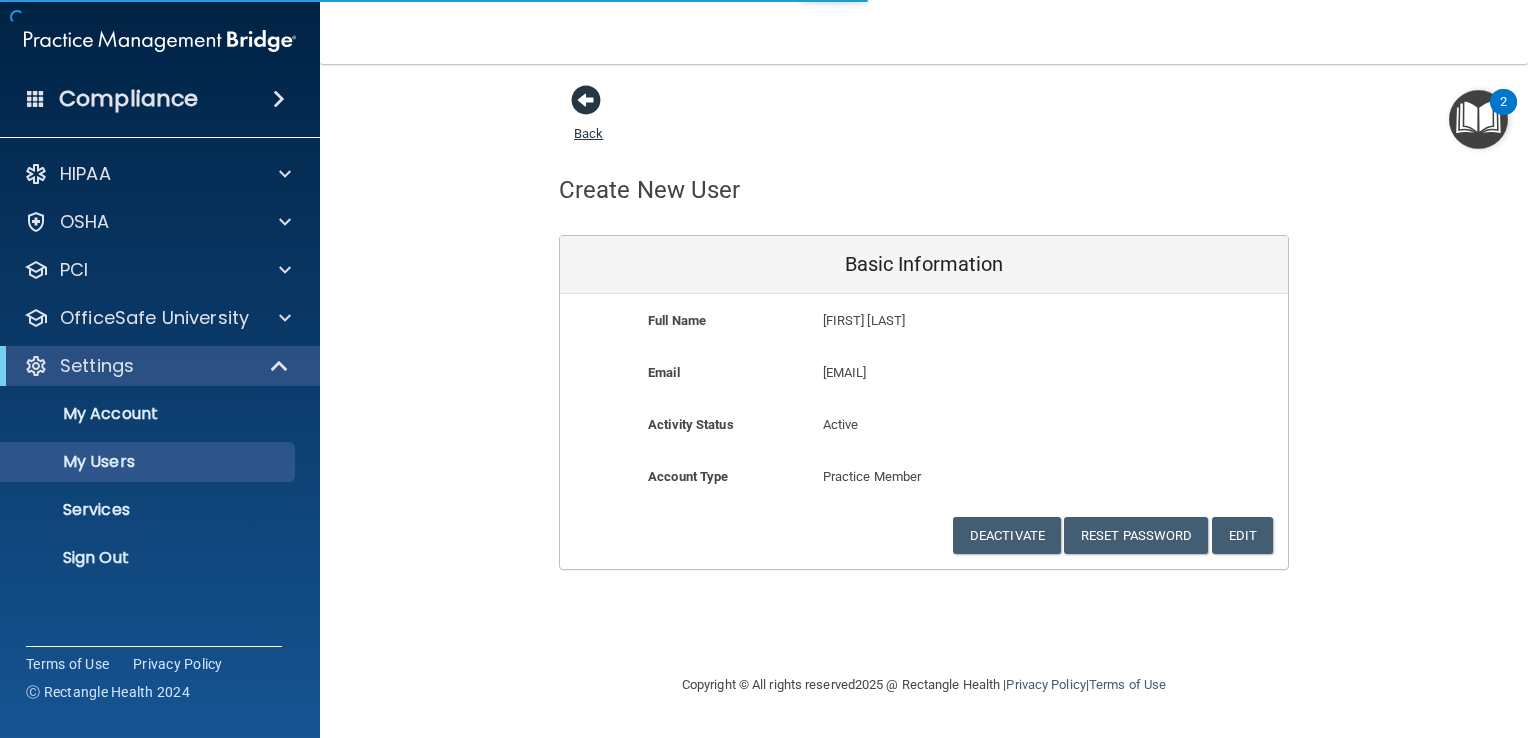 select on "20" 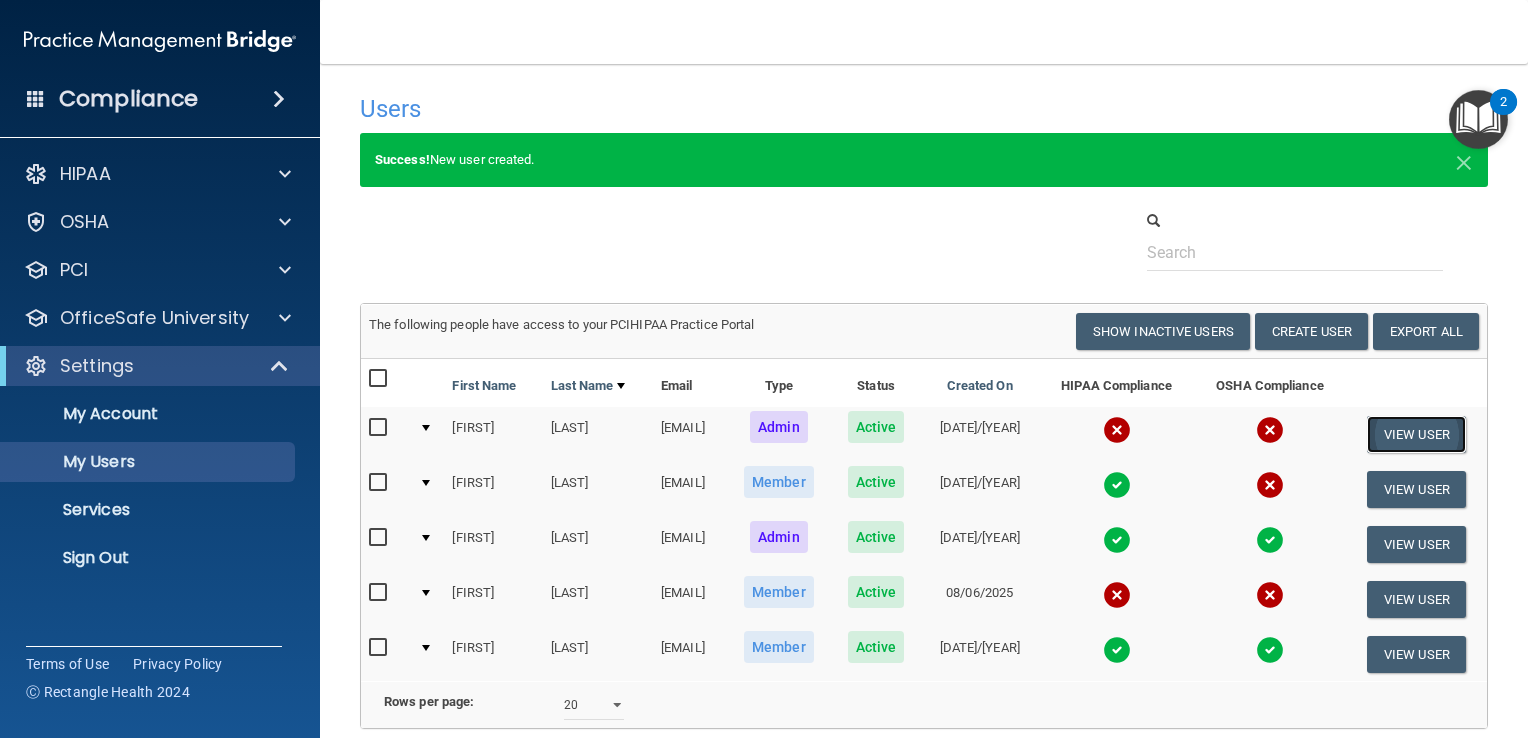 click on "View User" at bounding box center (1416, 434) 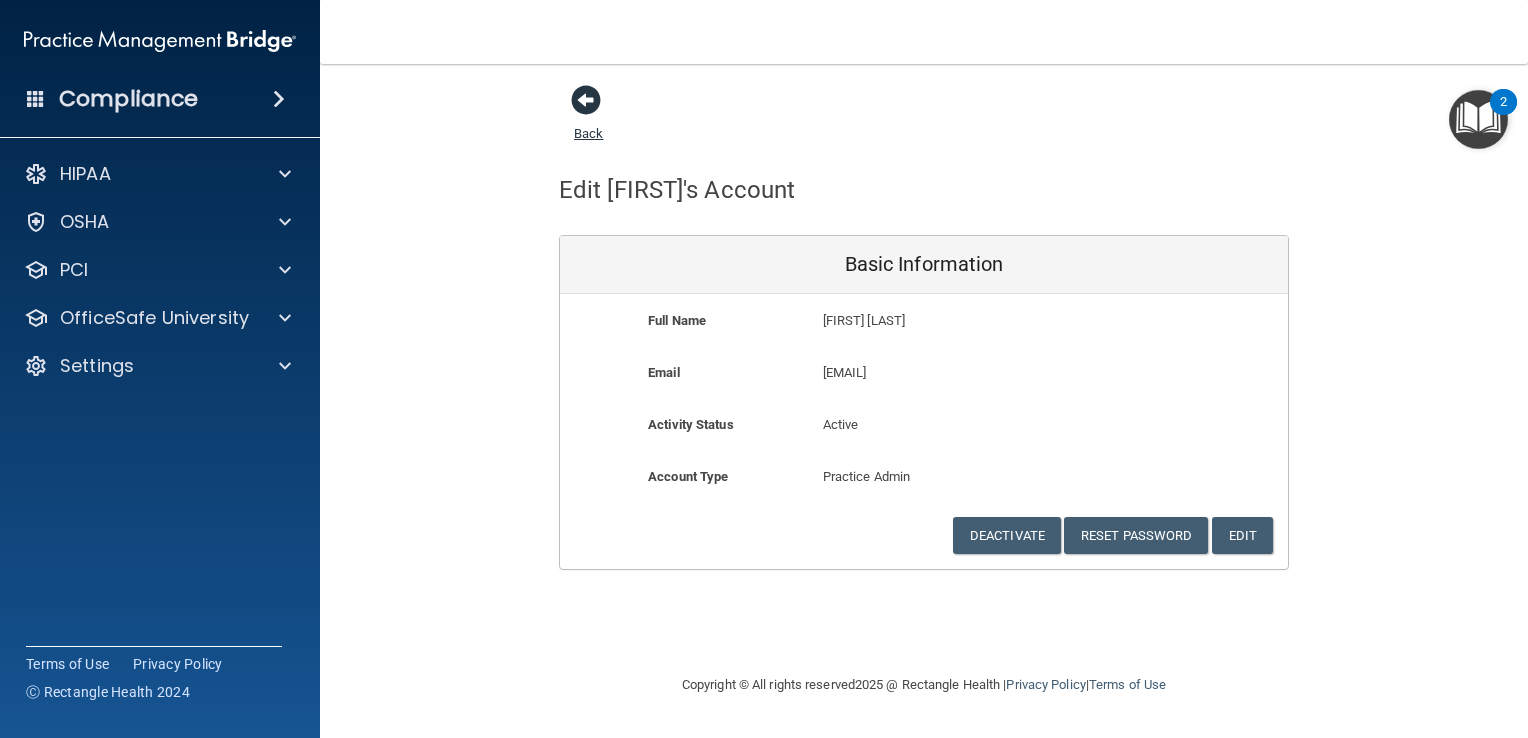 click at bounding box center [586, 100] 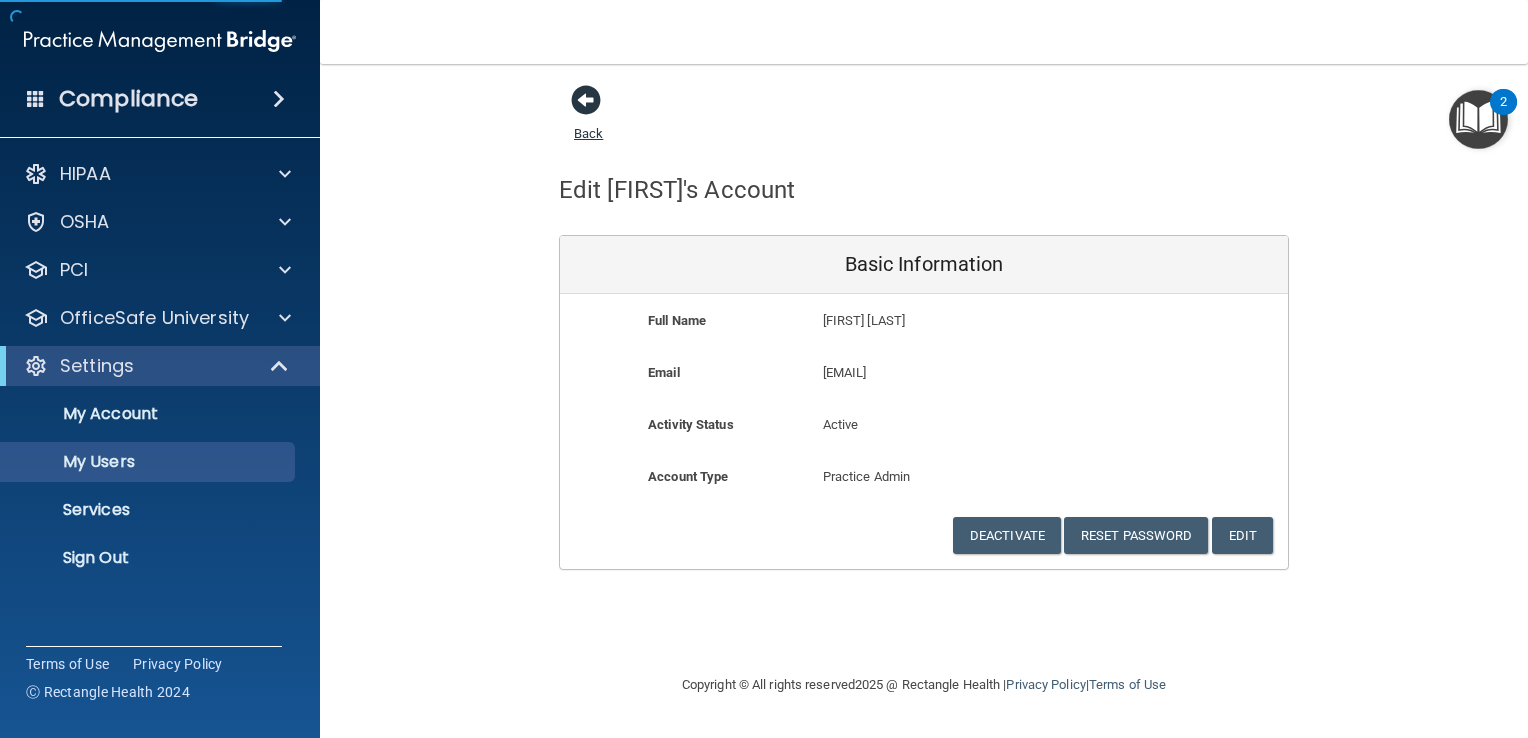 select on "20" 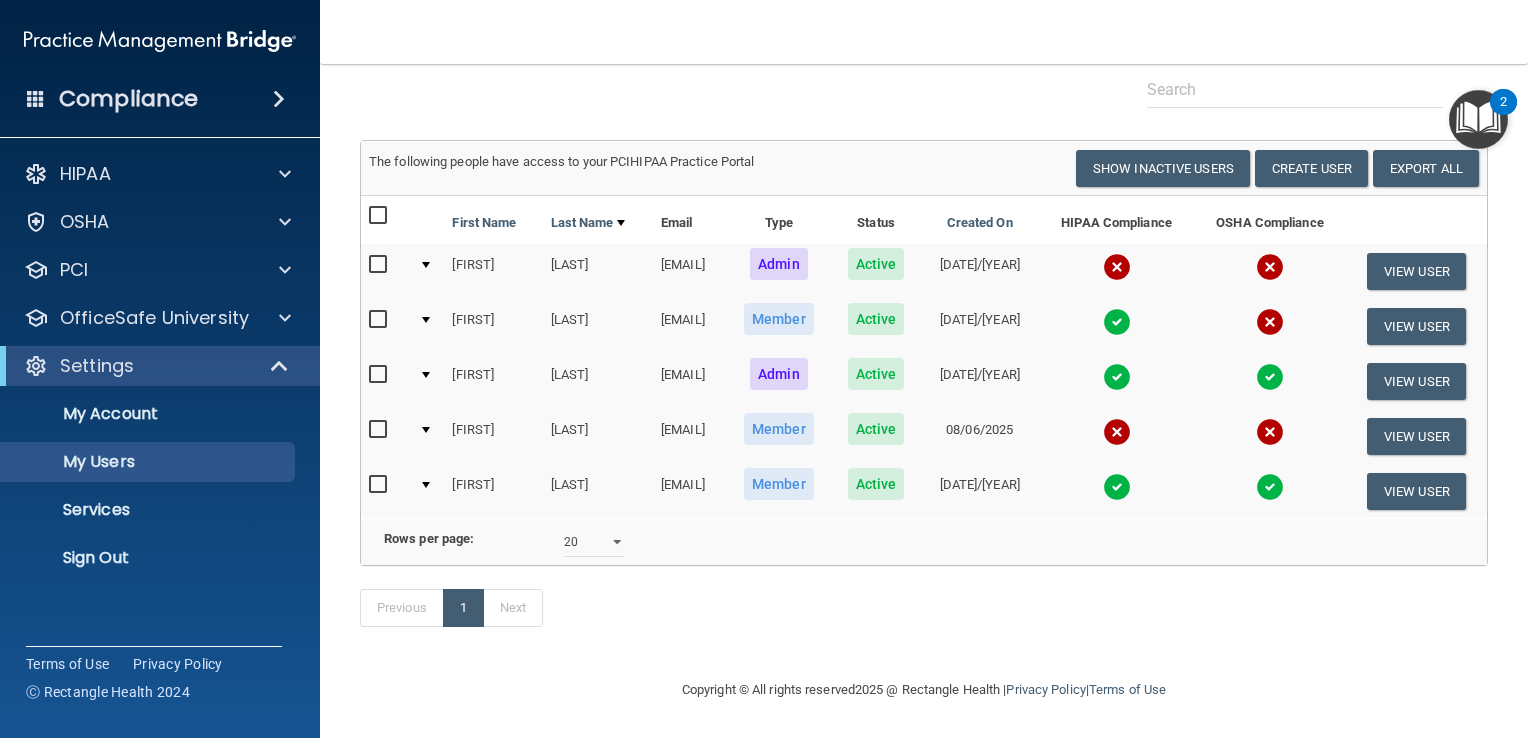 scroll, scrollTop: 188, scrollLeft: 0, axis: vertical 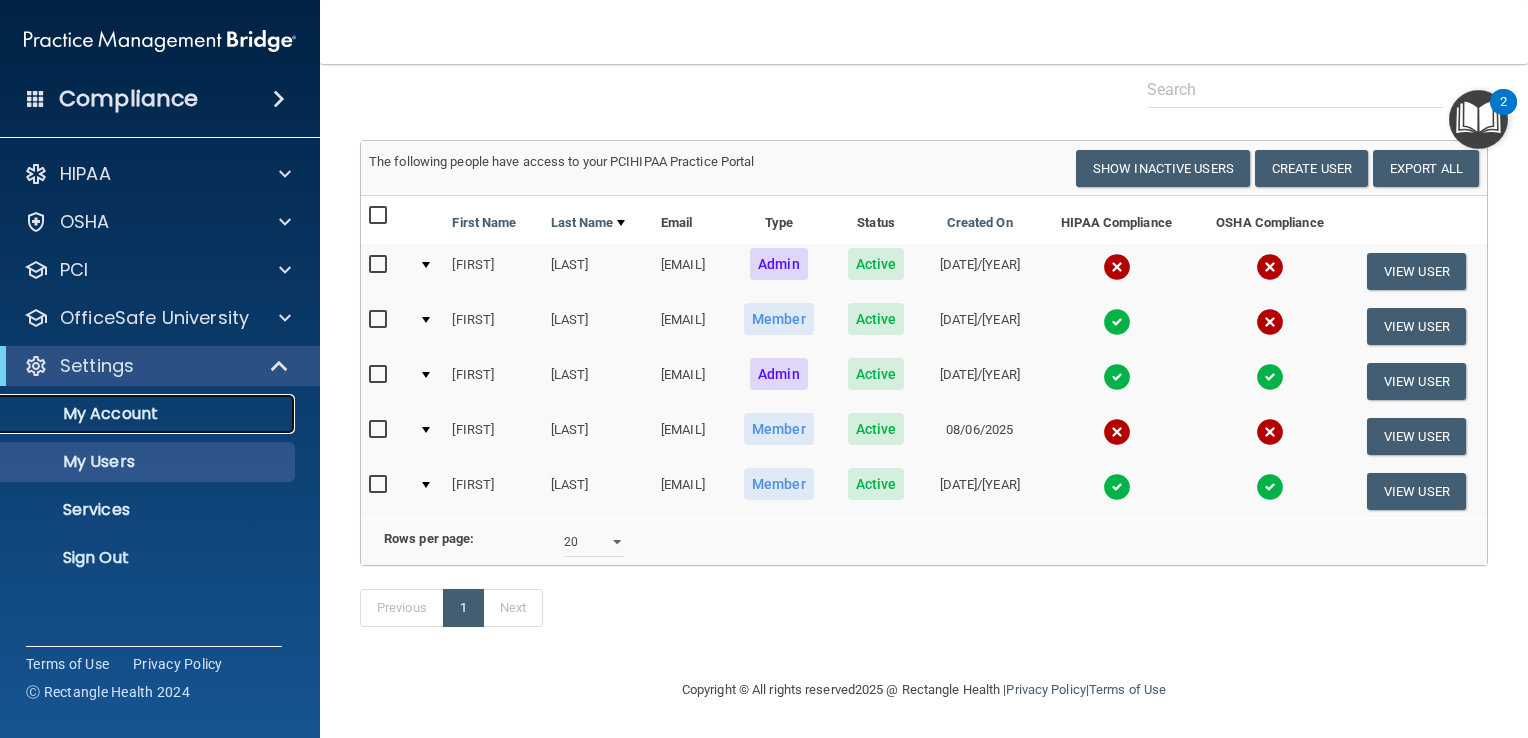 click on "My Account" at bounding box center (149, 414) 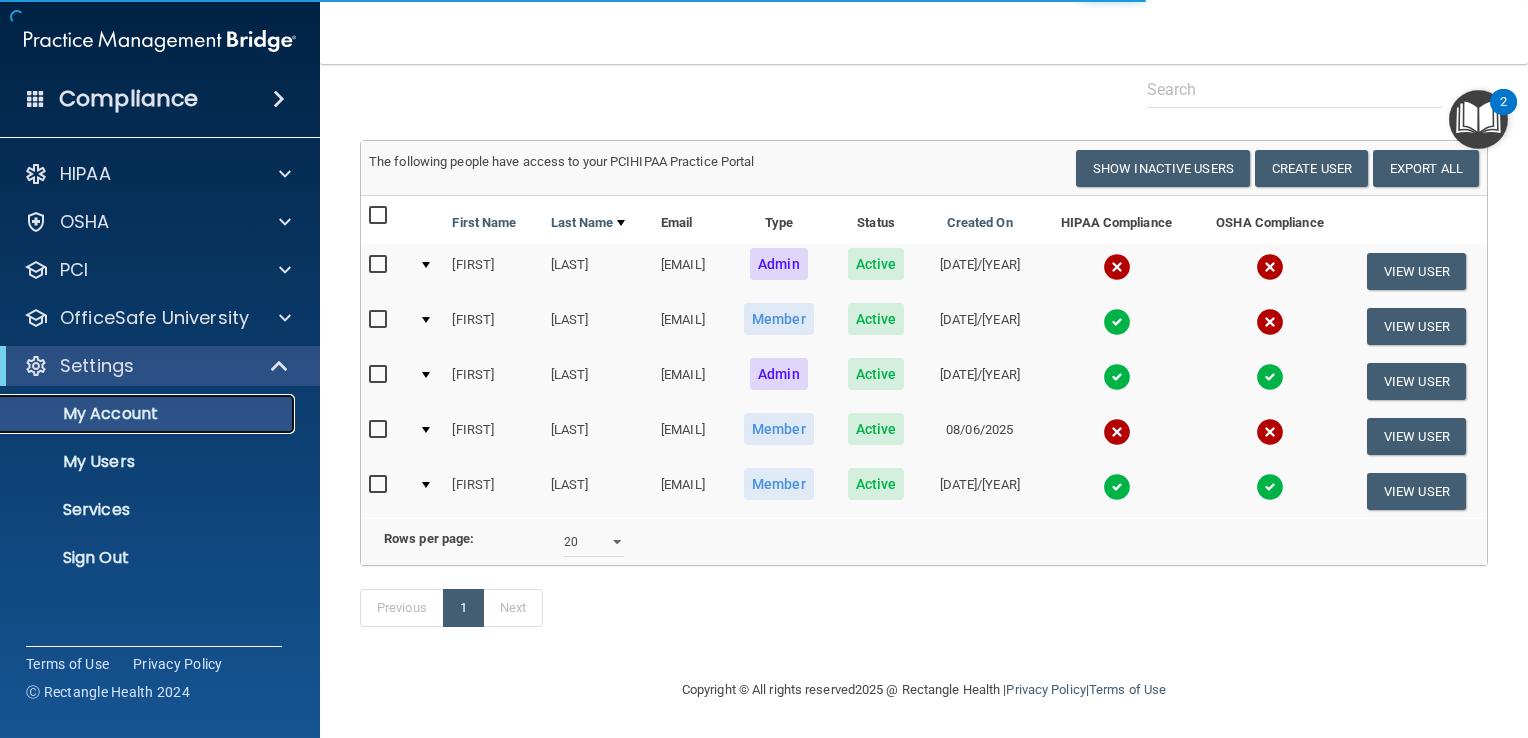 scroll, scrollTop: 0, scrollLeft: 0, axis: both 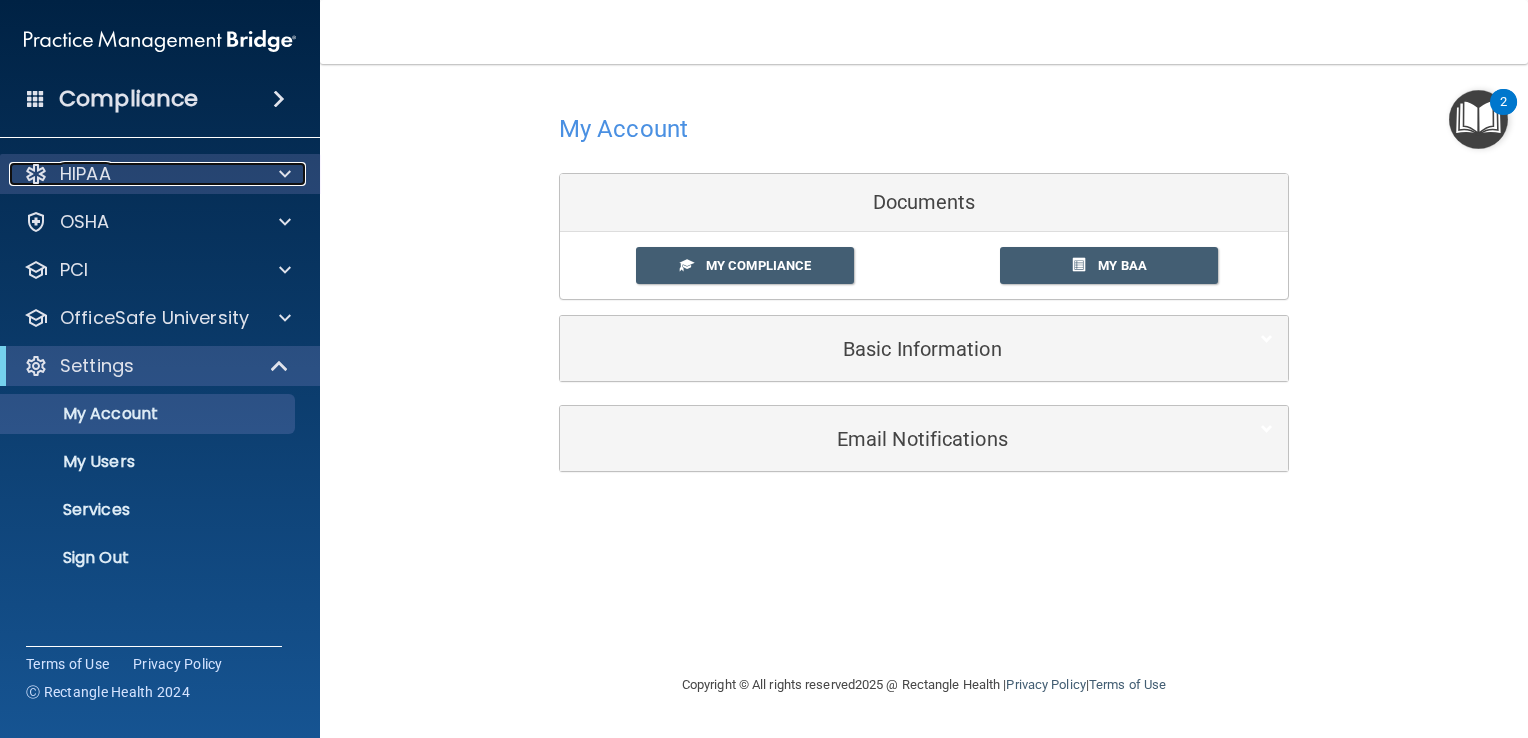 click on "HIPAA" at bounding box center [133, 174] 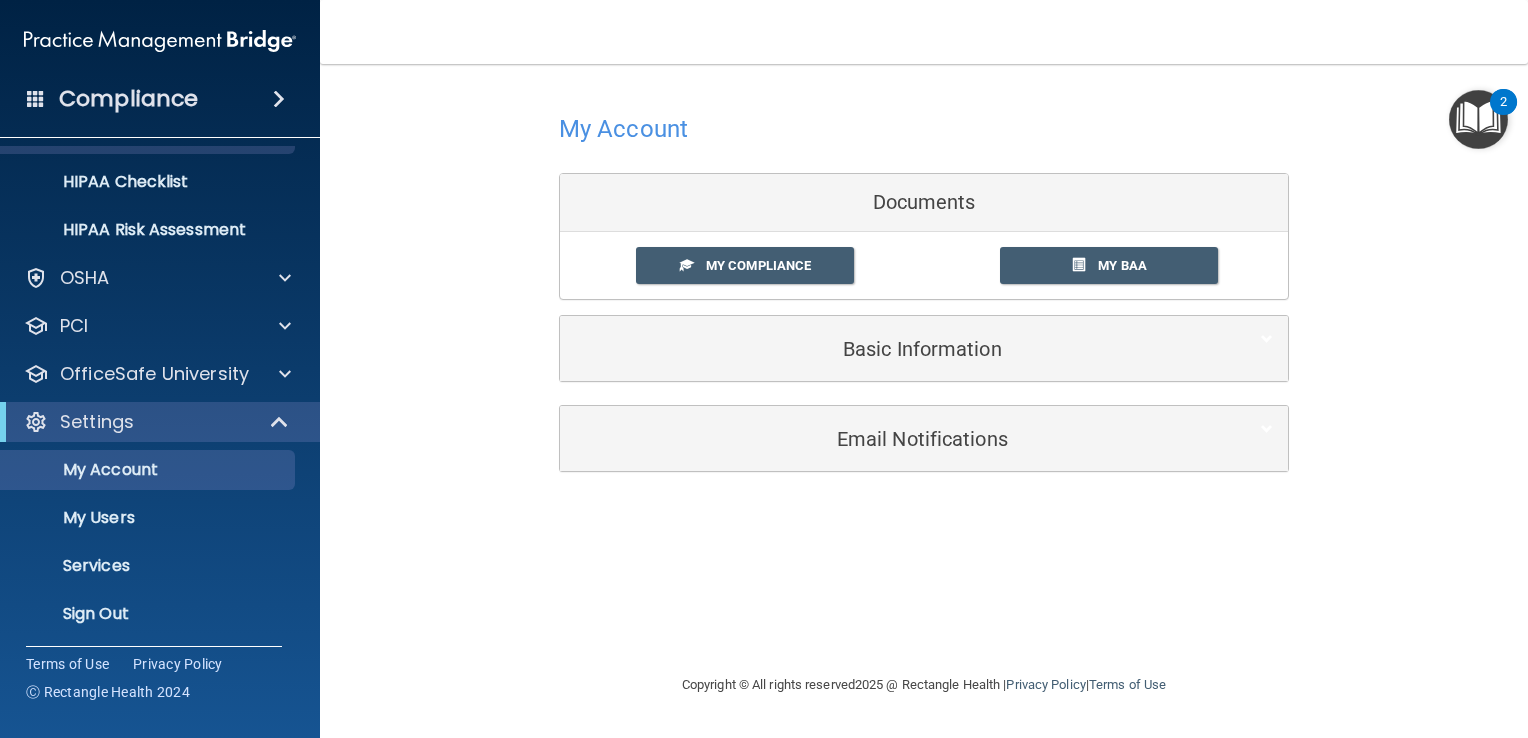 scroll, scrollTop: 283, scrollLeft: 0, axis: vertical 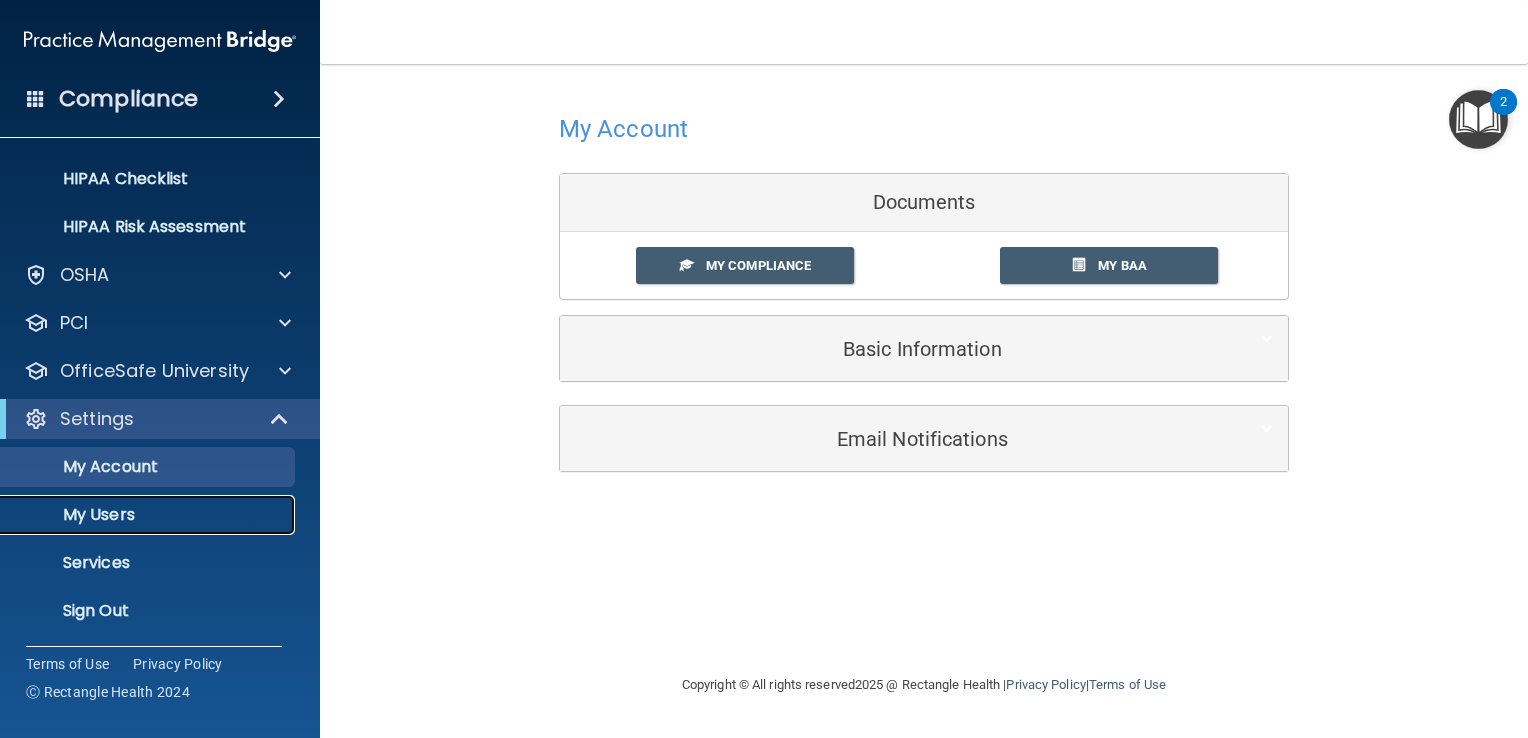 click on "My Users" at bounding box center [149, 515] 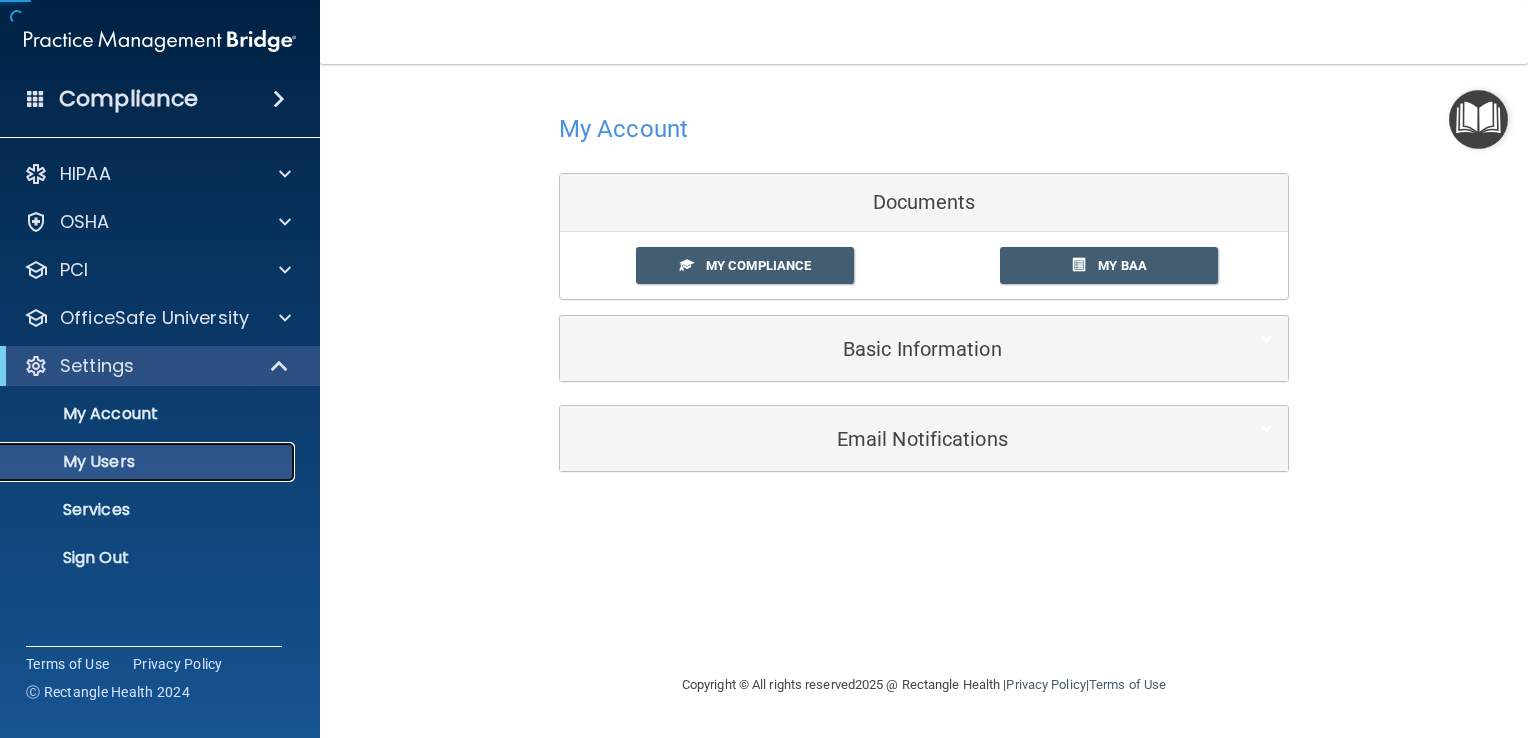scroll, scrollTop: 0, scrollLeft: 0, axis: both 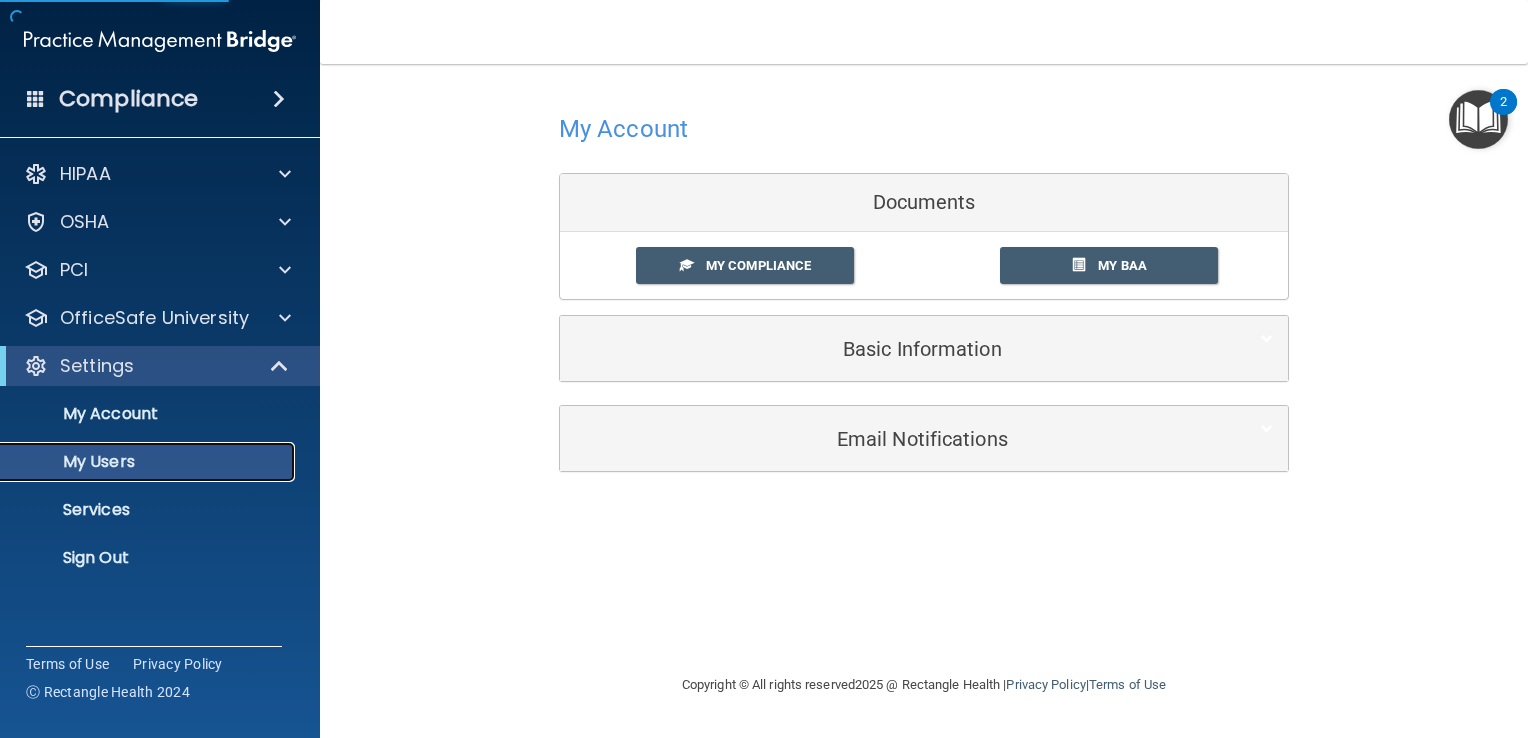 select on "20" 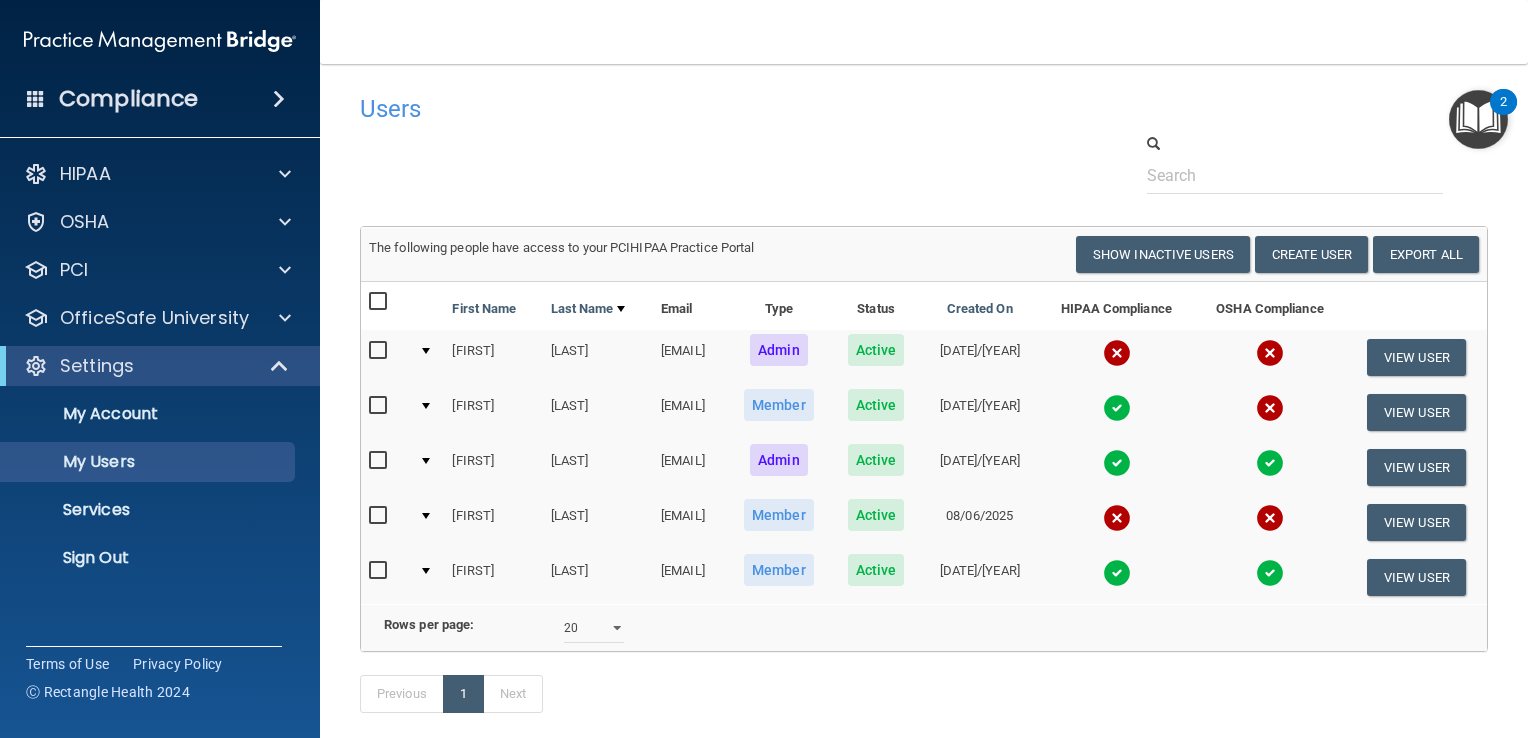 click on "[FIRST]" at bounding box center (493, 357) 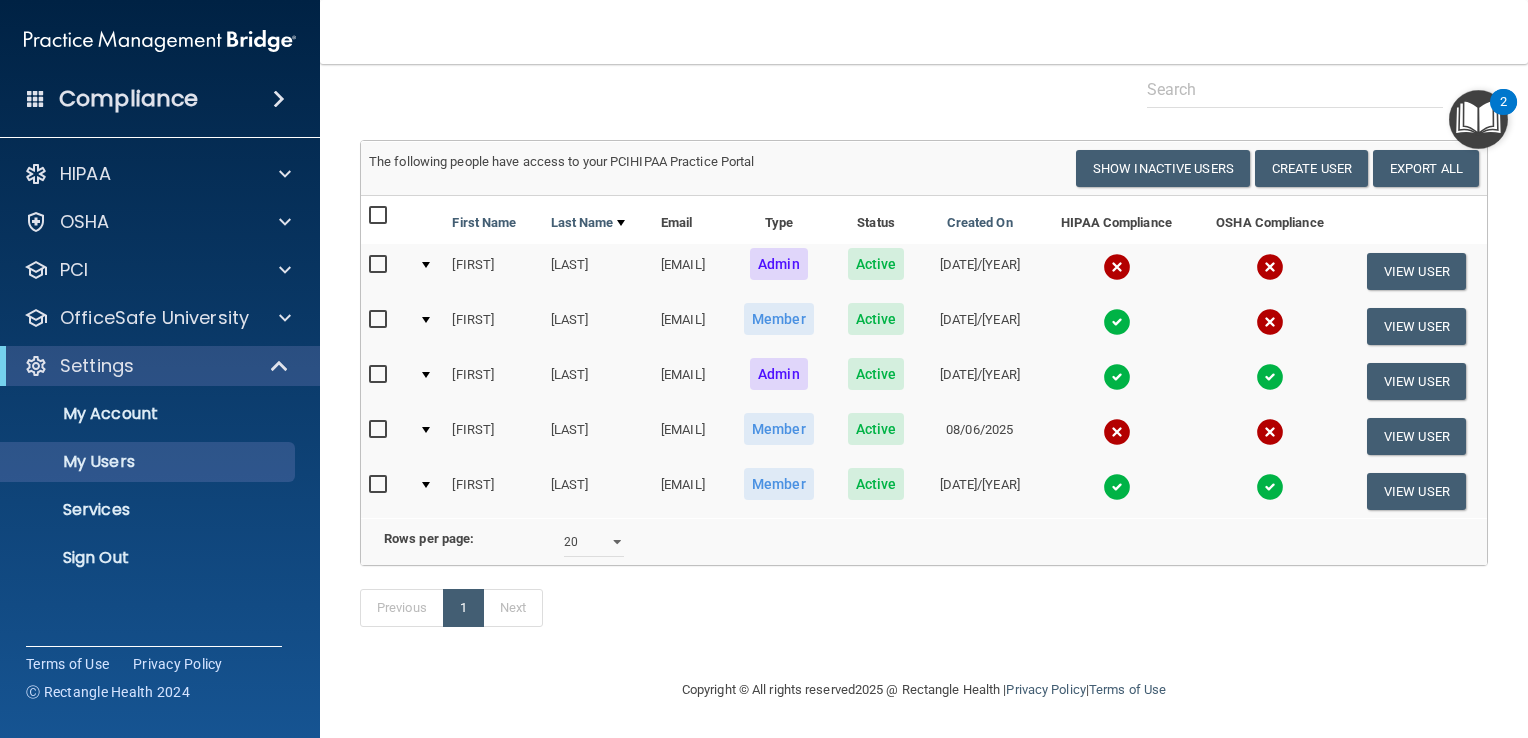 scroll, scrollTop: 112, scrollLeft: 0, axis: vertical 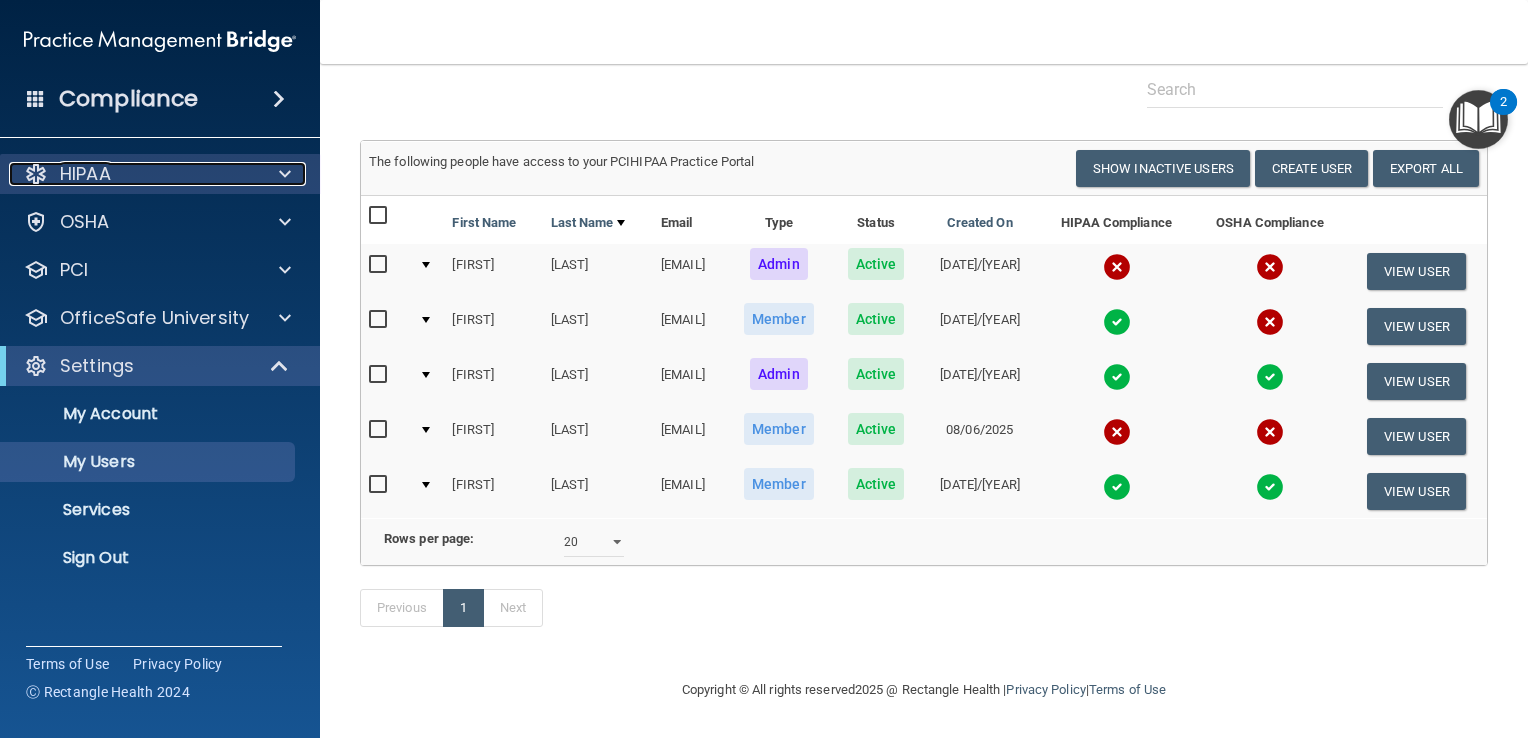 click on "HIPAA" at bounding box center (133, 174) 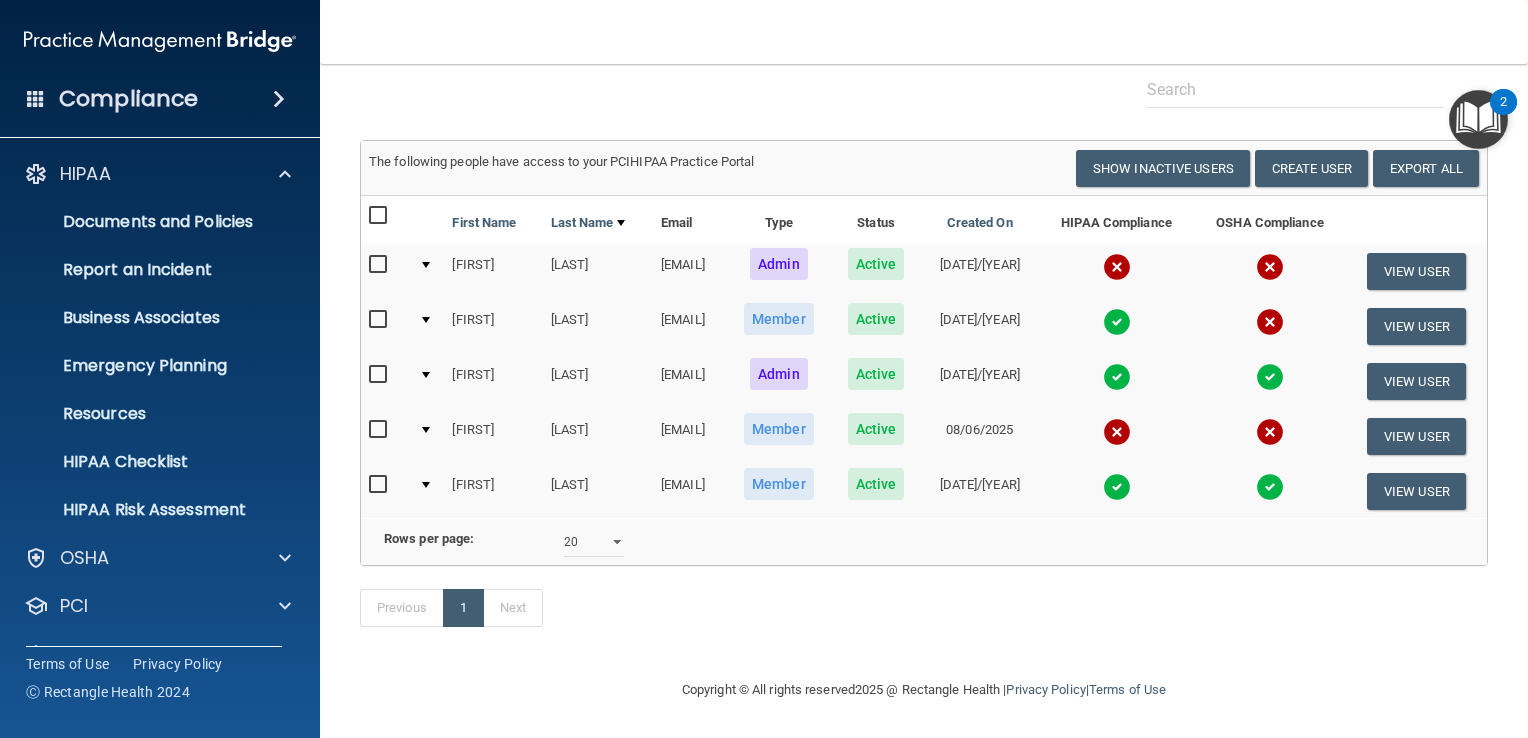 click on "Compliance" at bounding box center (128, 99) 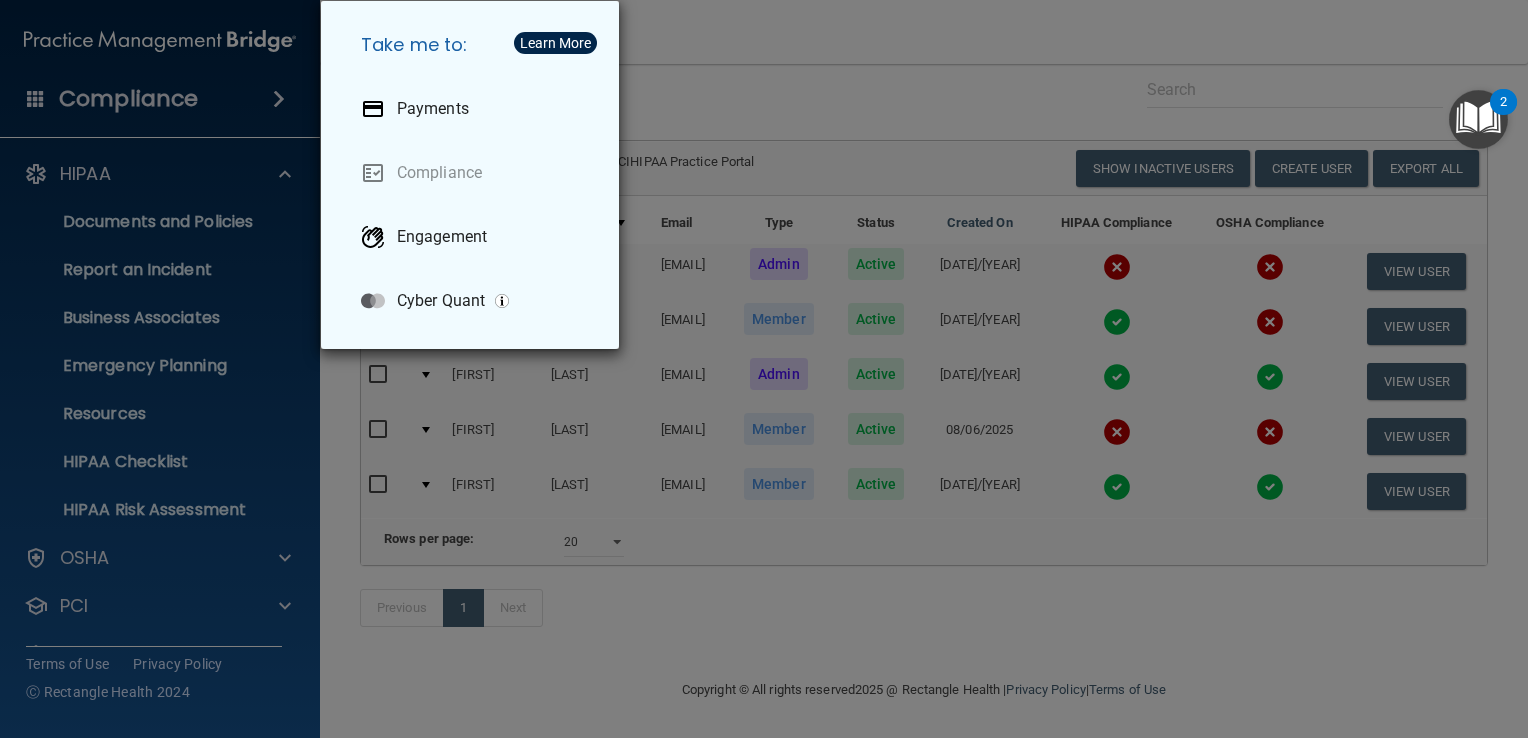 click on "Take me to:             Payments                   Compliance                     Engagement                     Cyber Quant" at bounding box center (764, 369) 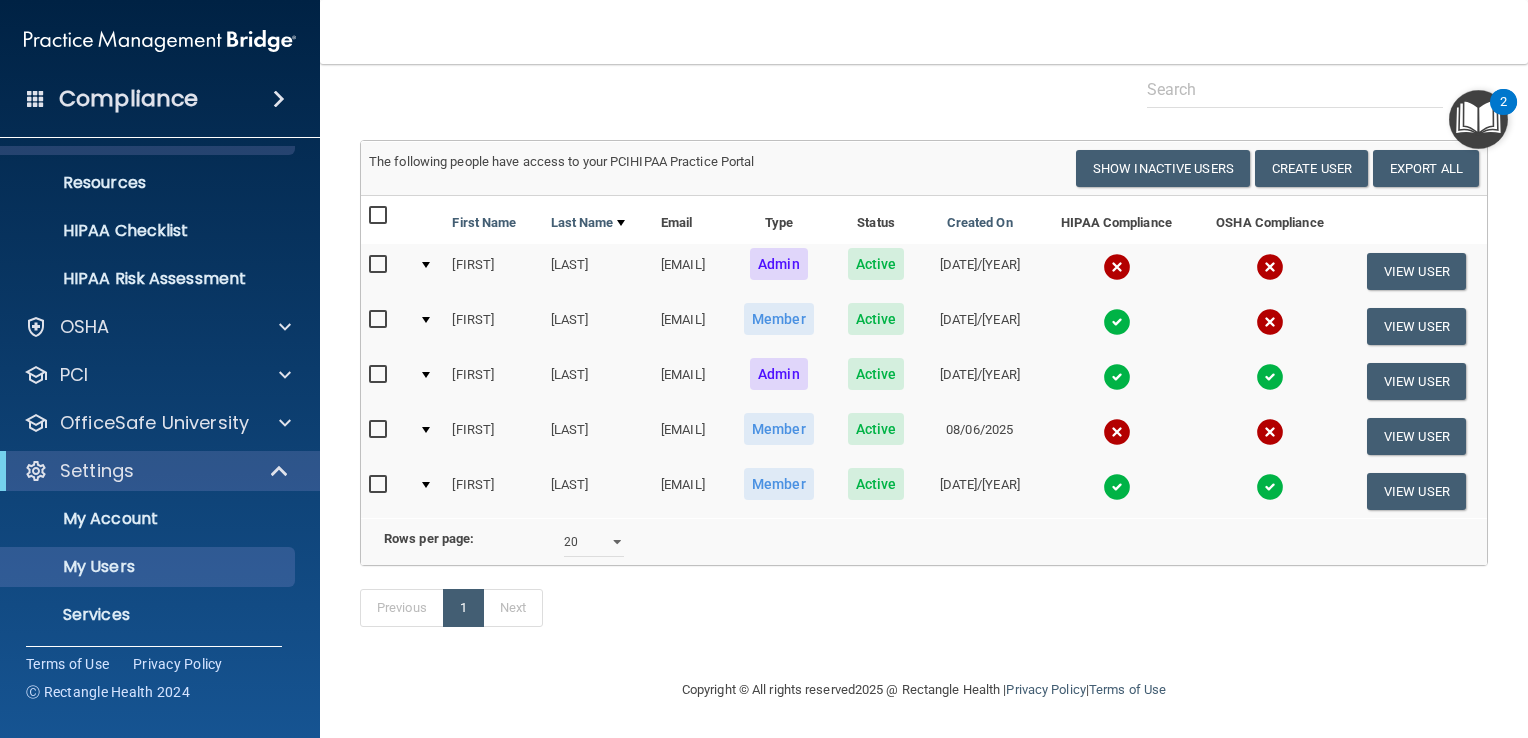 scroll, scrollTop: 283, scrollLeft: 0, axis: vertical 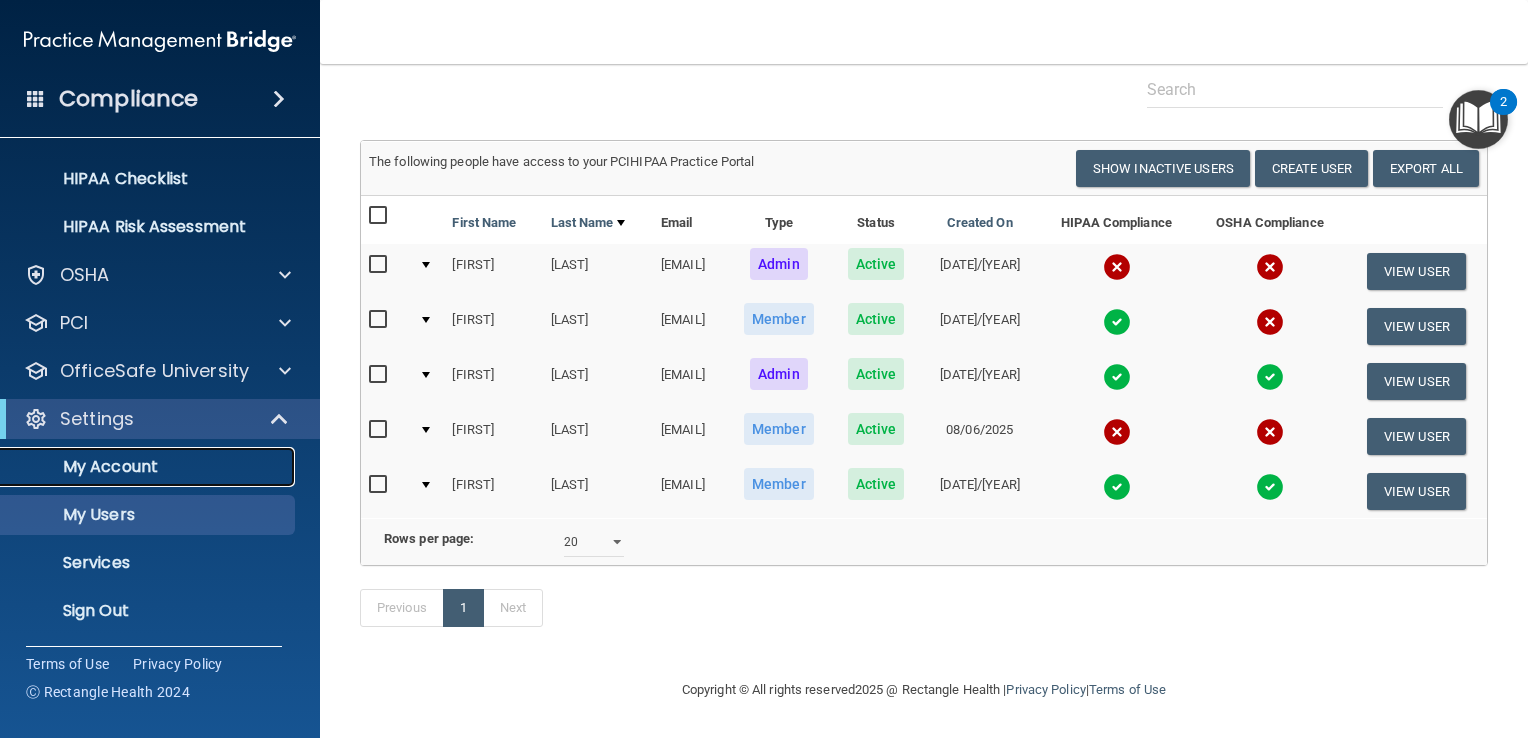 click on "My Account" at bounding box center (149, 467) 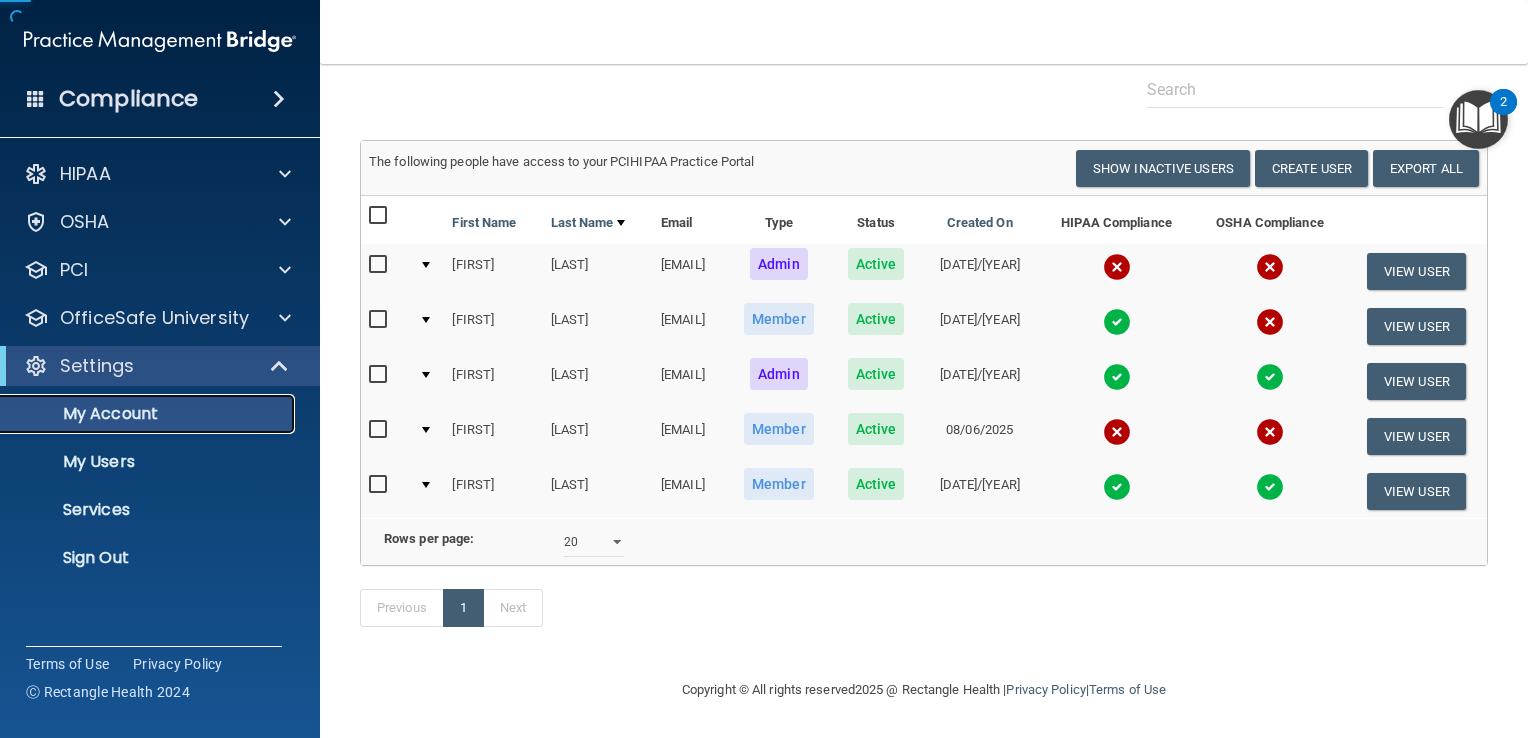 scroll, scrollTop: 0, scrollLeft: 0, axis: both 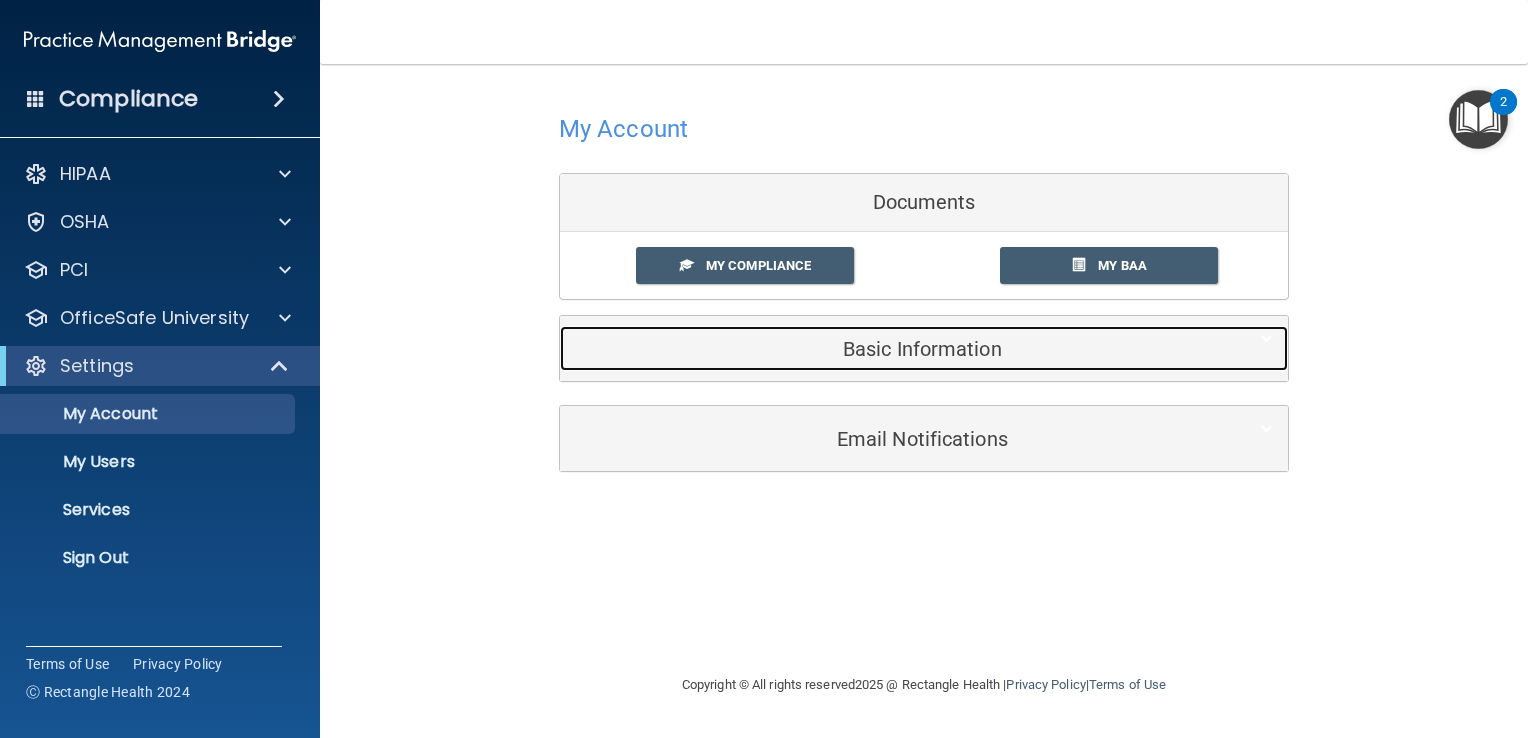 click on "Basic Information" at bounding box center (893, 349) 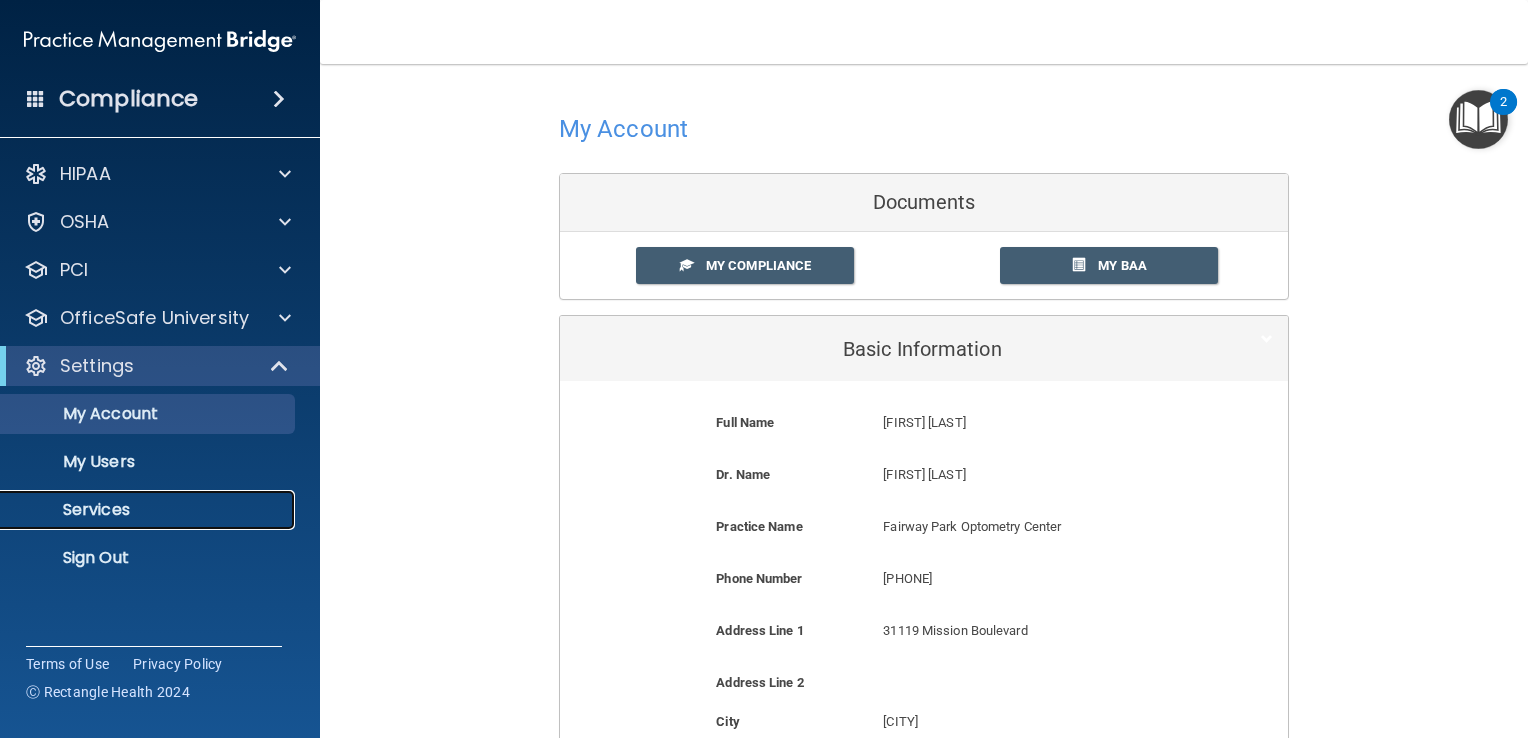 click on "Services" at bounding box center [149, 510] 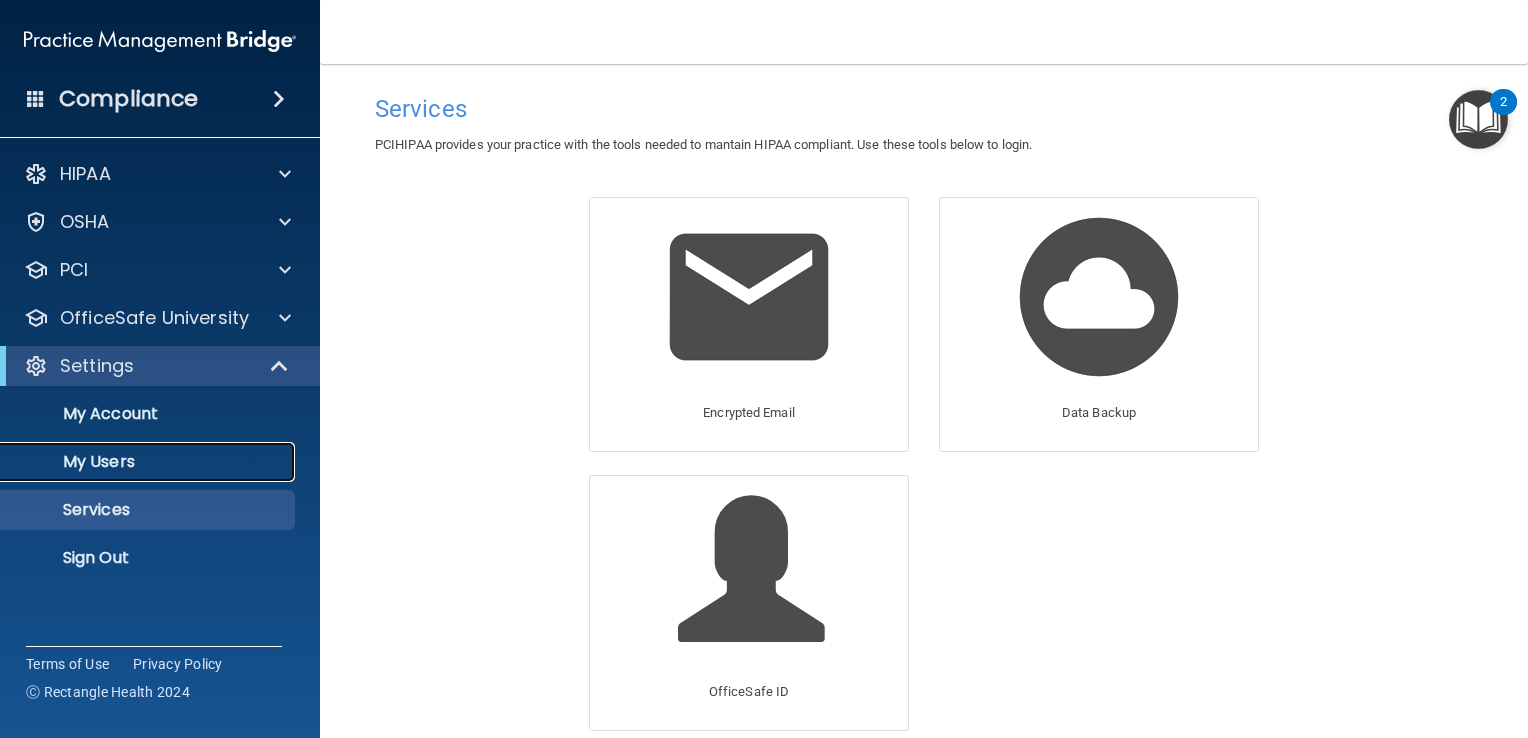 click on "My Users" at bounding box center [149, 462] 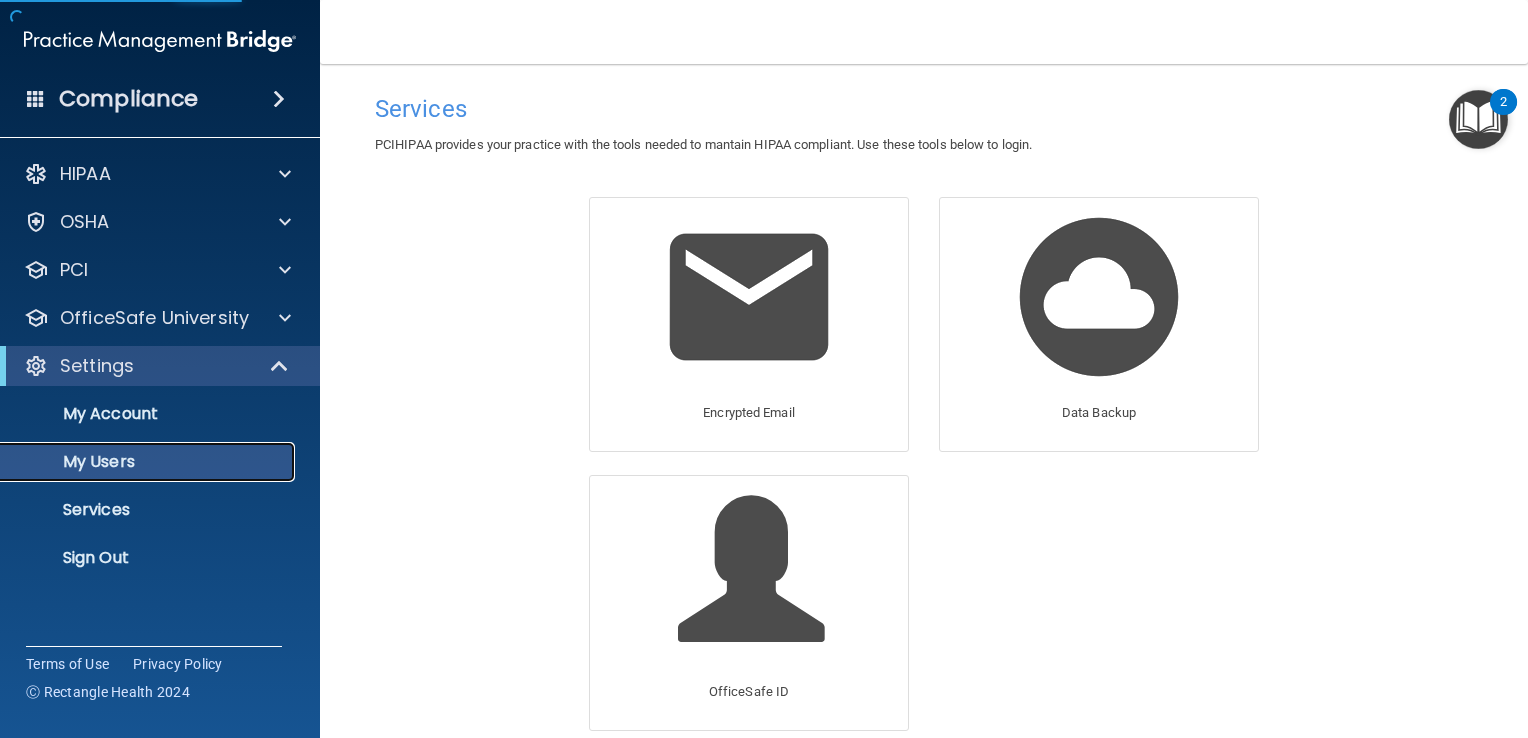 select on "20" 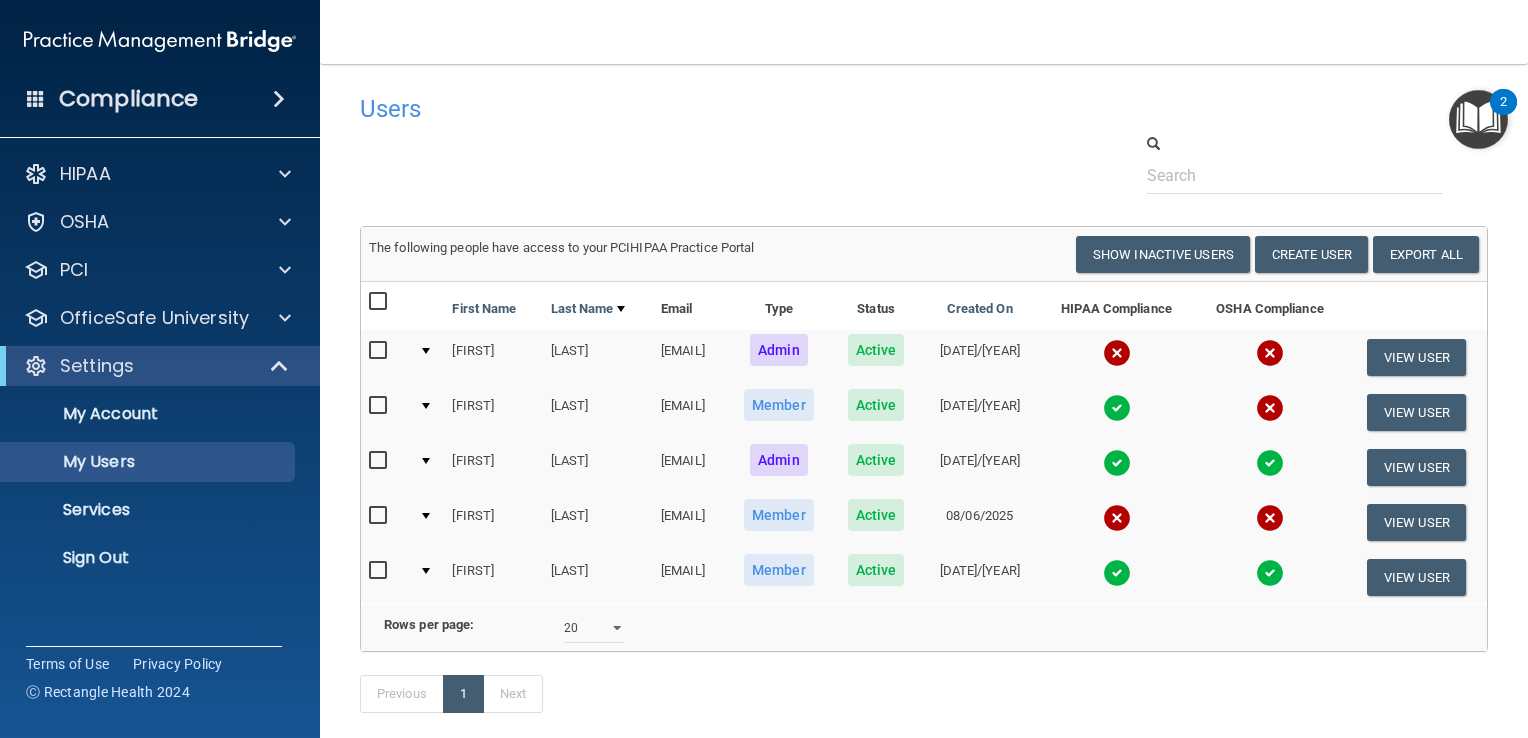 click at bounding box center [380, 461] 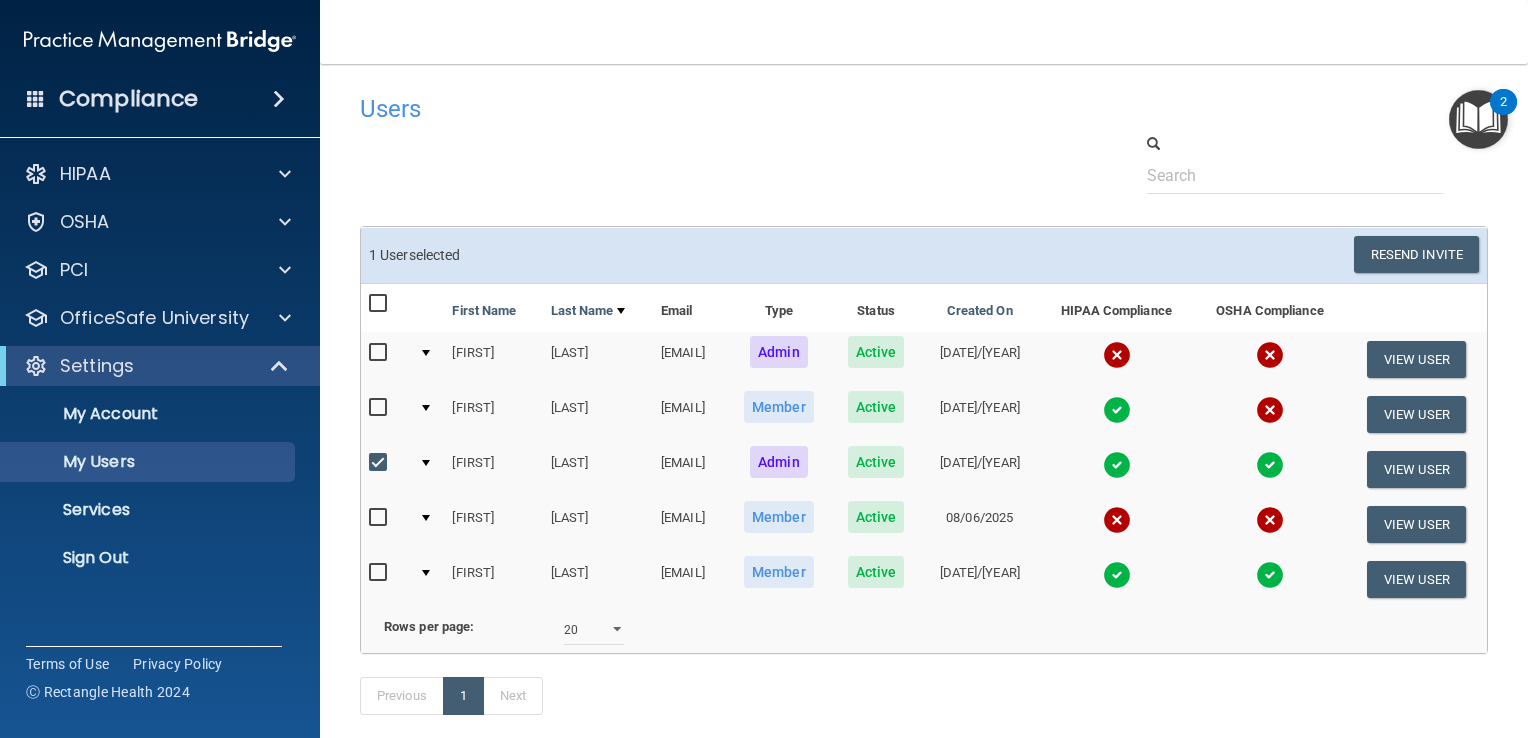 click at bounding box center (426, 463) 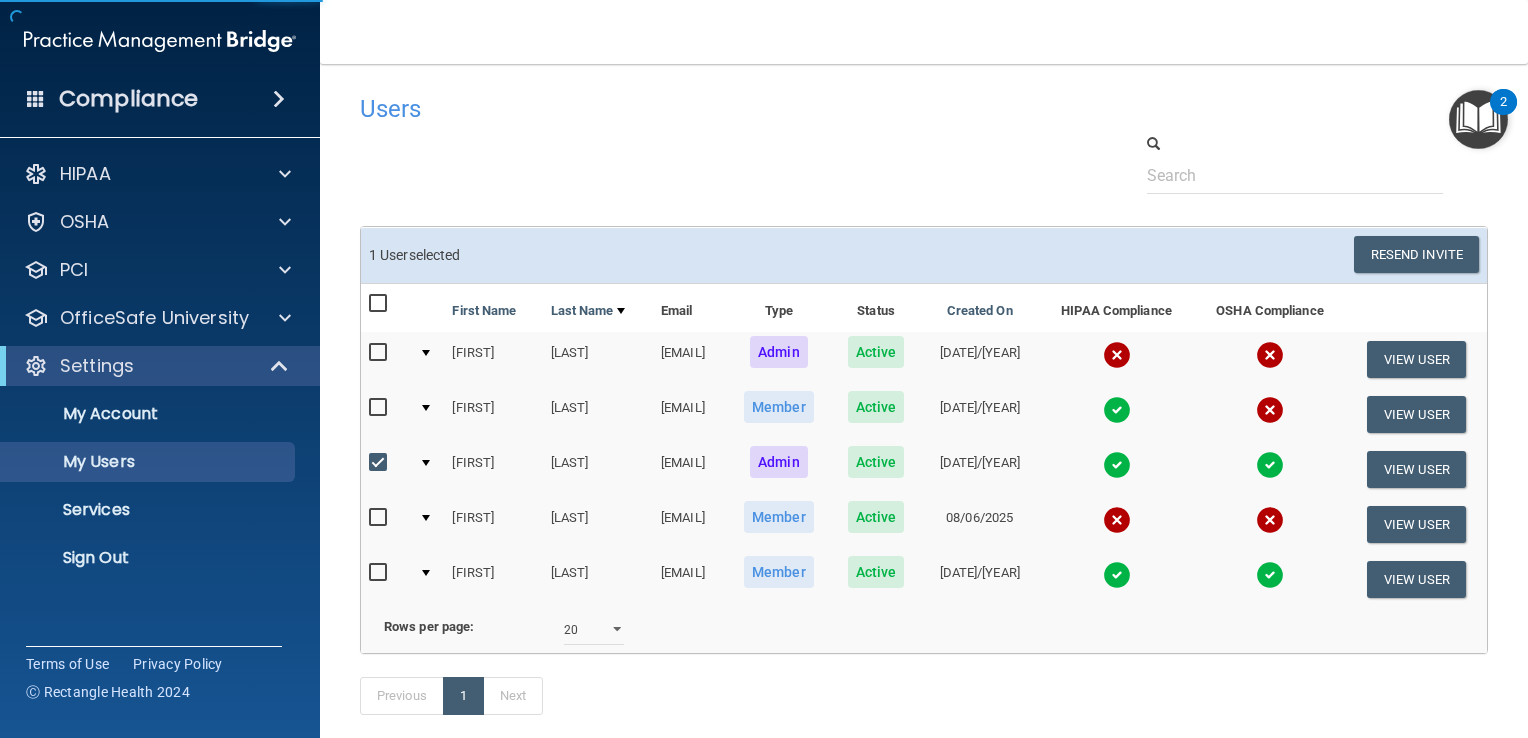 click at bounding box center [426, 463] 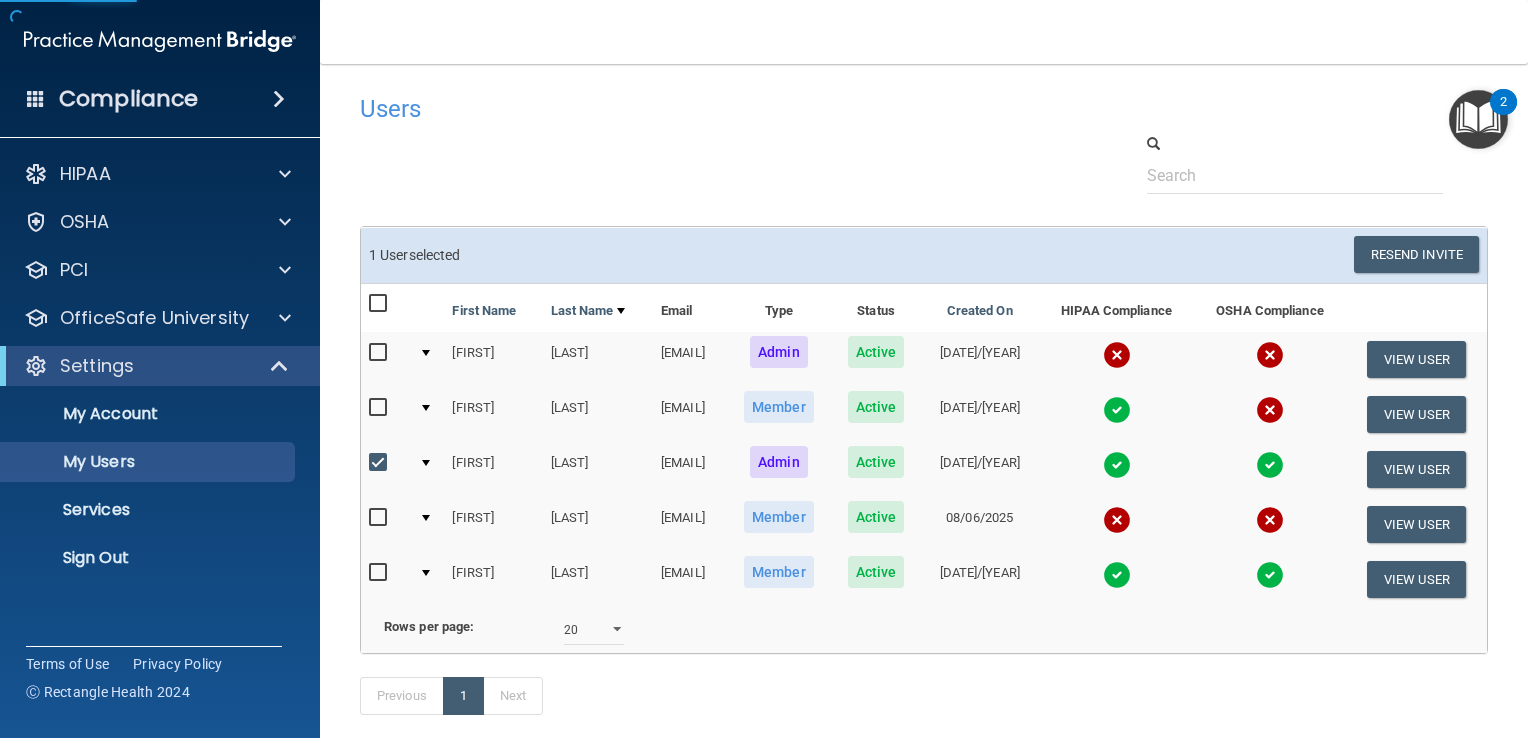 click at bounding box center (380, 463) 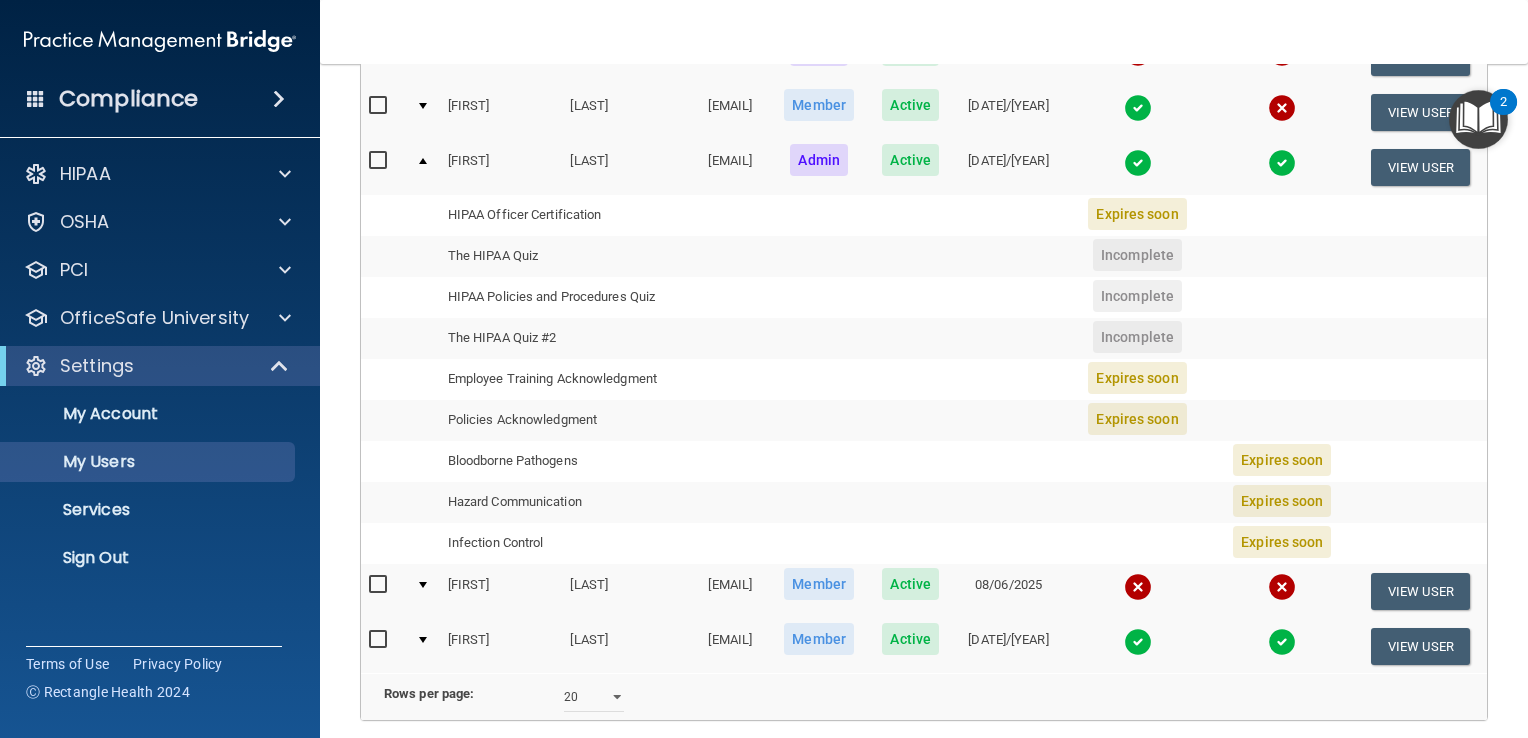 scroll, scrollTop: 0, scrollLeft: 0, axis: both 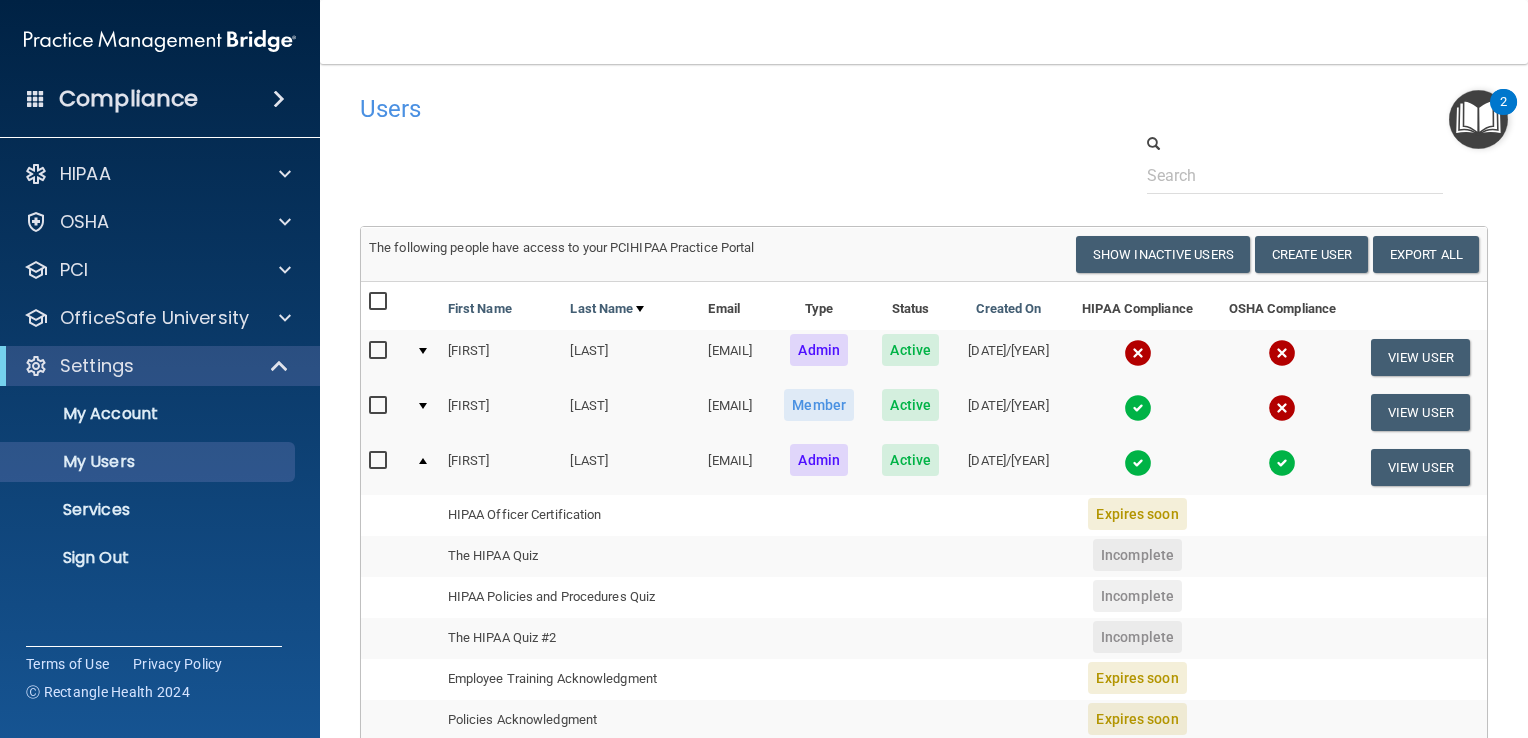 click at bounding box center (423, 357) 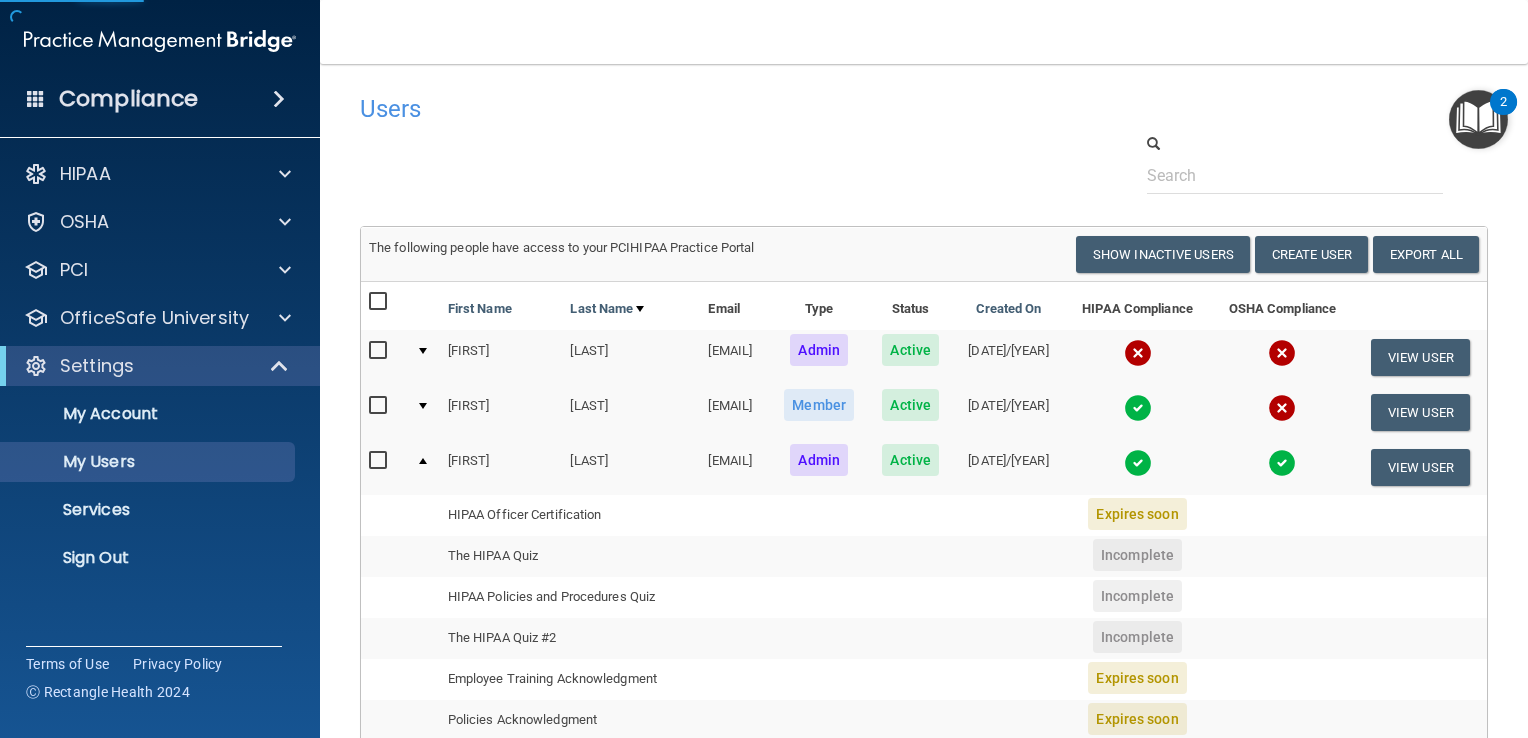 click at bounding box center [423, 351] 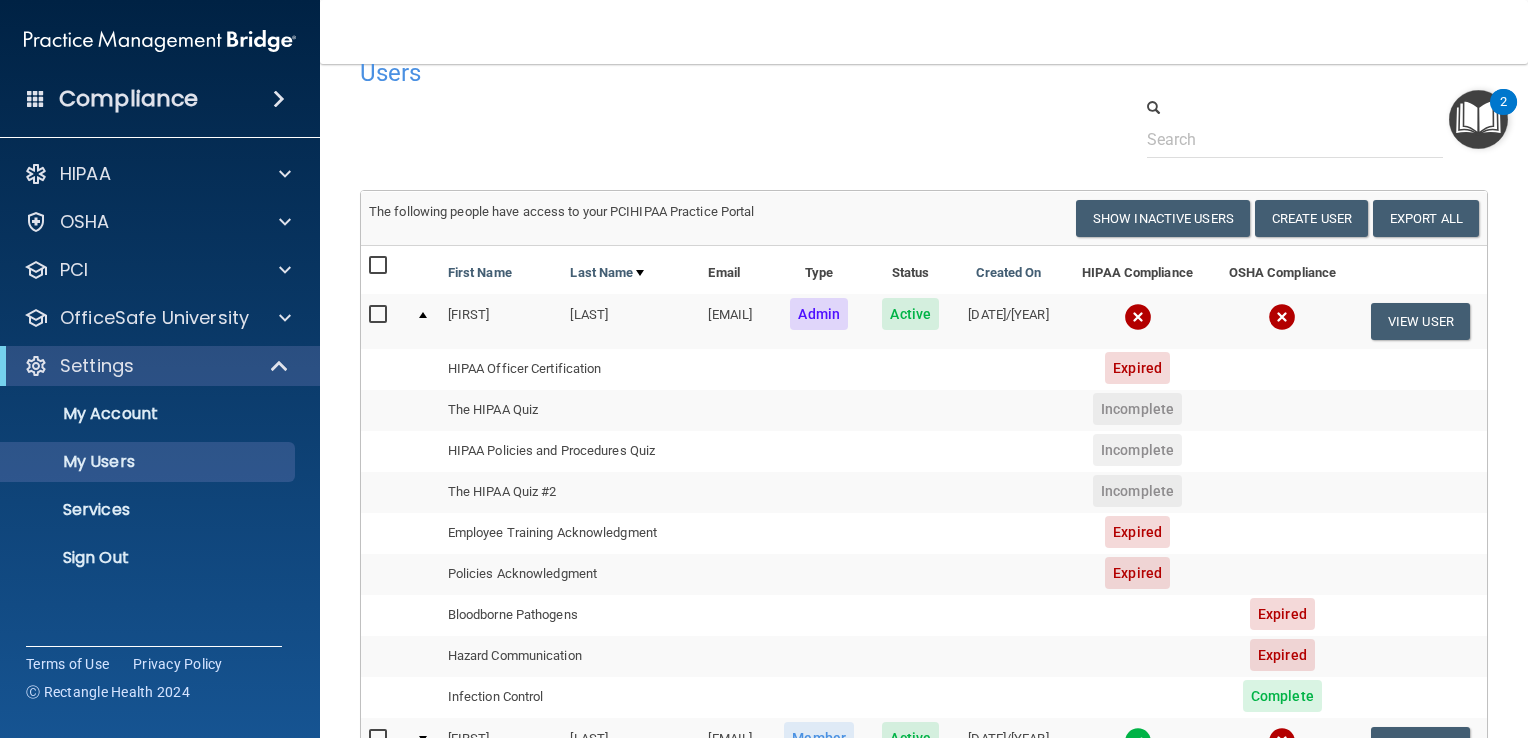 scroll, scrollTop: 0, scrollLeft: 0, axis: both 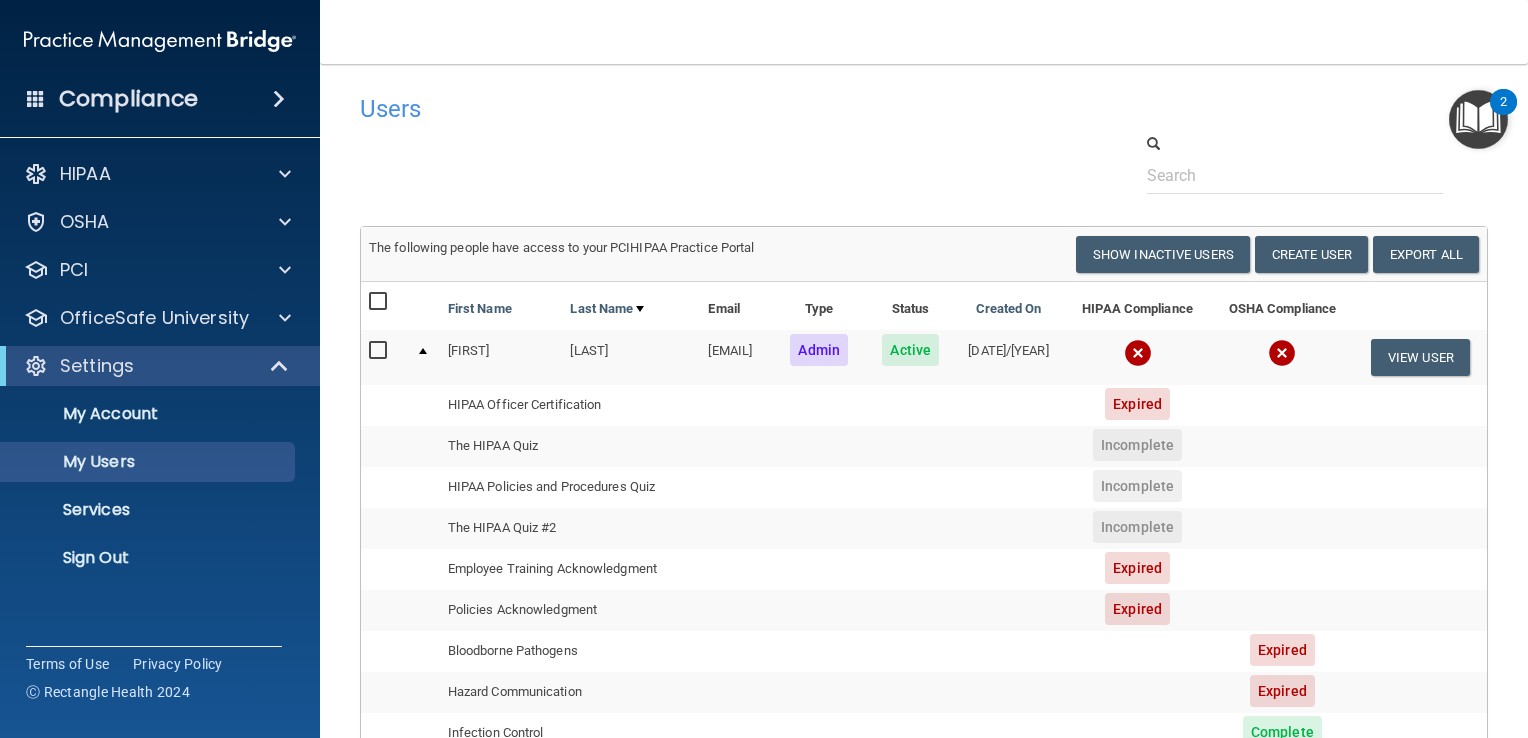 click on "Expired" at bounding box center (1137, 404) 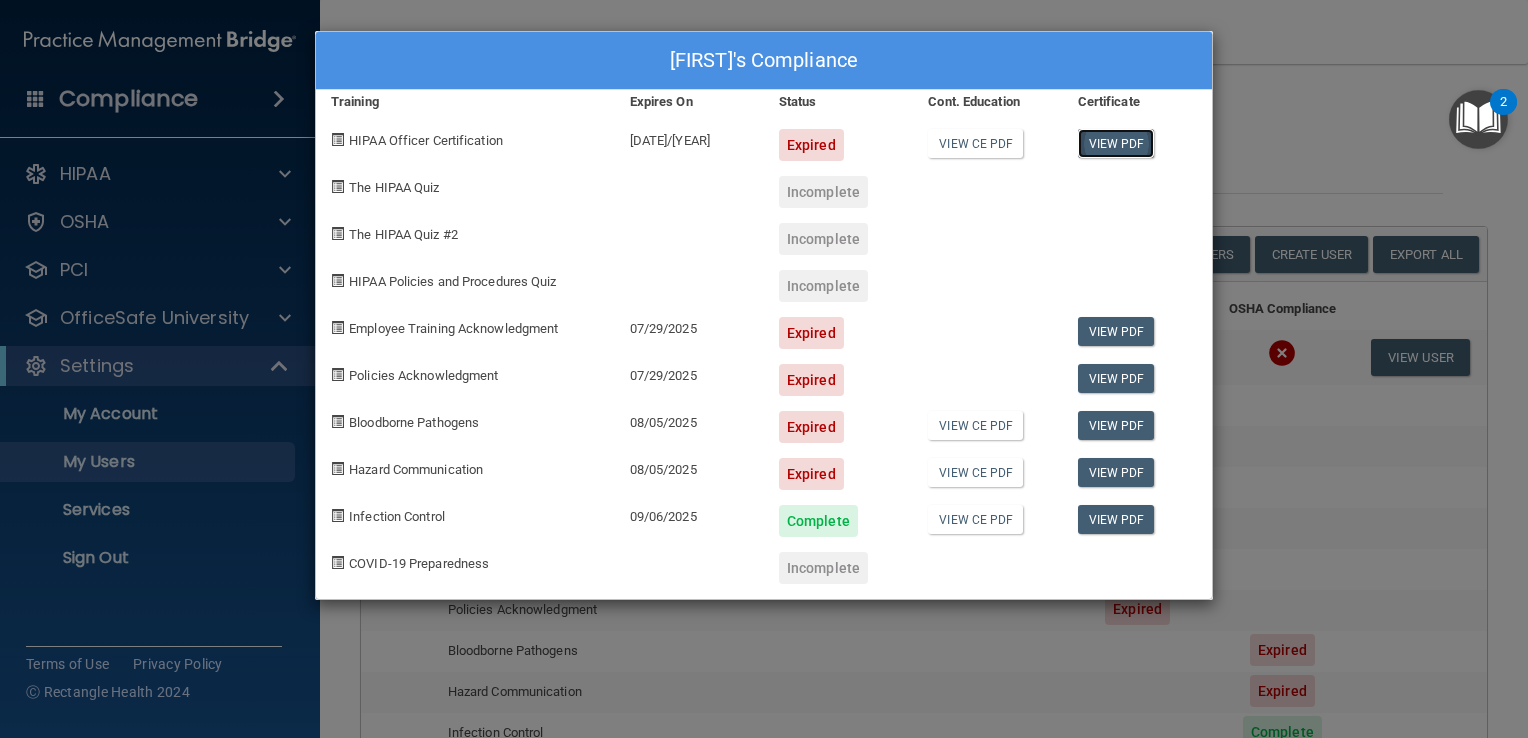 click on "View PDF" at bounding box center (1116, 143) 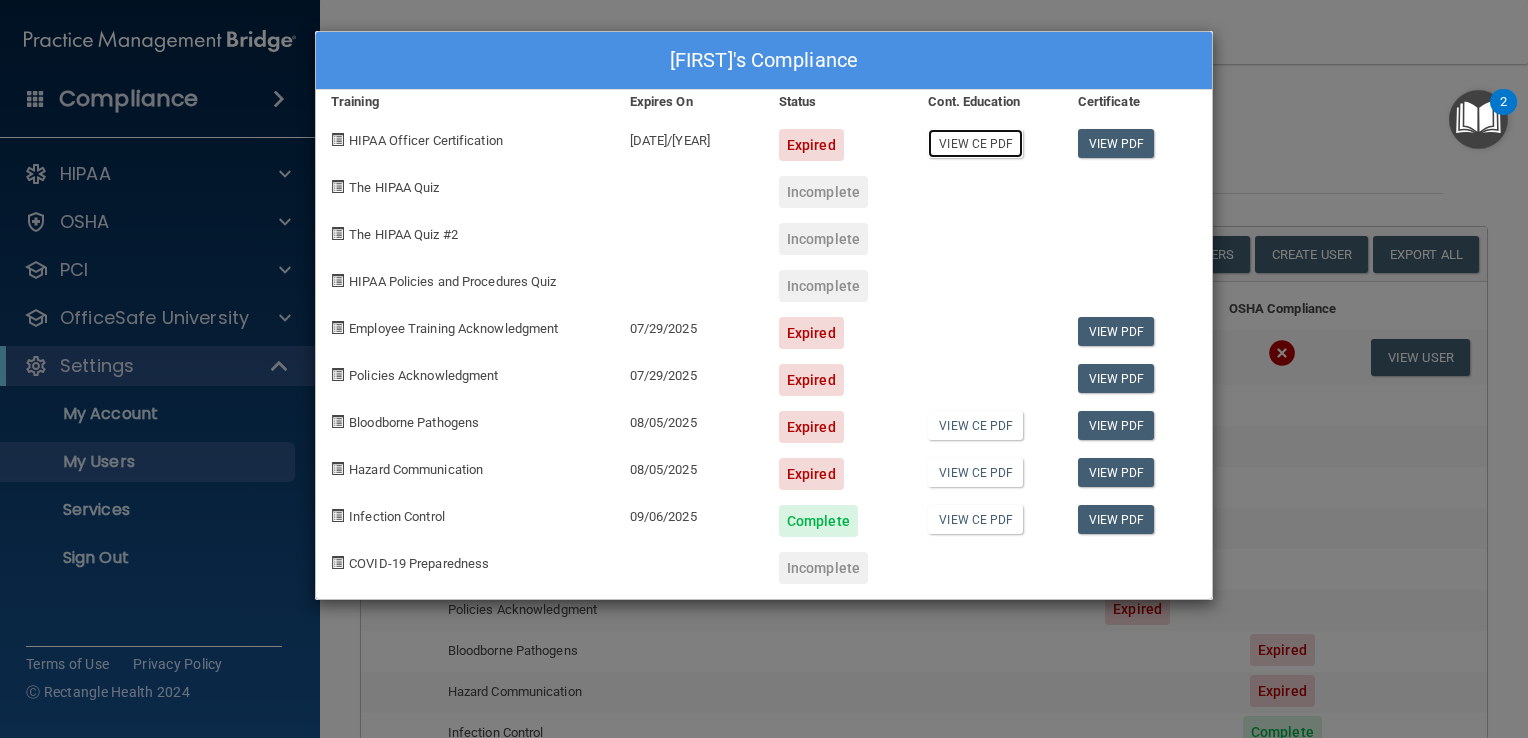 click on "View CE PDF" at bounding box center [975, 143] 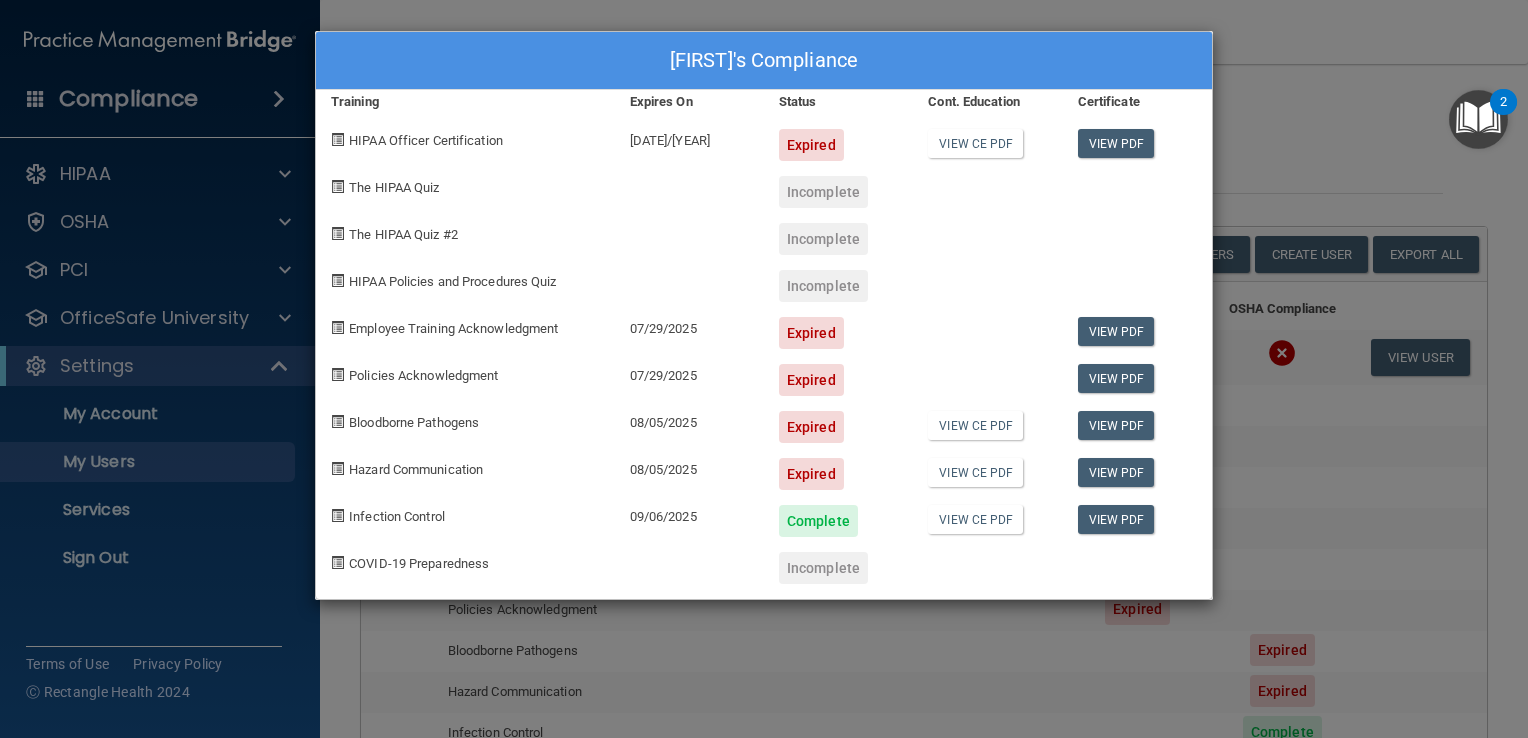 click on "HIPAA Officer Certification" at bounding box center (426, 140) 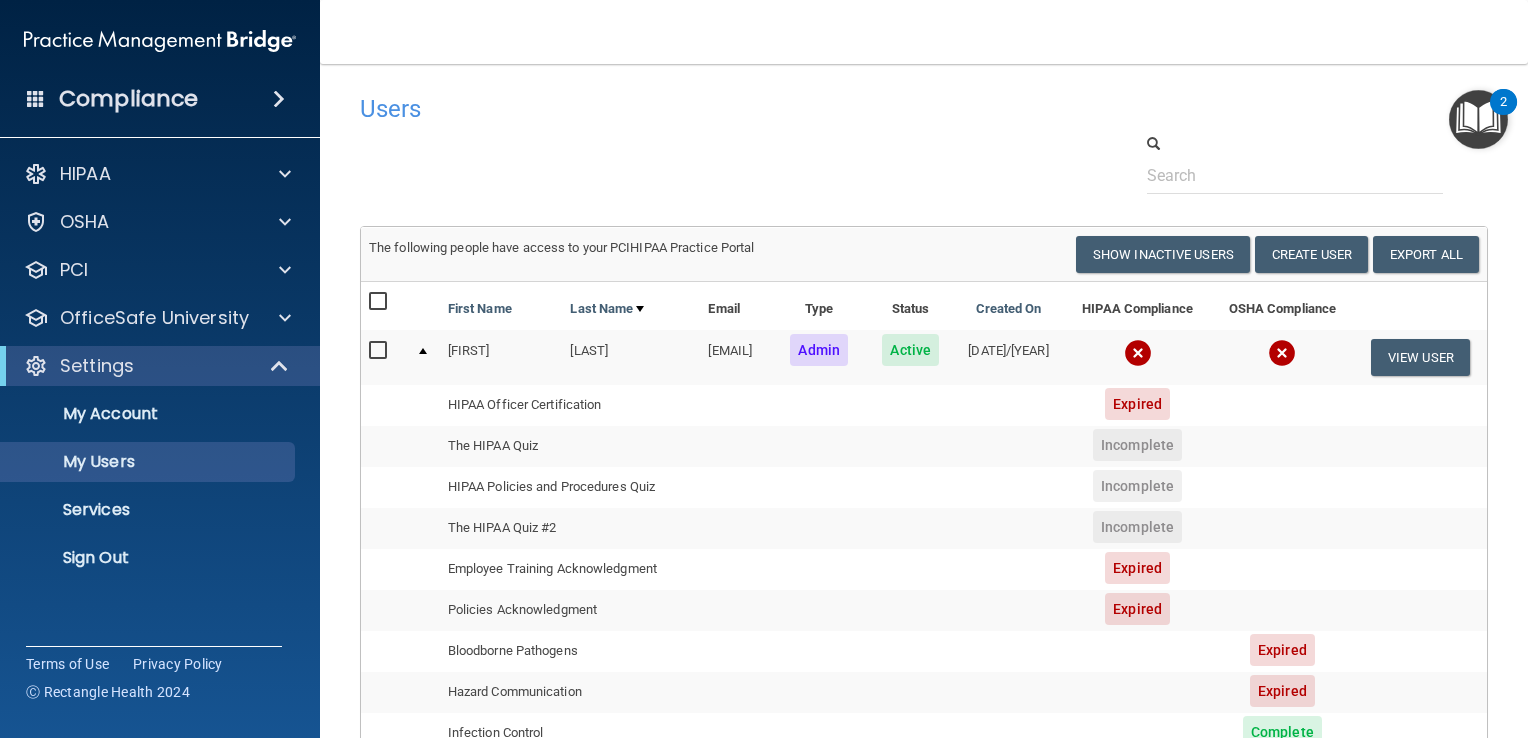click on "HIPAA Officer Certification" at bounding box center [570, 405] 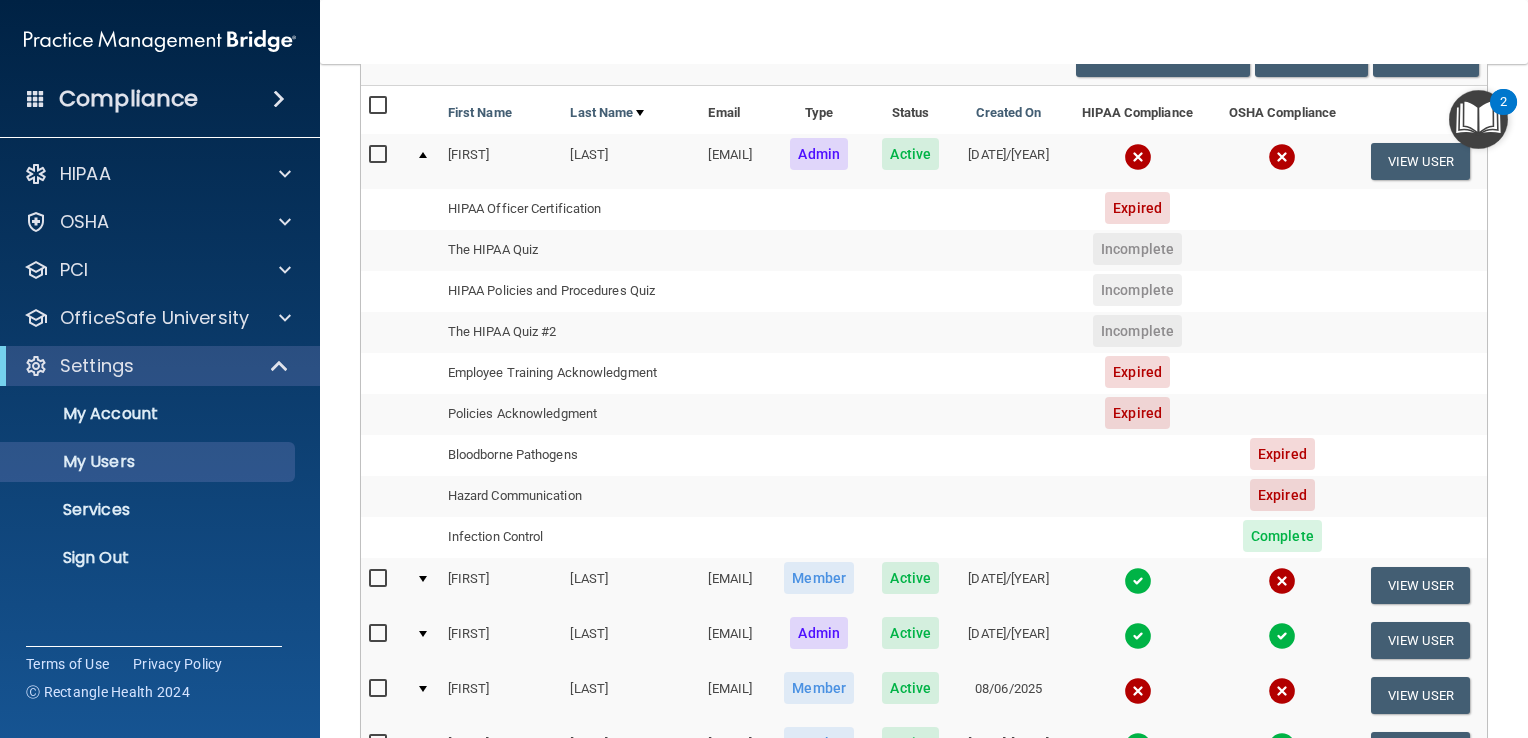 scroll, scrollTop: 178, scrollLeft: 0, axis: vertical 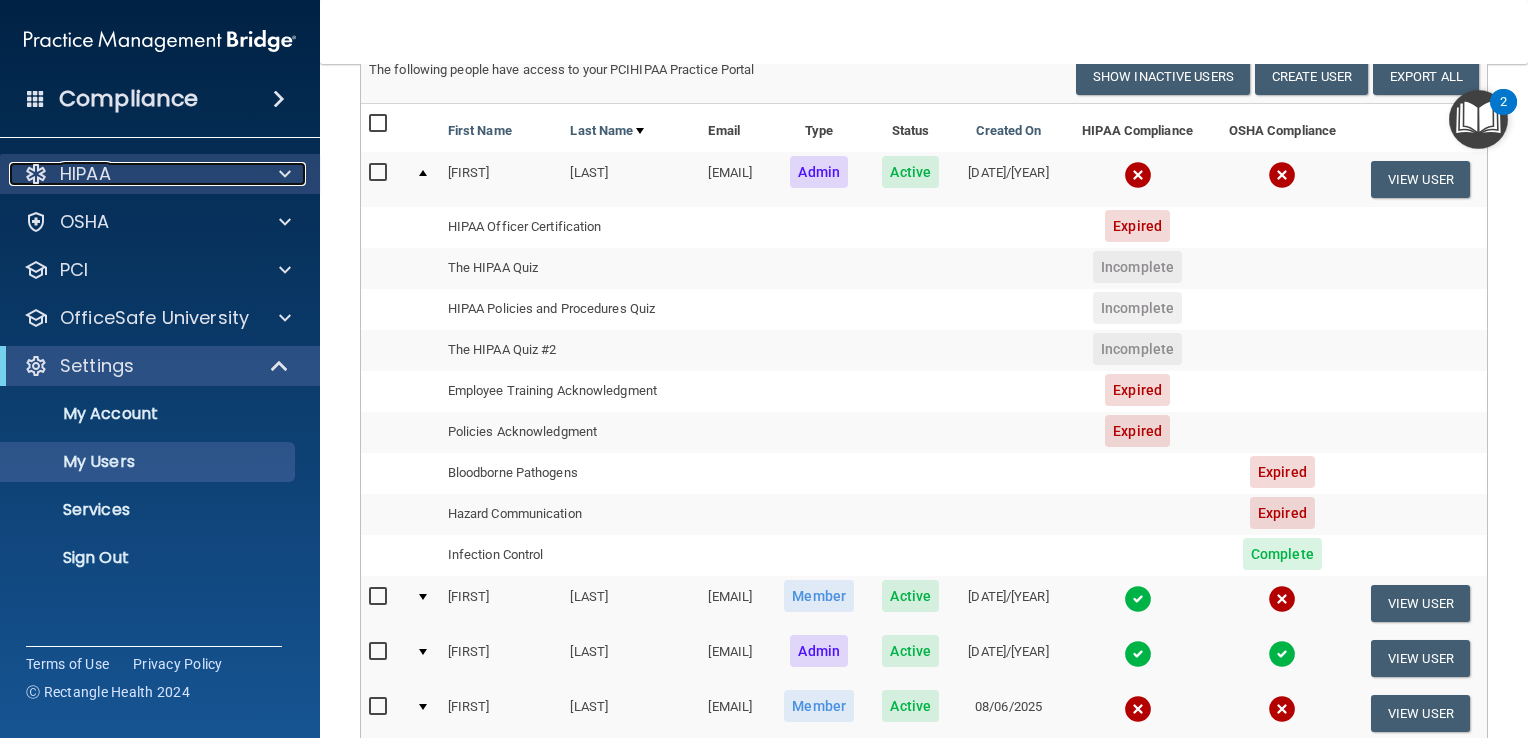 click on "HIPAA" at bounding box center [133, 174] 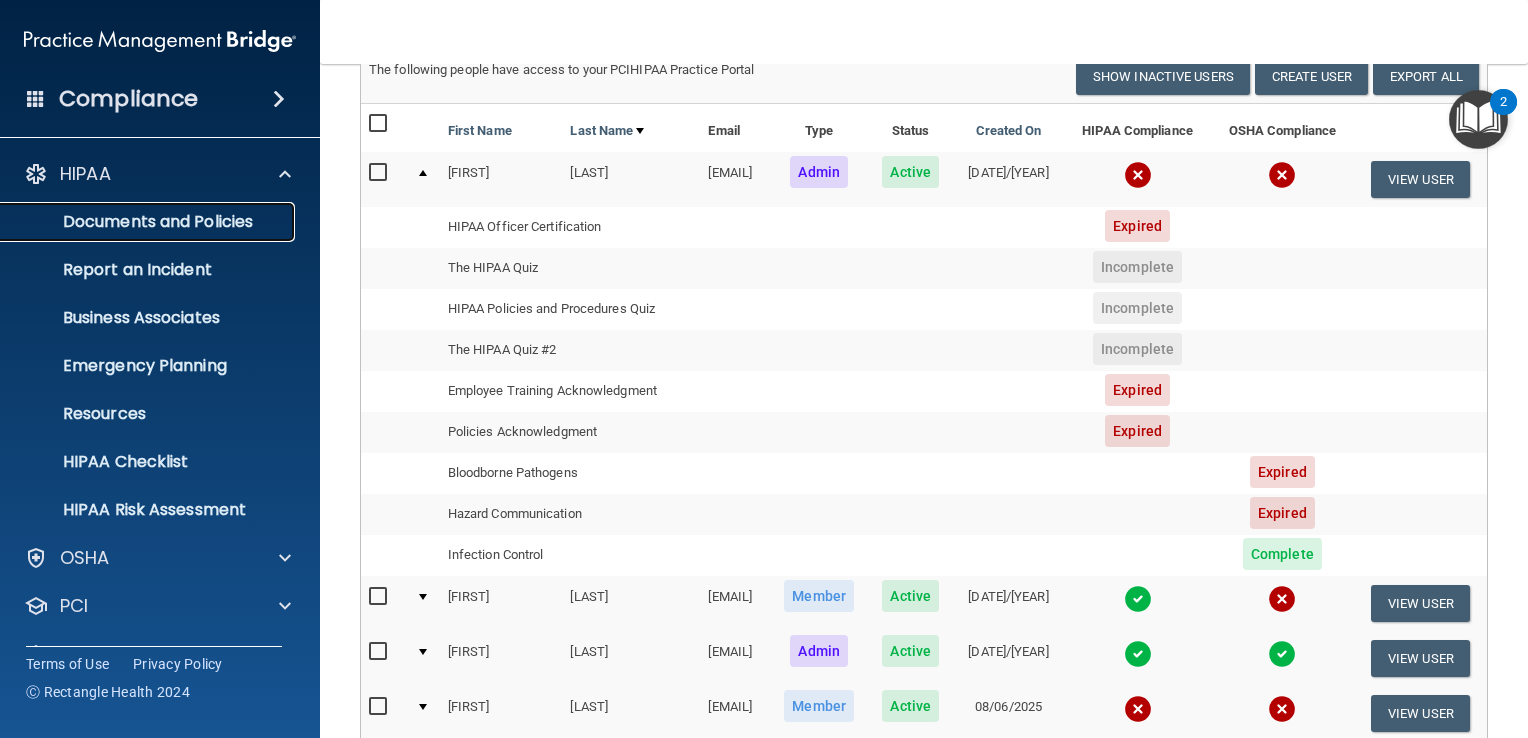 click on "Documents and Policies" at bounding box center [149, 222] 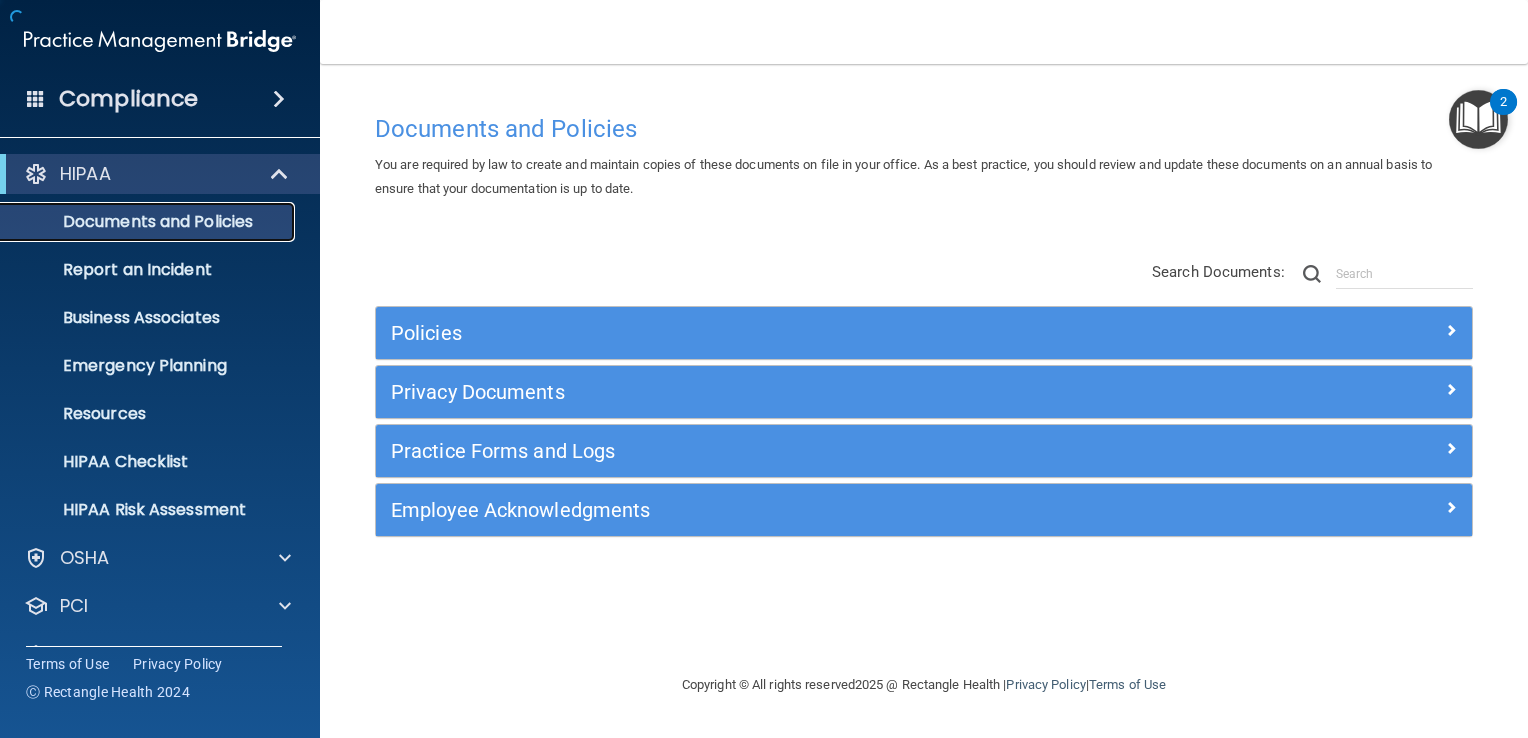 scroll, scrollTop: 0, scrollLeft: 0, axis: both 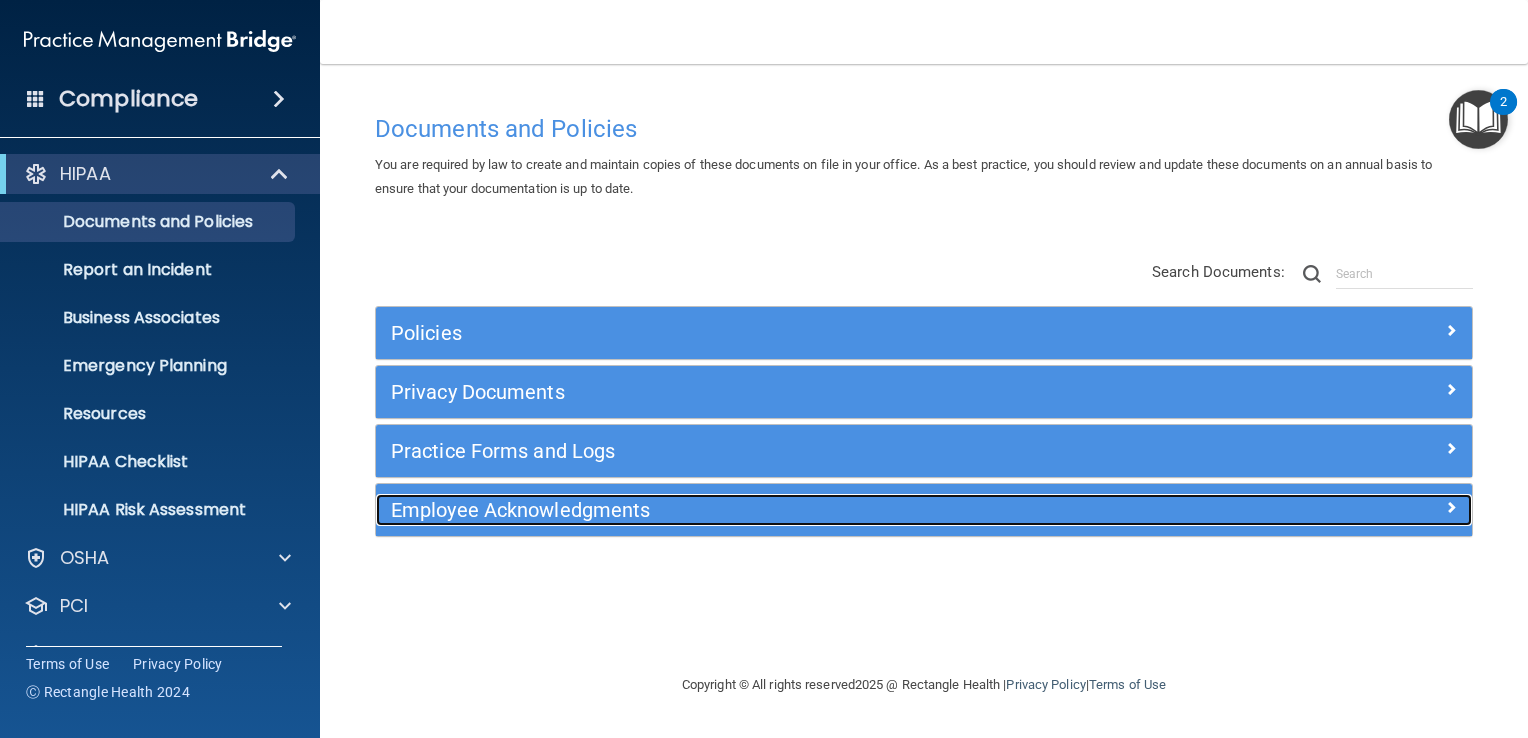 click at bounding box center (1335, 506) 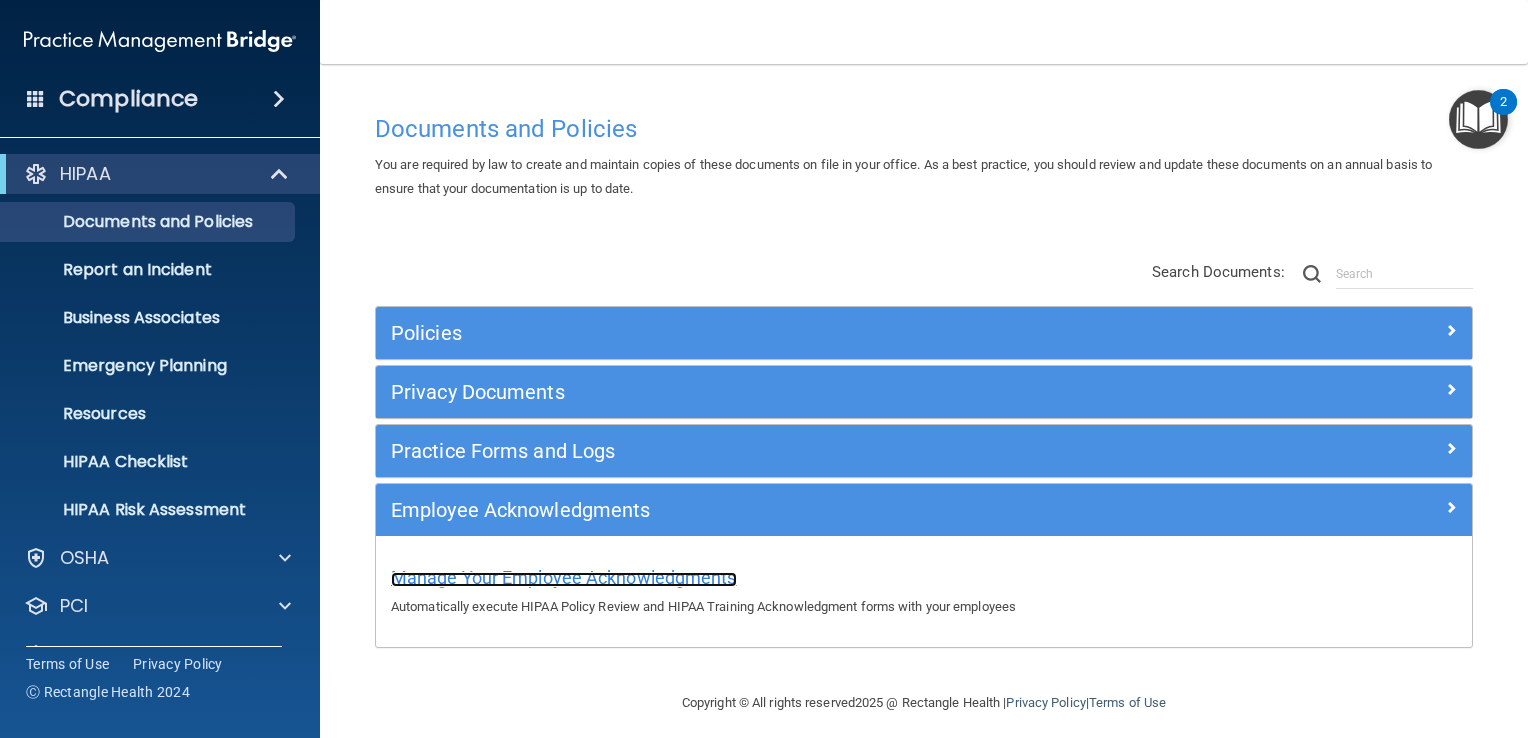 click on "Manage Your Employee Acknowledgments" at bounding box center (564, 577) 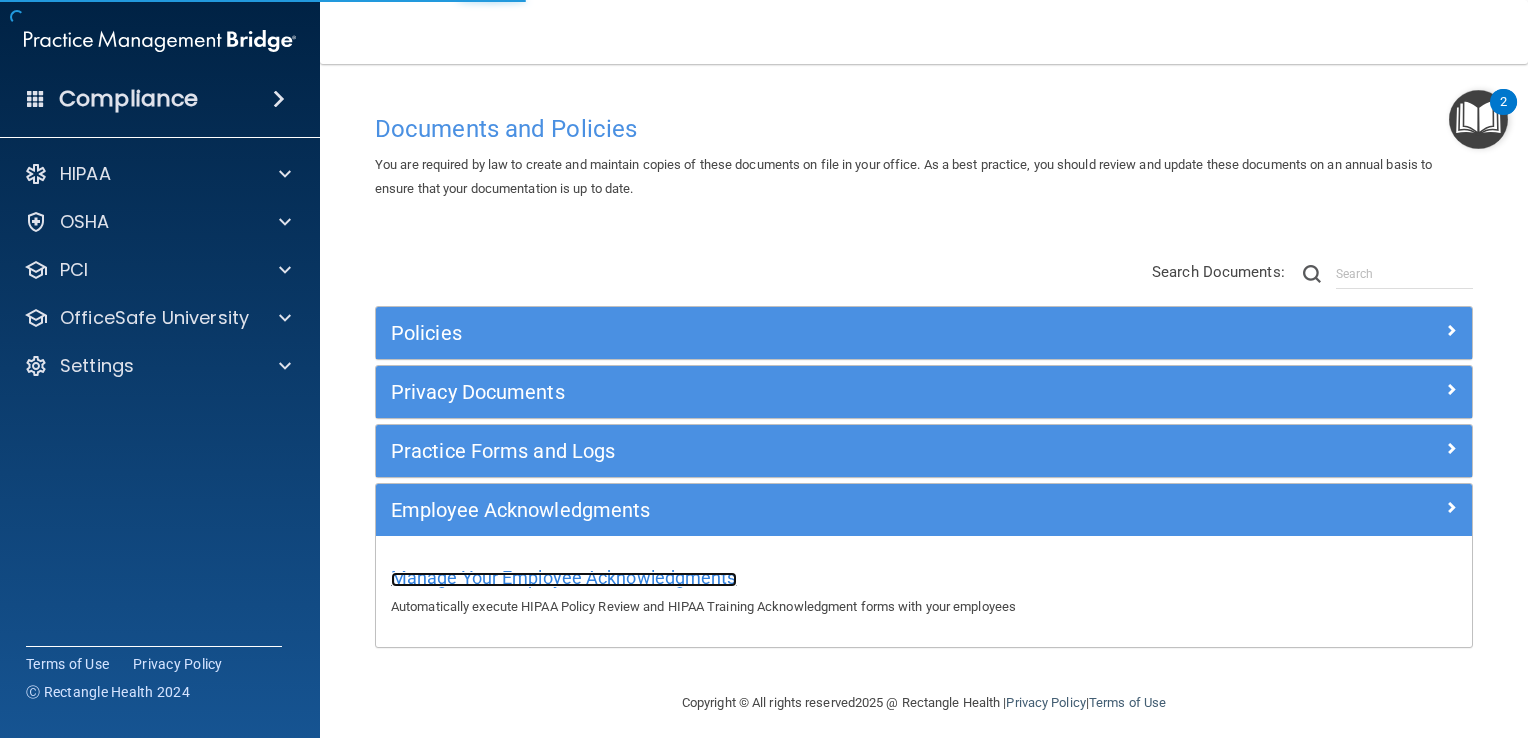 click on "Manage Your Employee Acknowledgments" at bounding box center (564, 577) 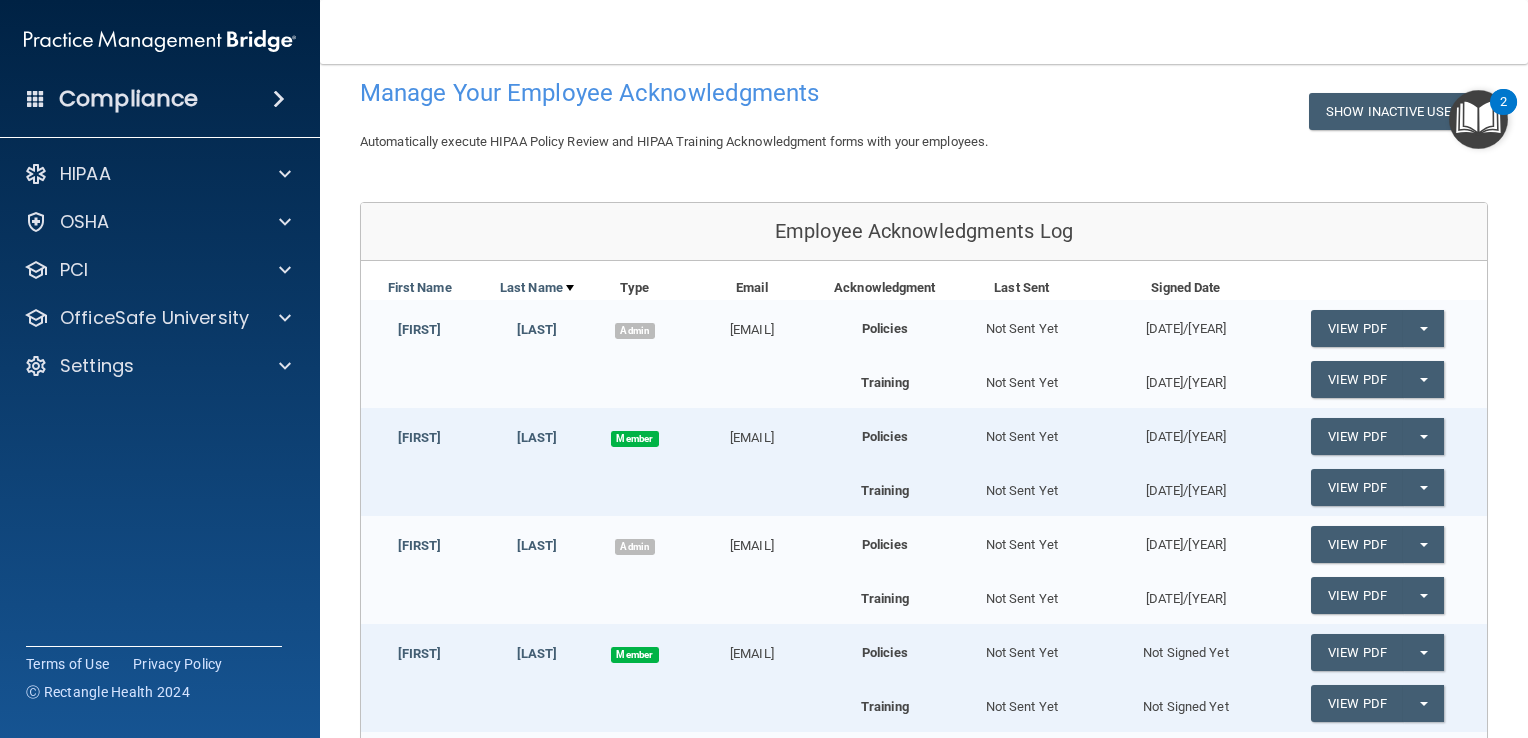 scroll, scrollTop: 100, scrollLeft: 0, axis: vertical 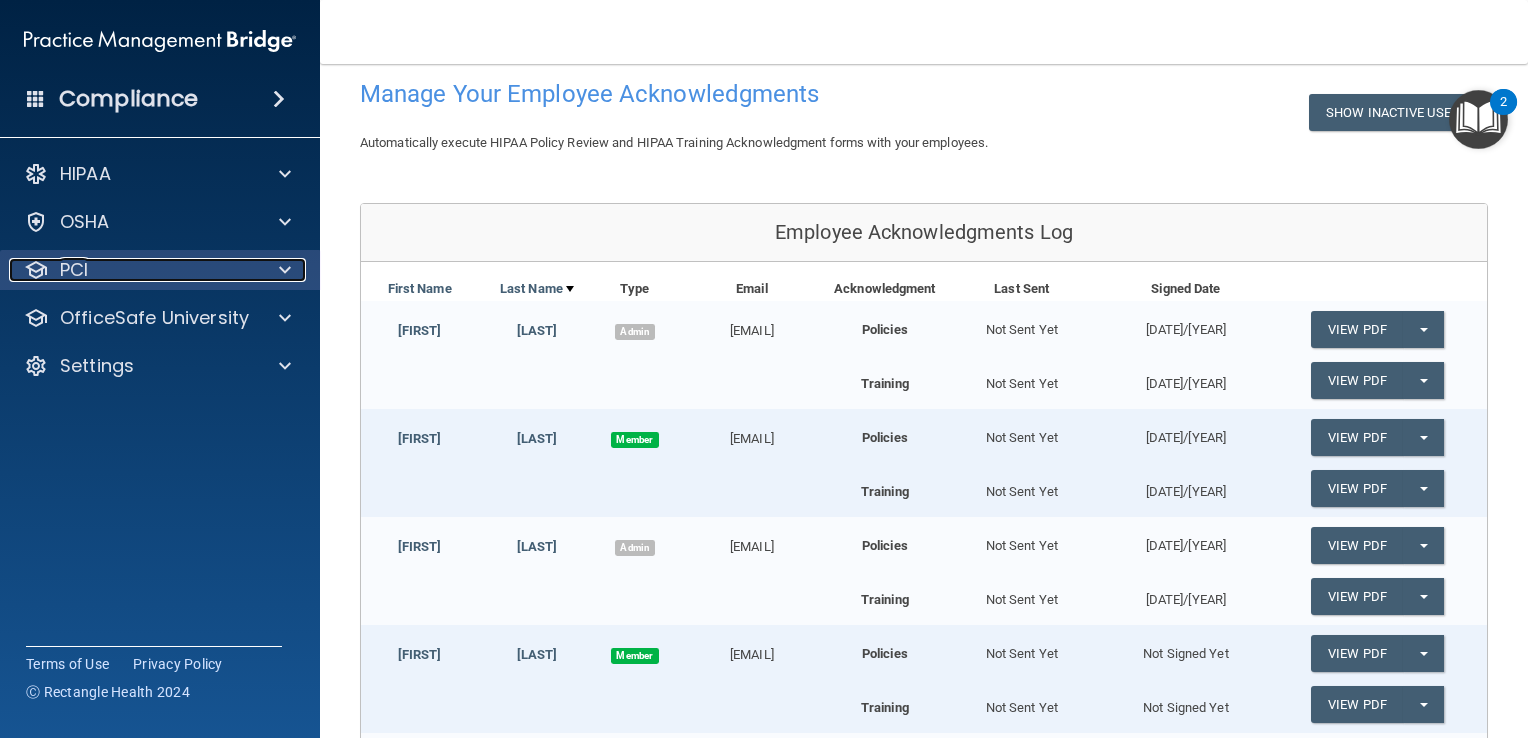 click on "PCI" at bounding box center [133, 270] 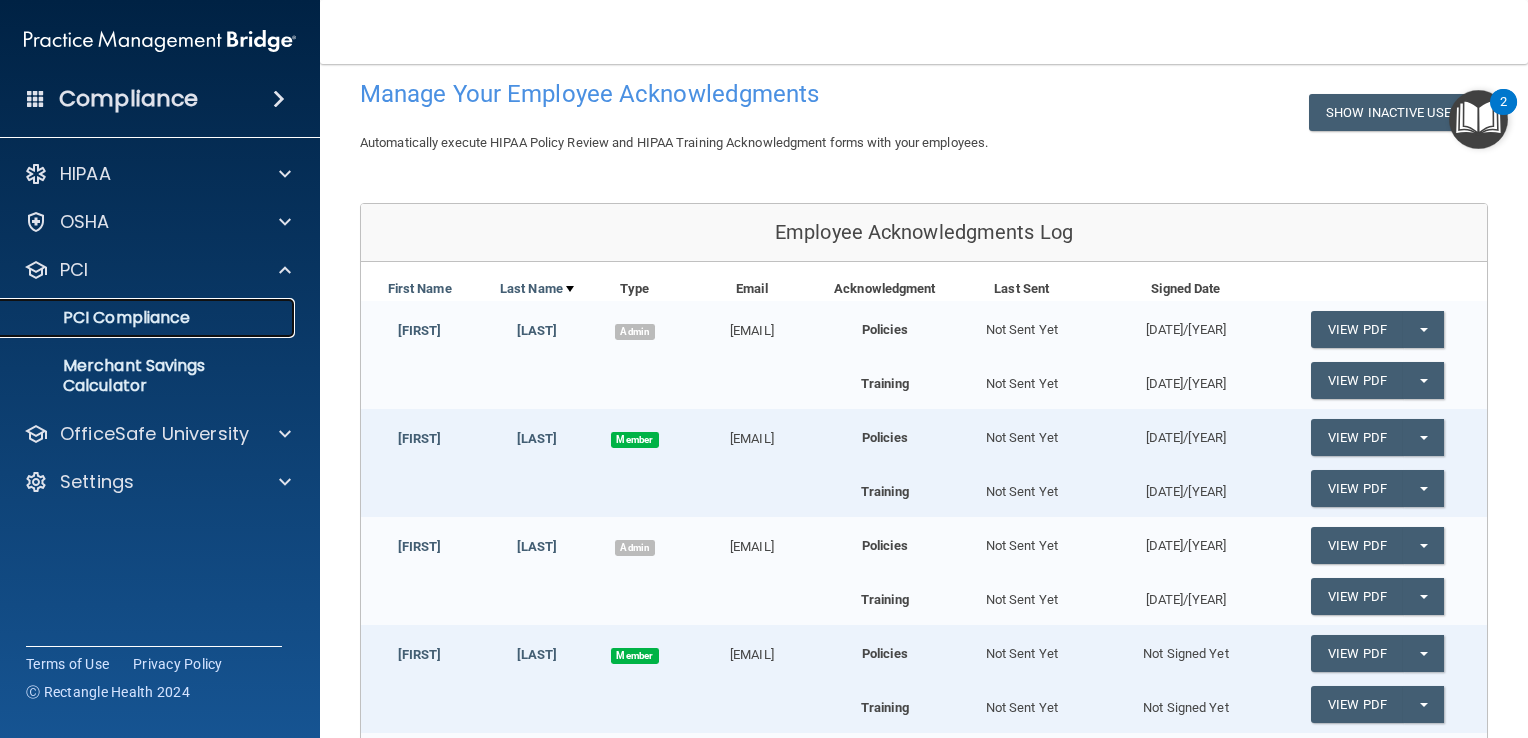 click on "PCI Compliance" at bounding box center (149, 318) 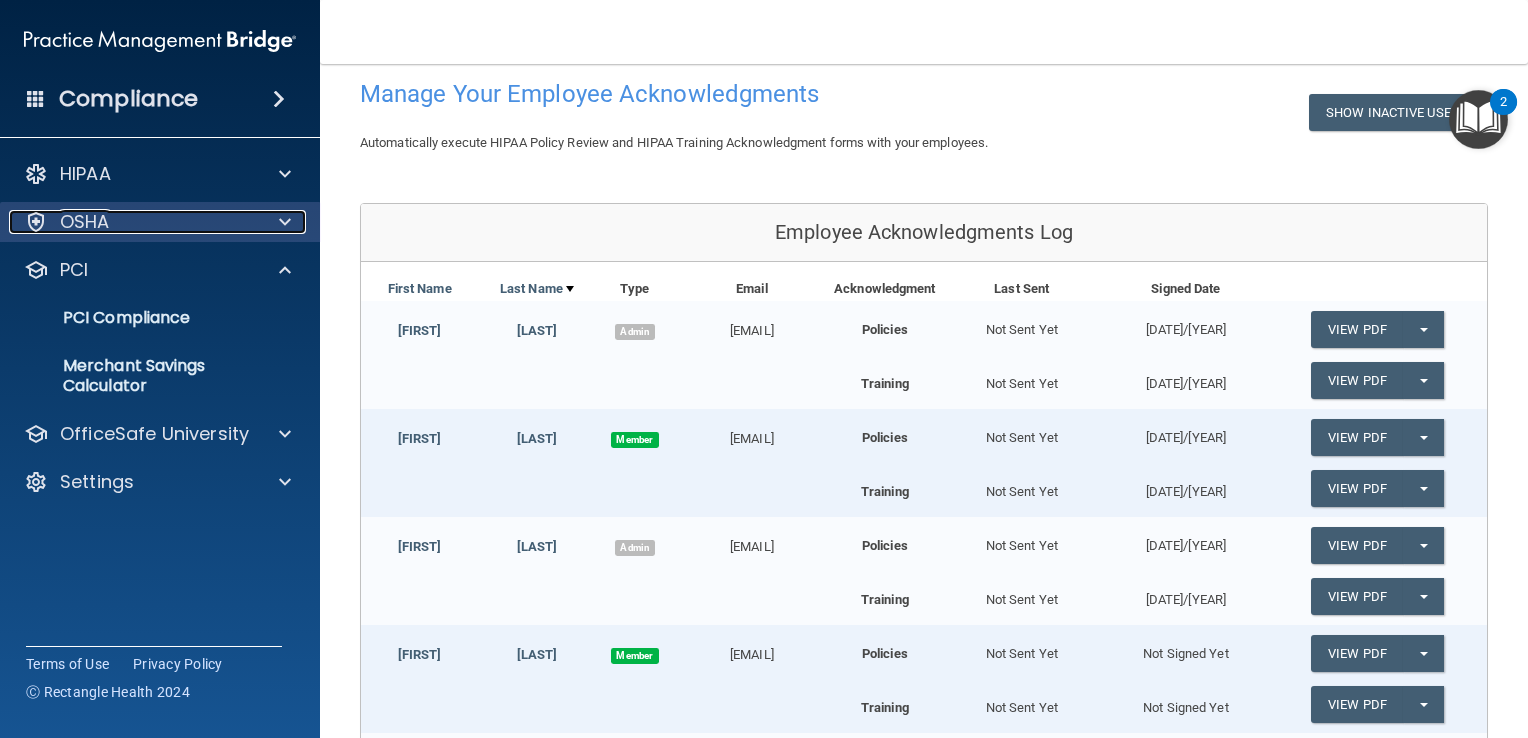 click on "OSHA" at bounding box center [85, 222] 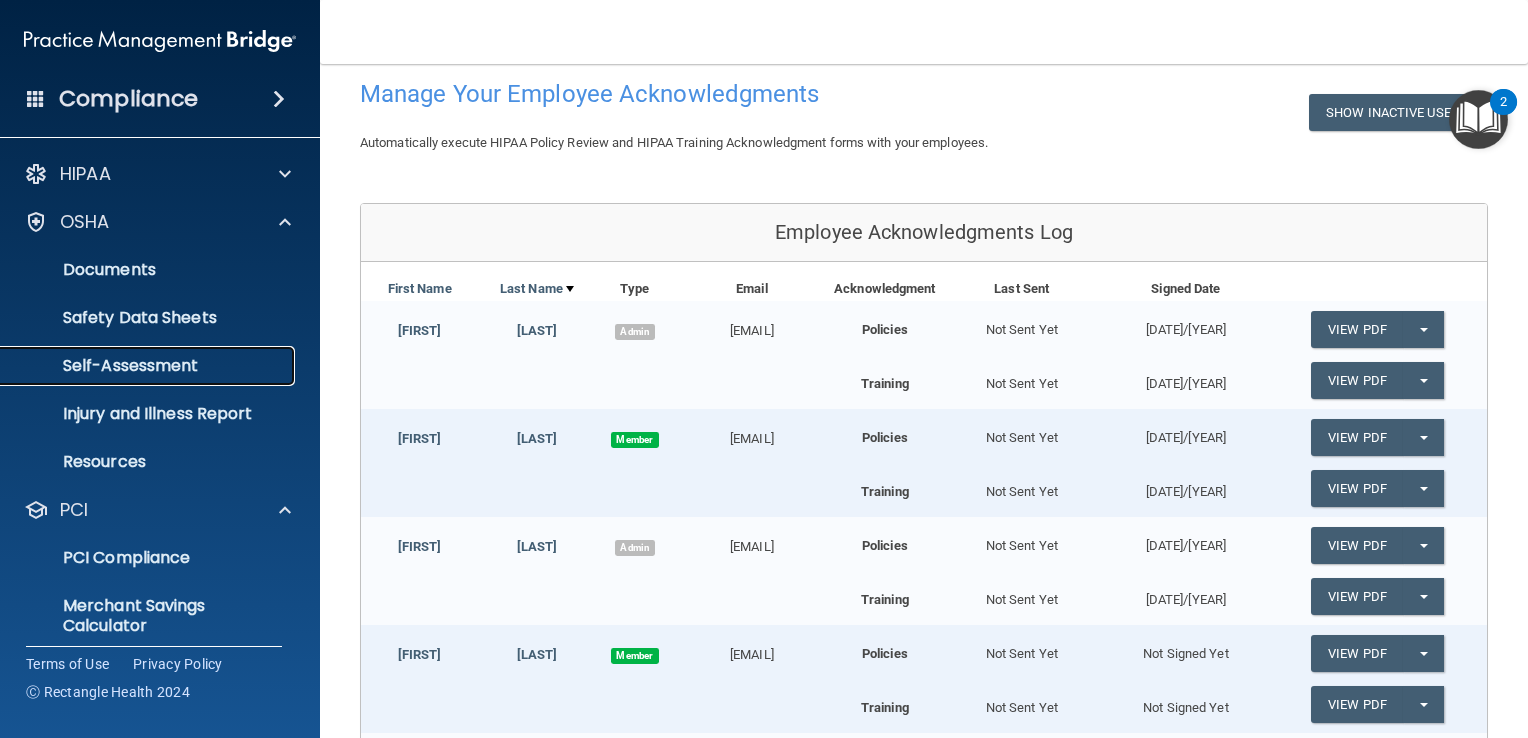 click on "Self-Assessment" at bounding box center (149, 366) 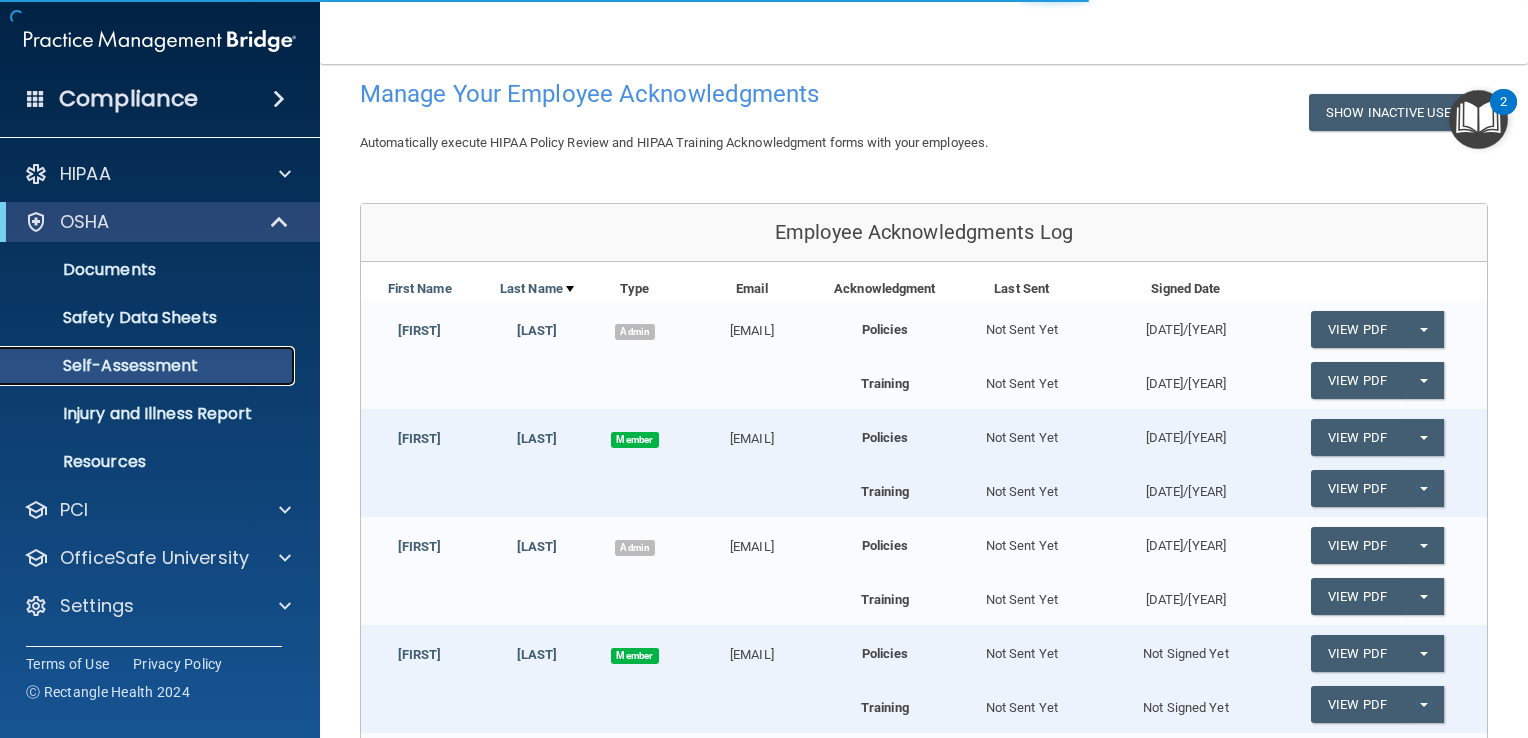 click on "Self-Assessment" at bounding box center [149, 366] 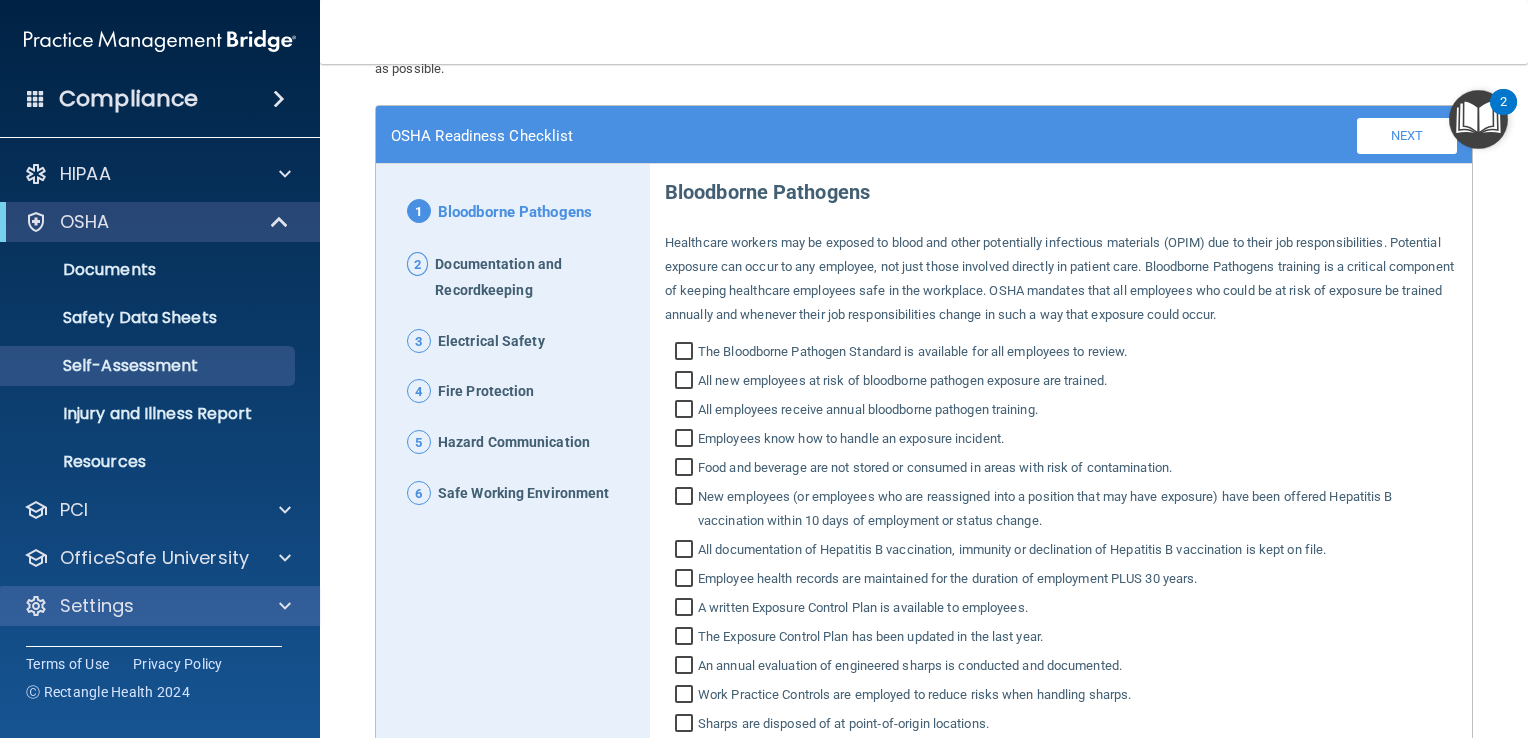 click on "Settings" at bounding box center (160, 606) 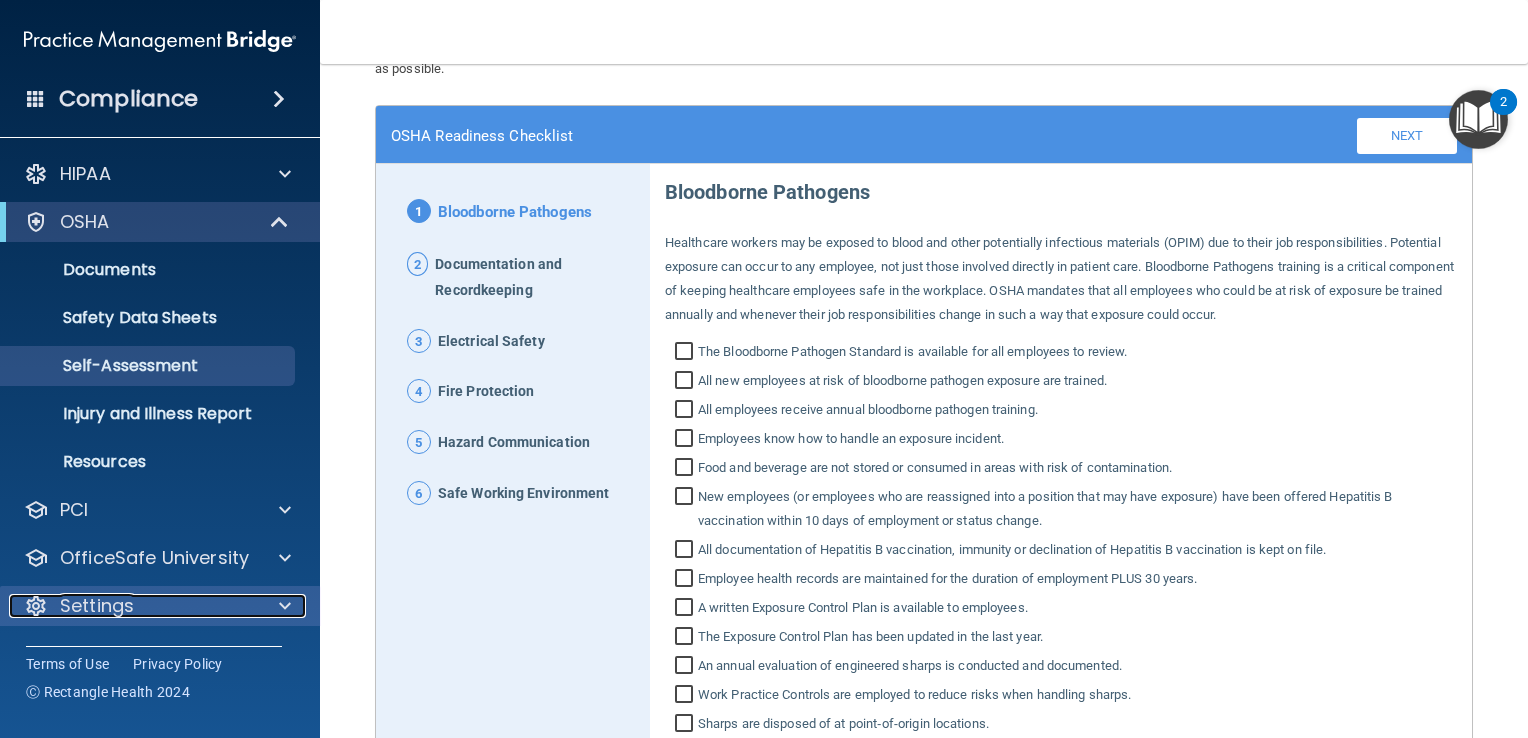 click at bounding box center (282, 606) 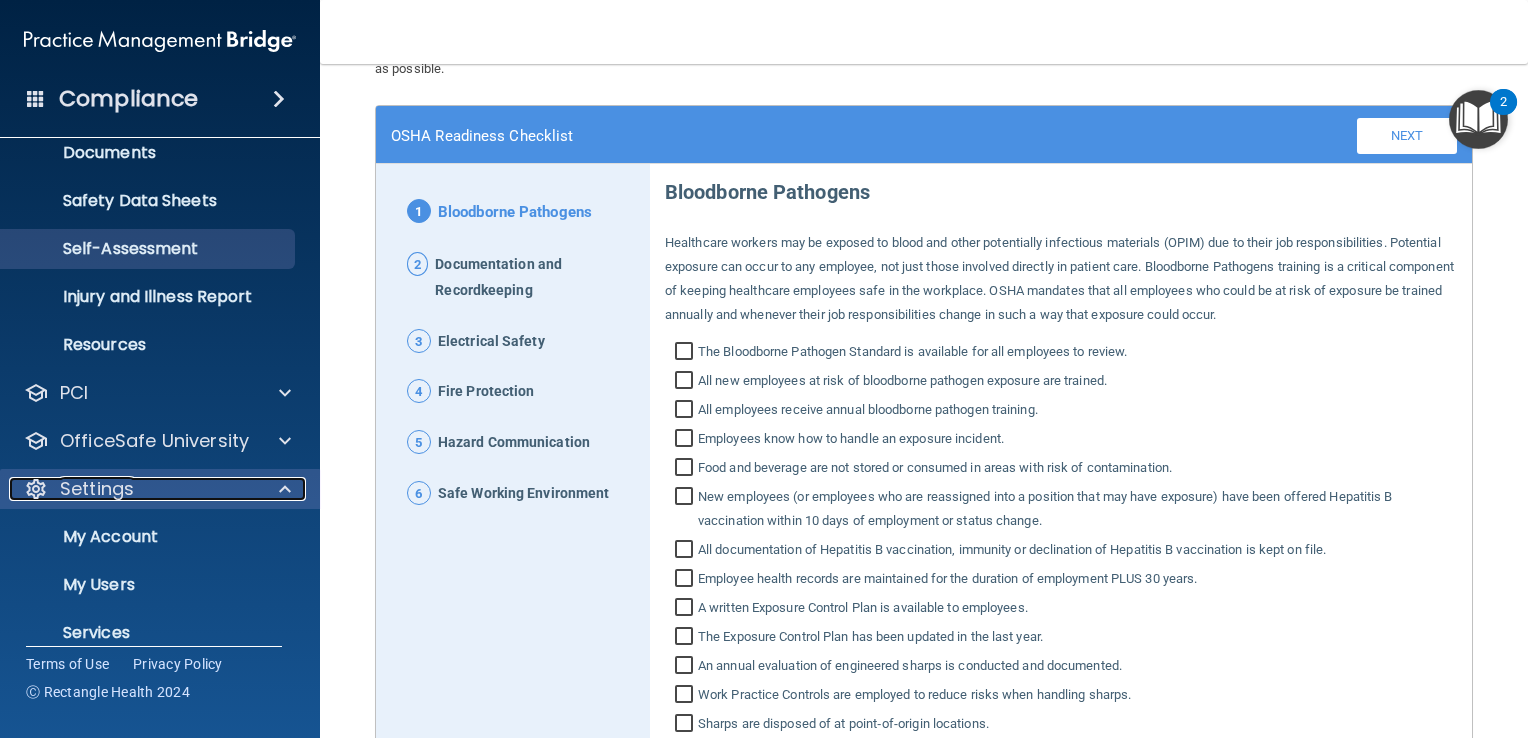 scroll, scrollTop: 187, scrollLeft: 0, axis: vertical 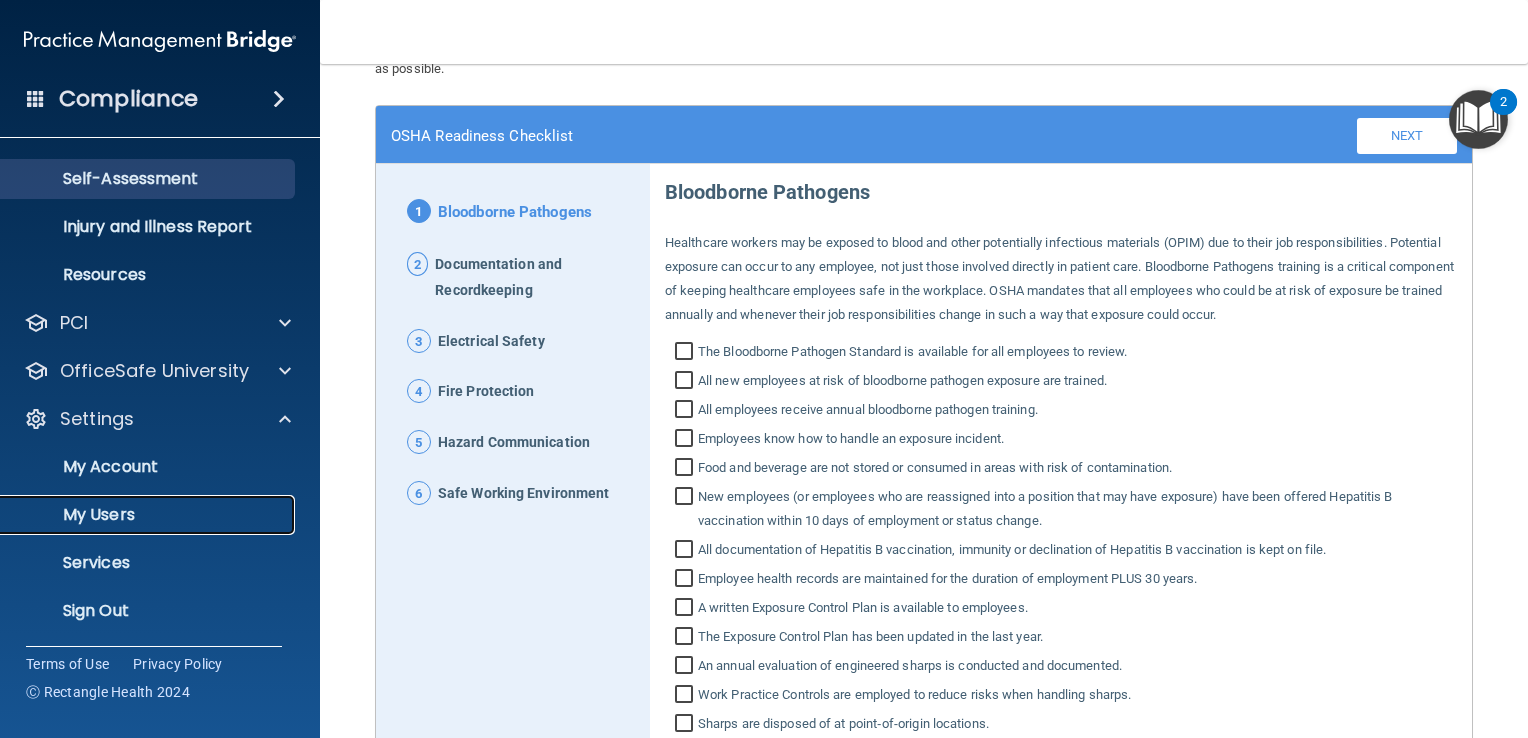 click on "My Users" at bounding box center (149, 515) 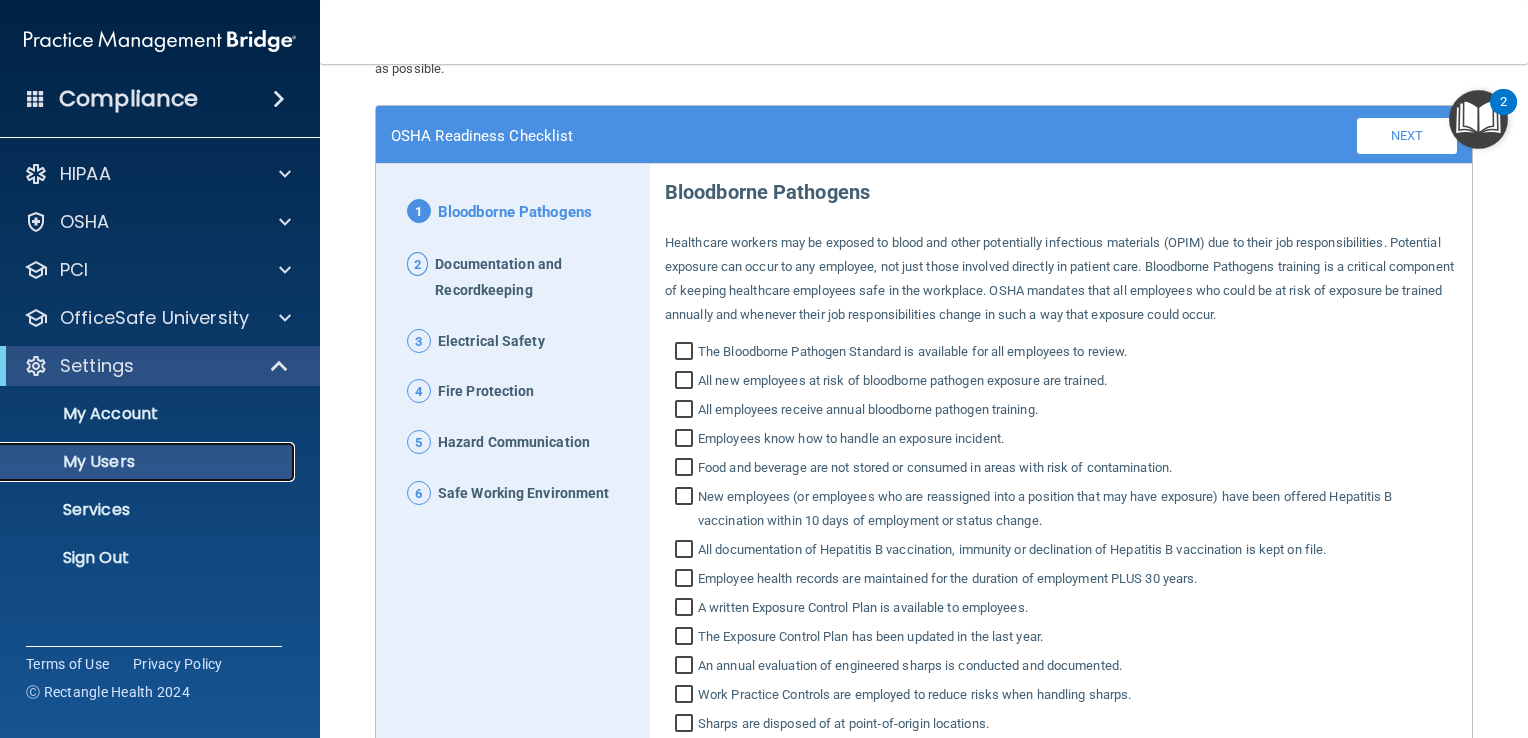 scroll, scrollTop: 0, scrollLeft: 0, axis: both 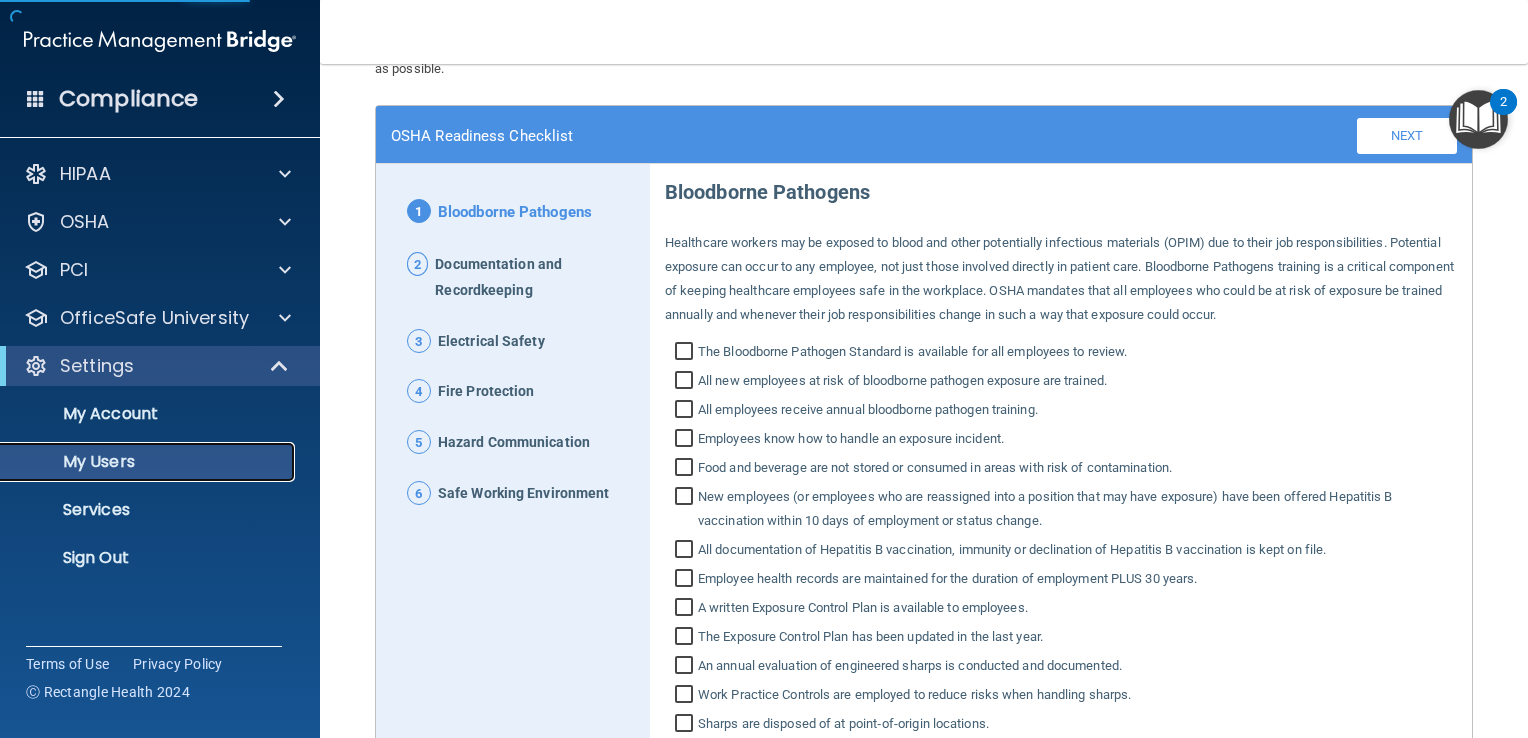 select on "20" 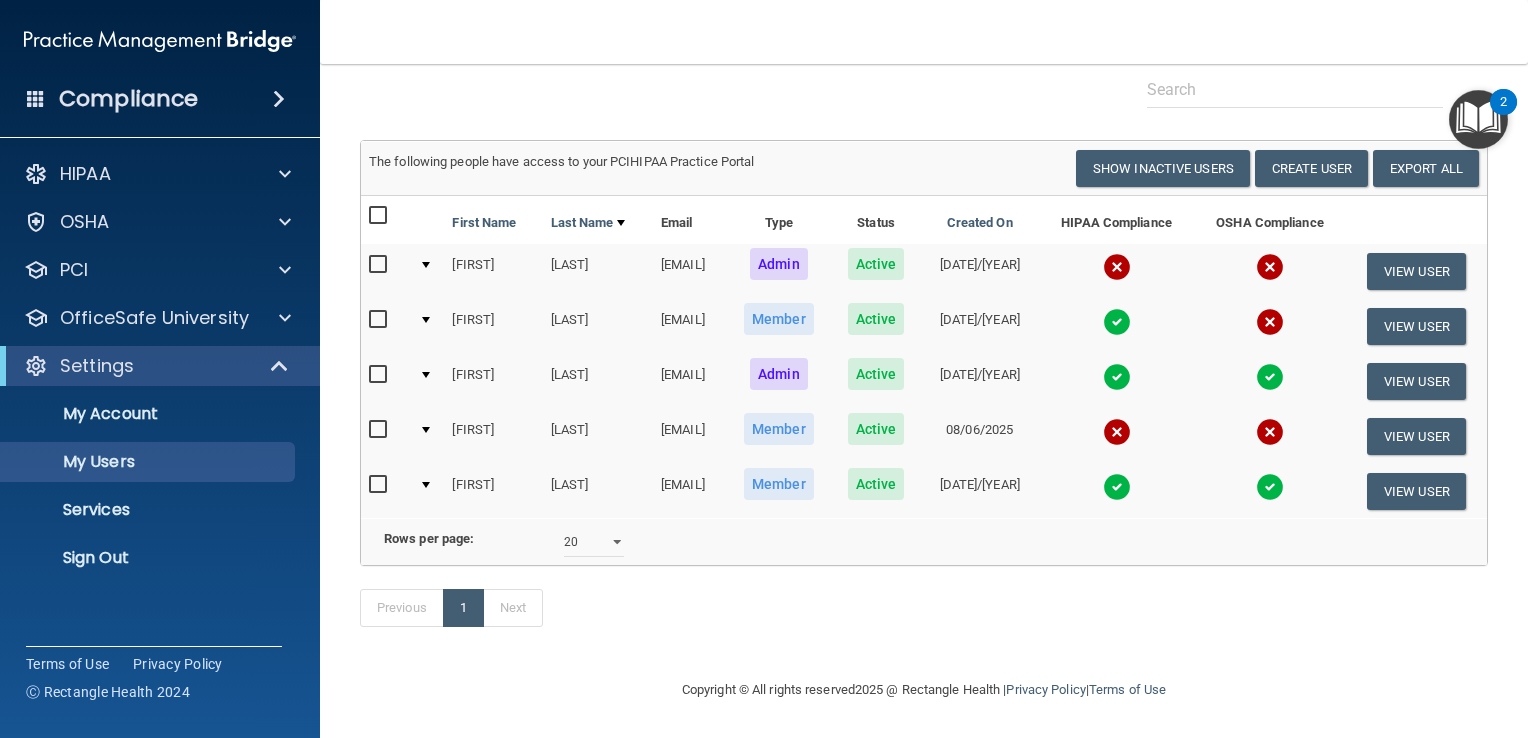 click at bounding box center [427, 271] 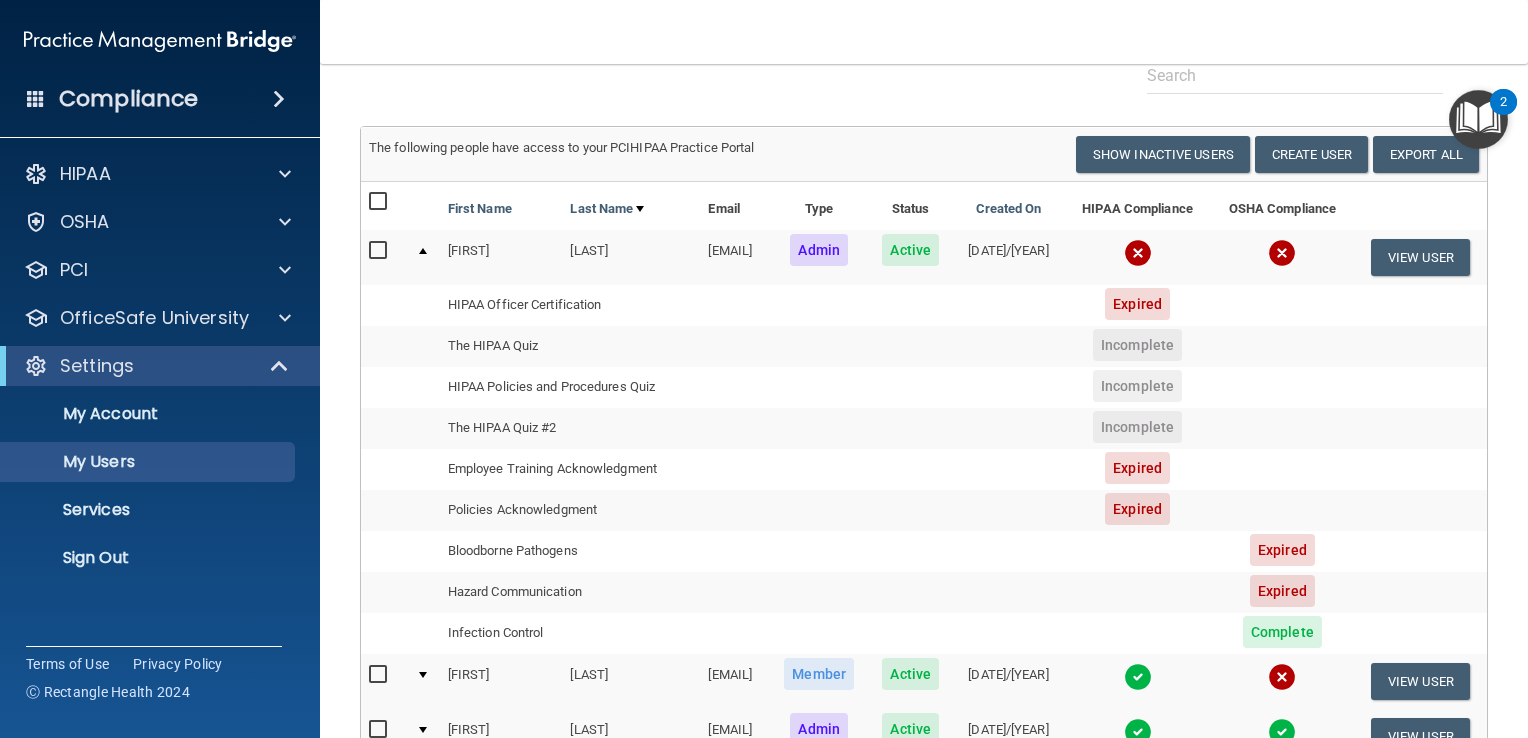 click on "Toggle navigation                                                                                                     [FIRST] [LAST]   [EMAIL]                            Manage My Enterprise              Fairway Park Optometry Center     Manage My Location" at bounding box center [924, 32] 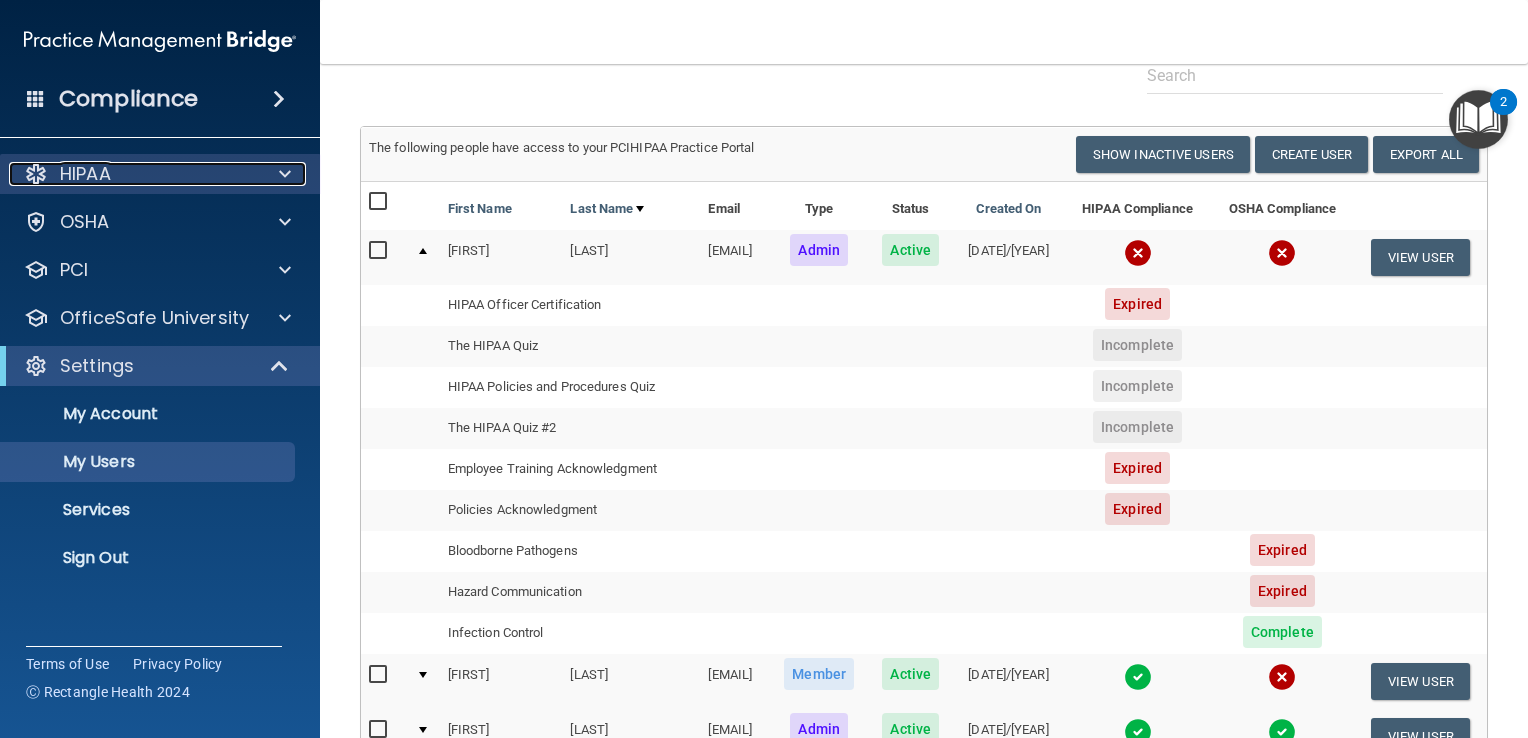click on "HIPAA" at bounding box center (133, 174) 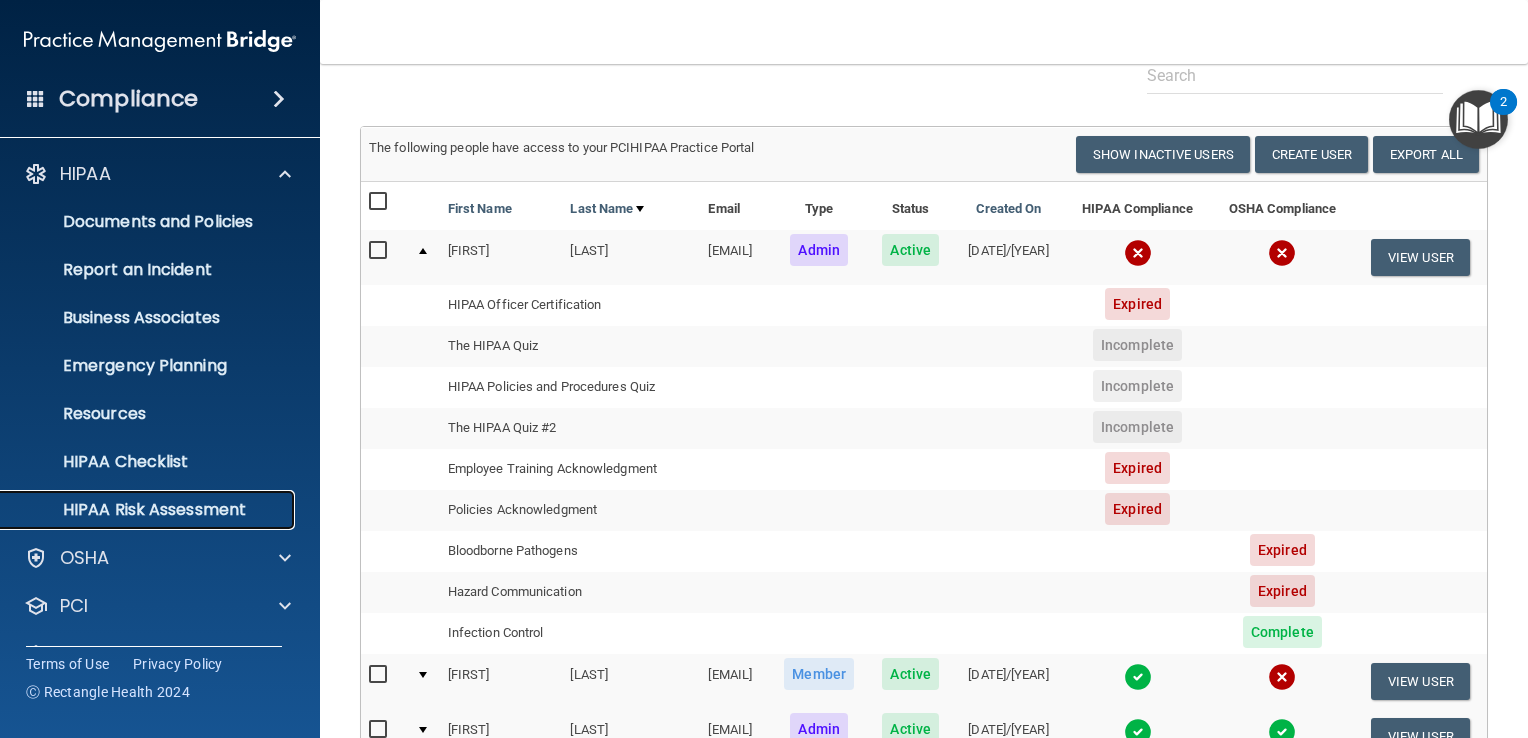 click on "HIPAA Risk Assessment" at bounding box center [149, 510] 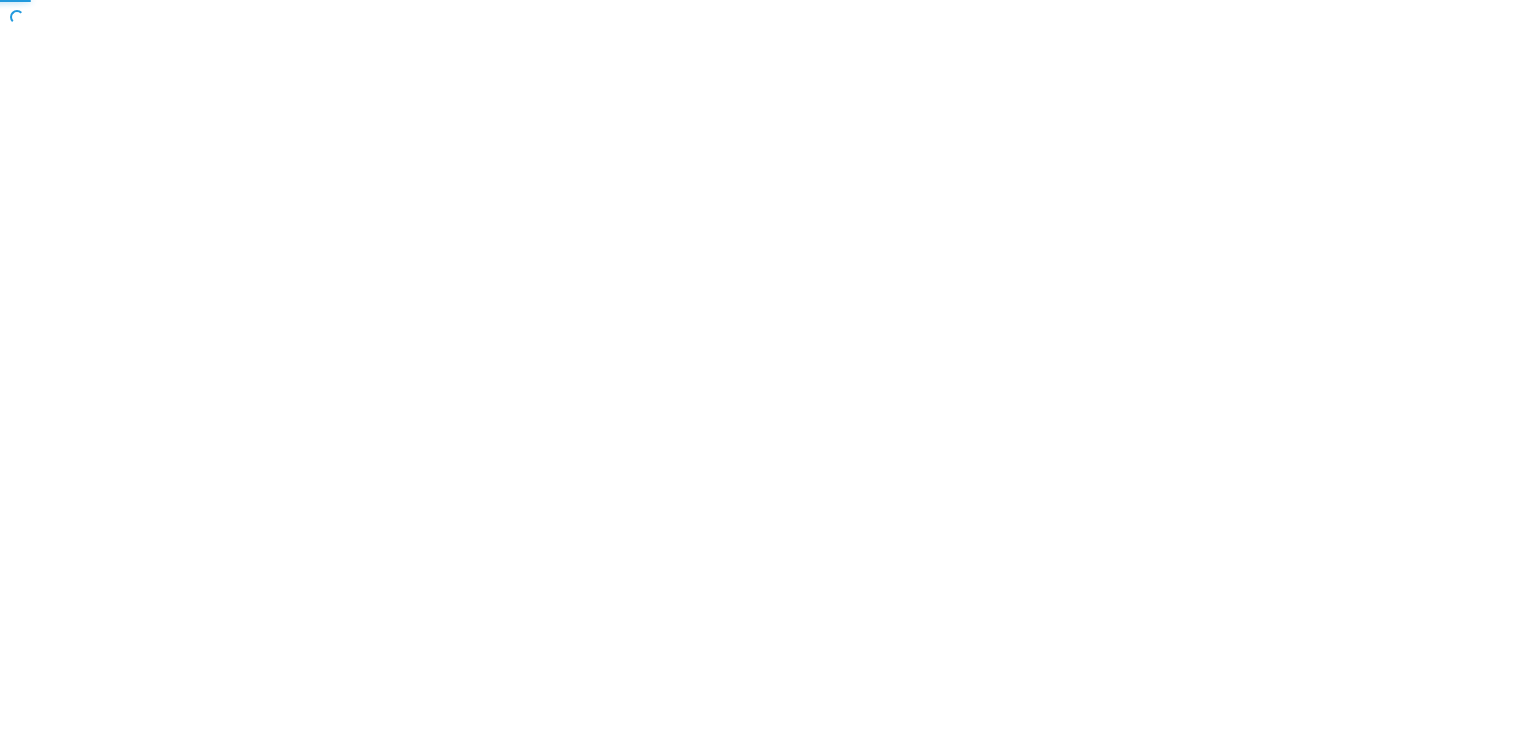 scroll, scrollTop: 0, scrollLeft: 0, axis: both 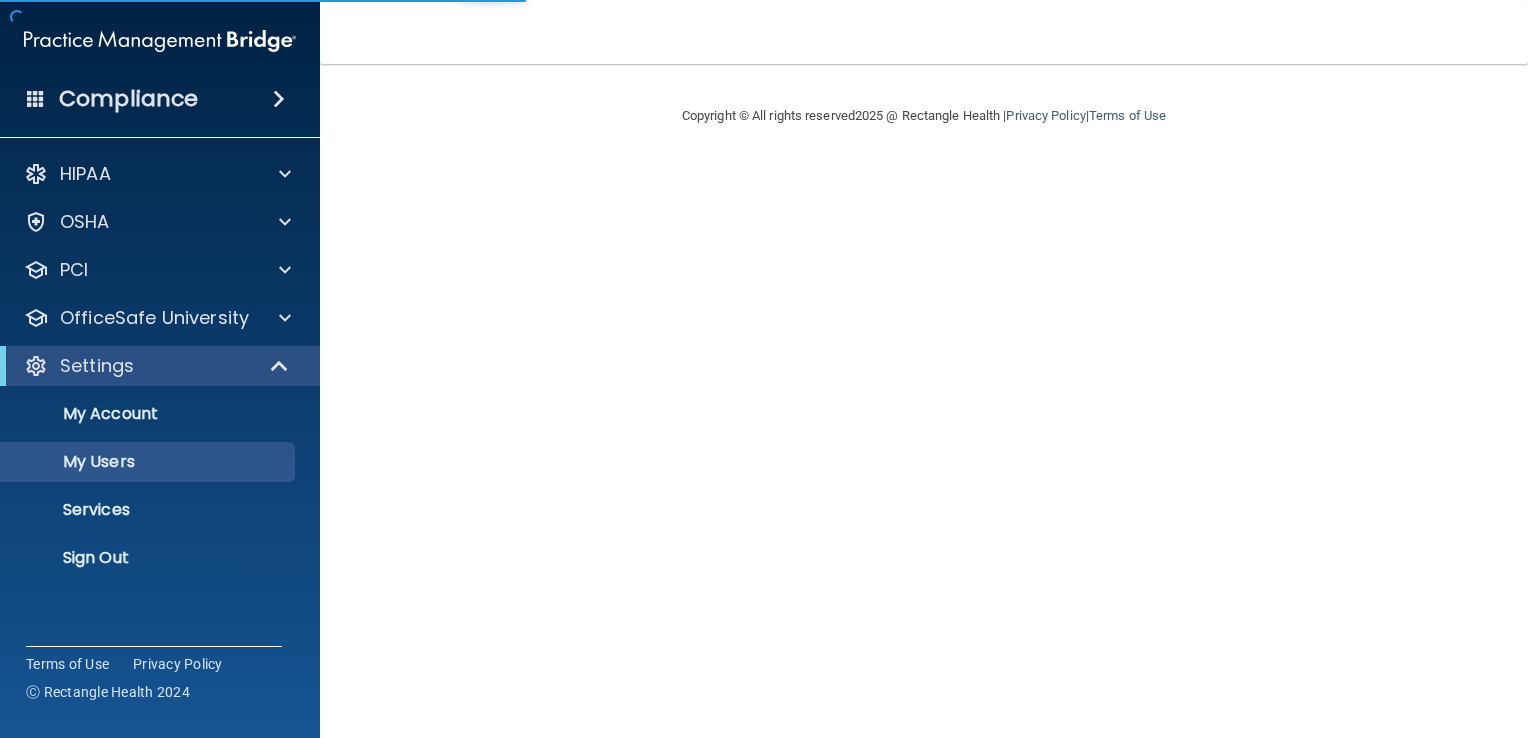 select on "20" 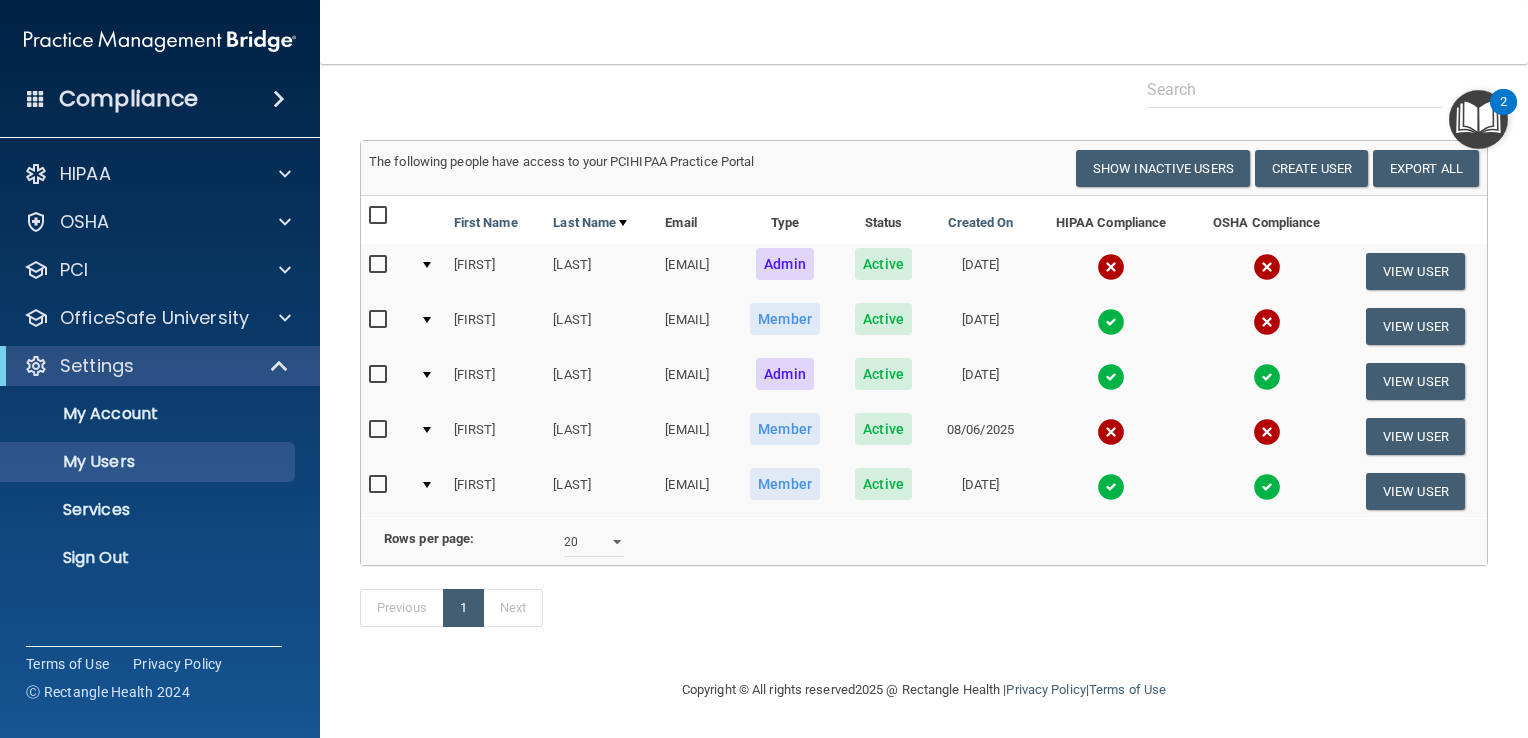 scroll, scrollTop: 112, scrollLeft: 0, axis: vertical 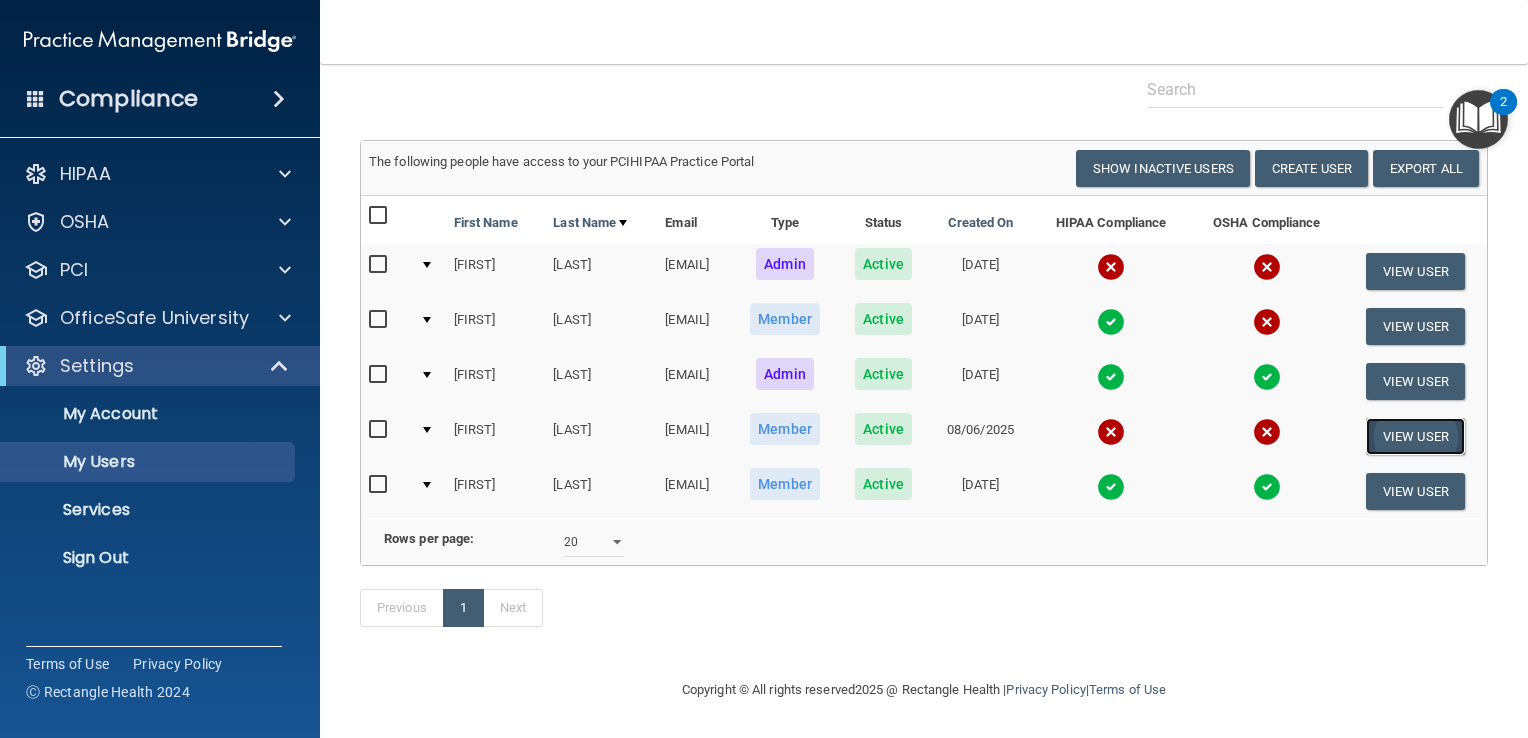 click on "View User" at bounding box center [1415, 436] 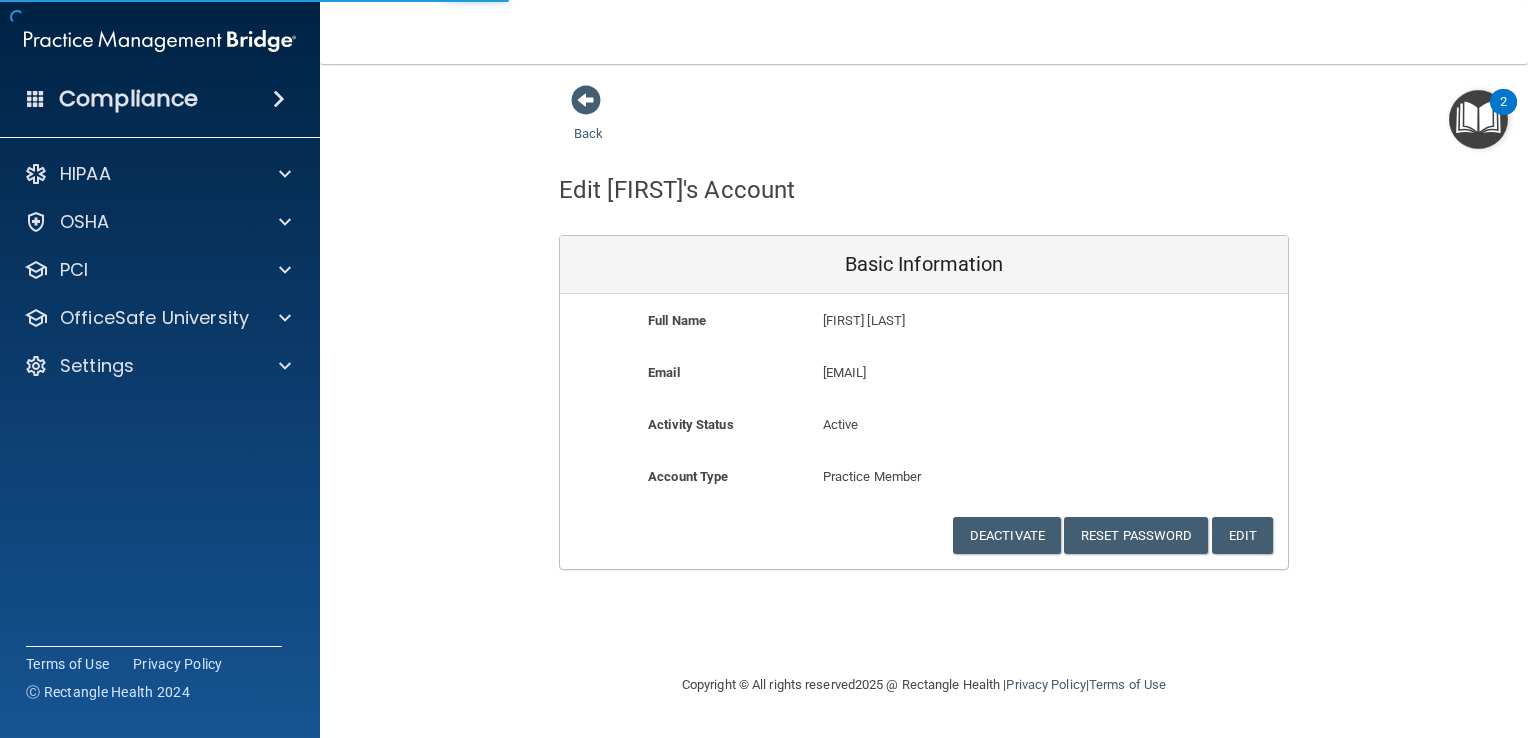 scroll, scrollTop: 0, scrollLeft: 0, axis: both 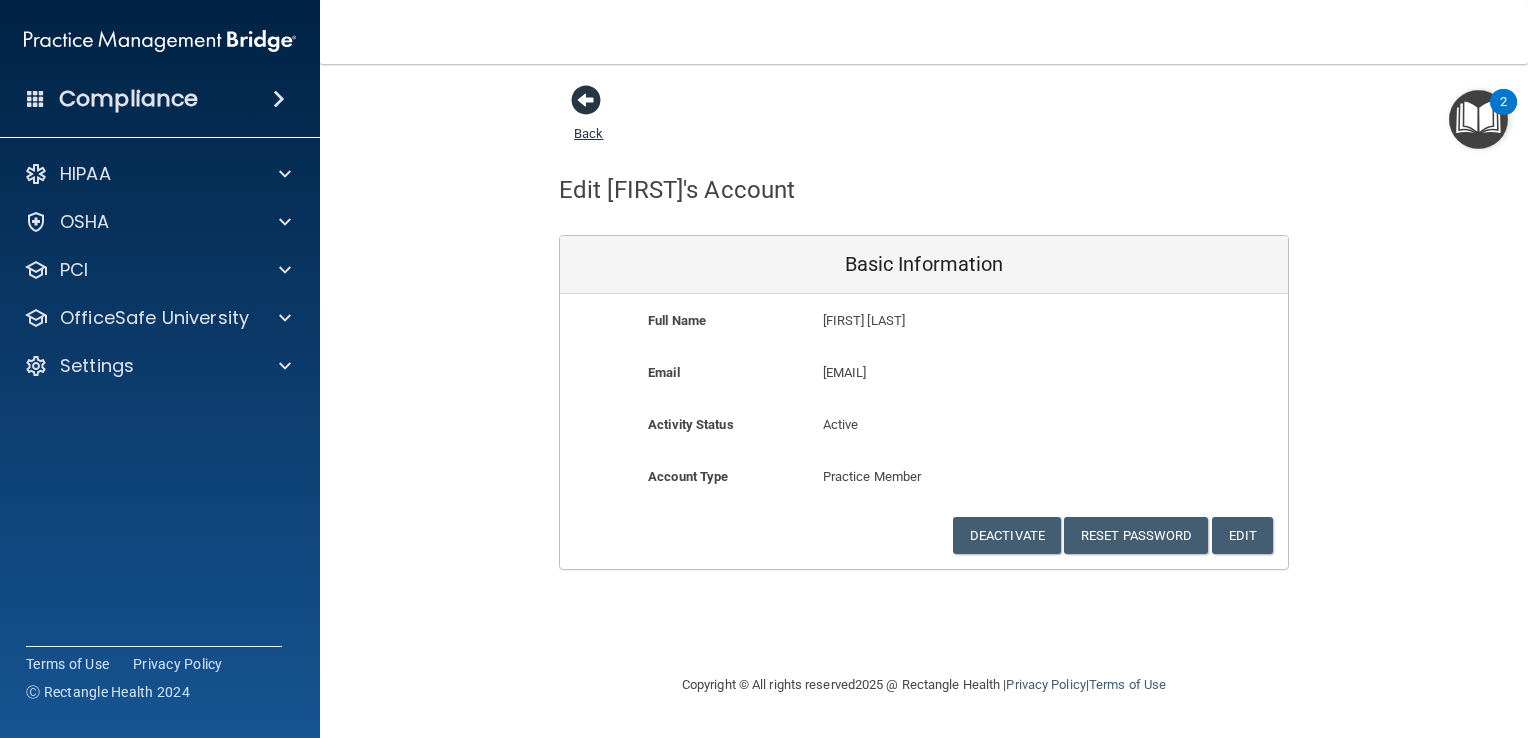 click at bounding box center (586, 100) 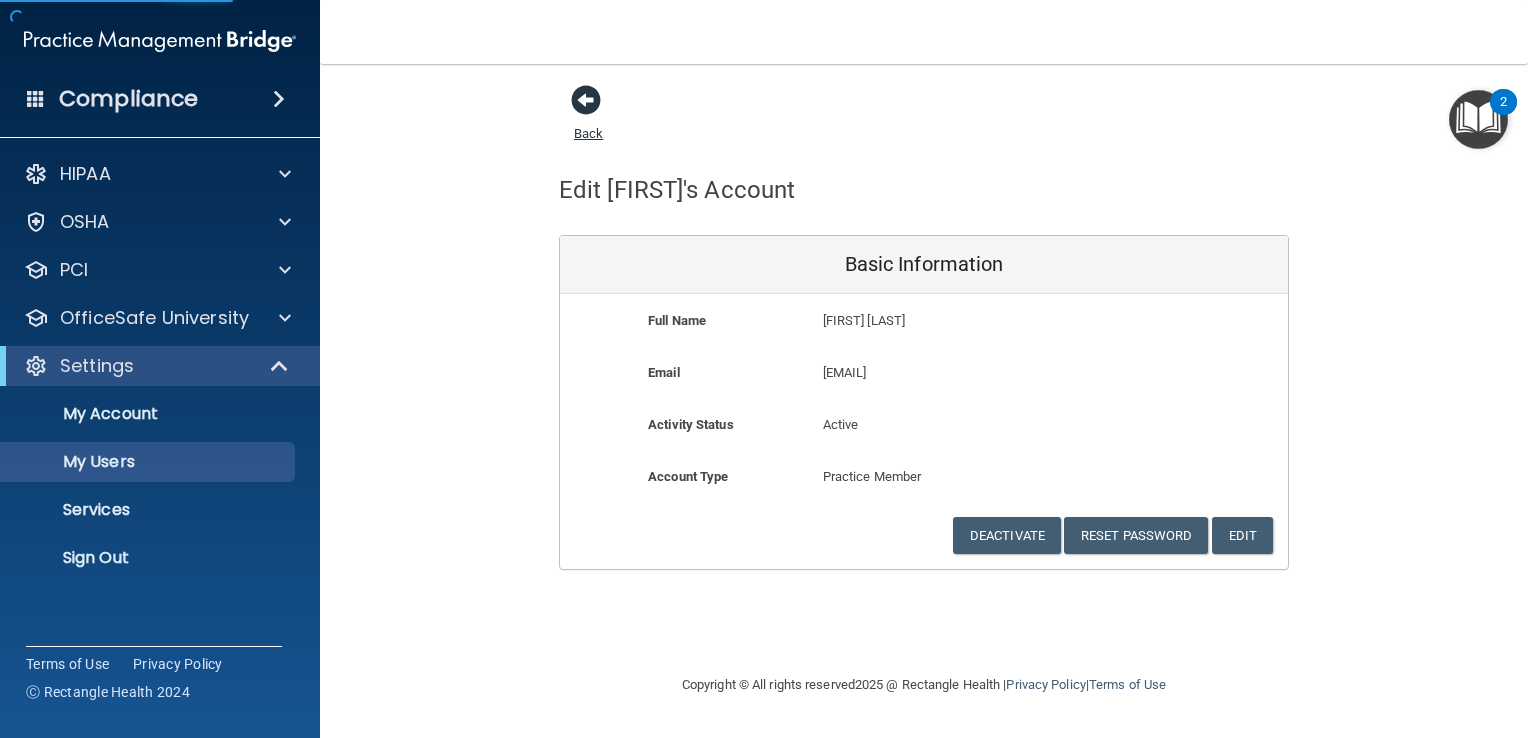 select on "20" 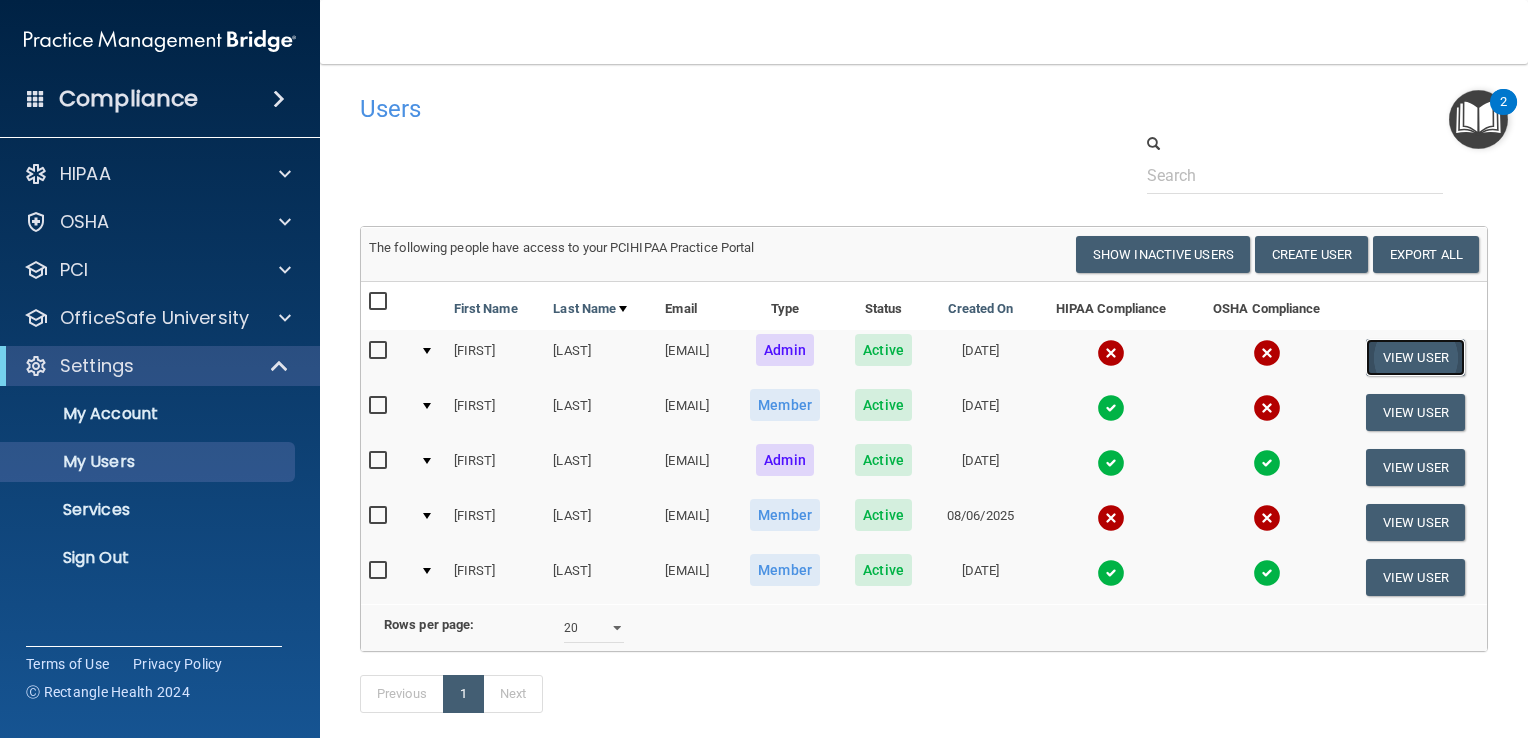 click on "View User" at bounding box center [1415, 357] 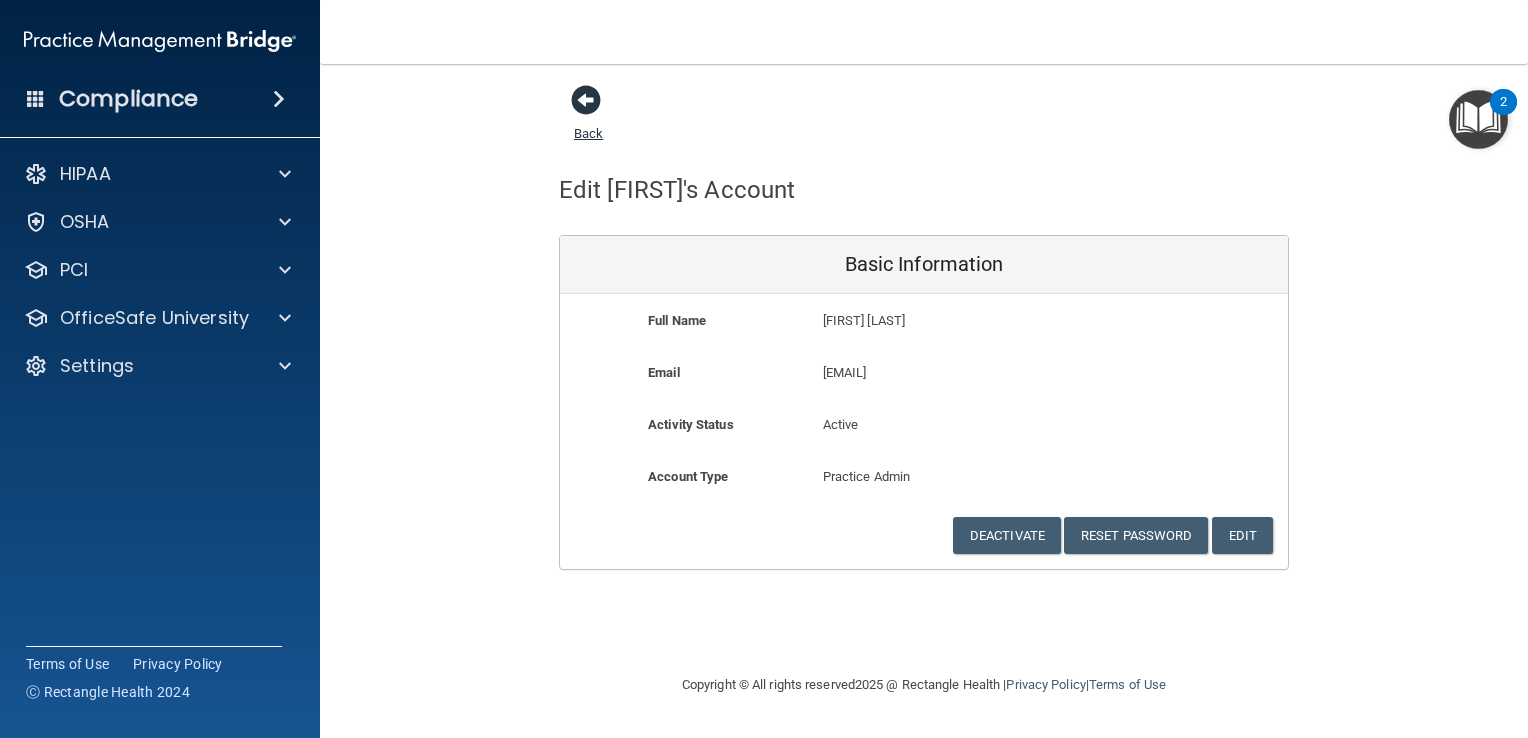 click at bounding box center (586, 100) 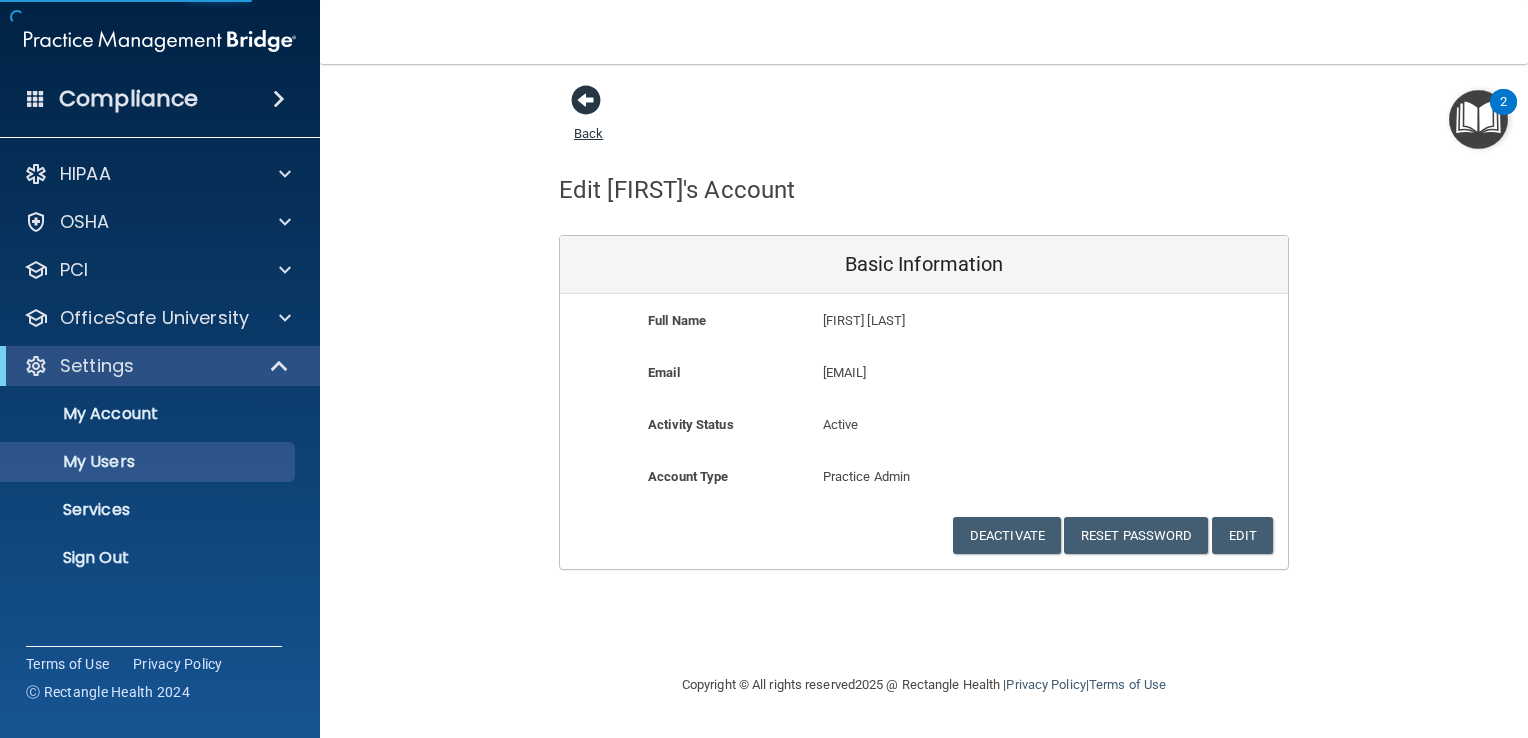 select on "20" 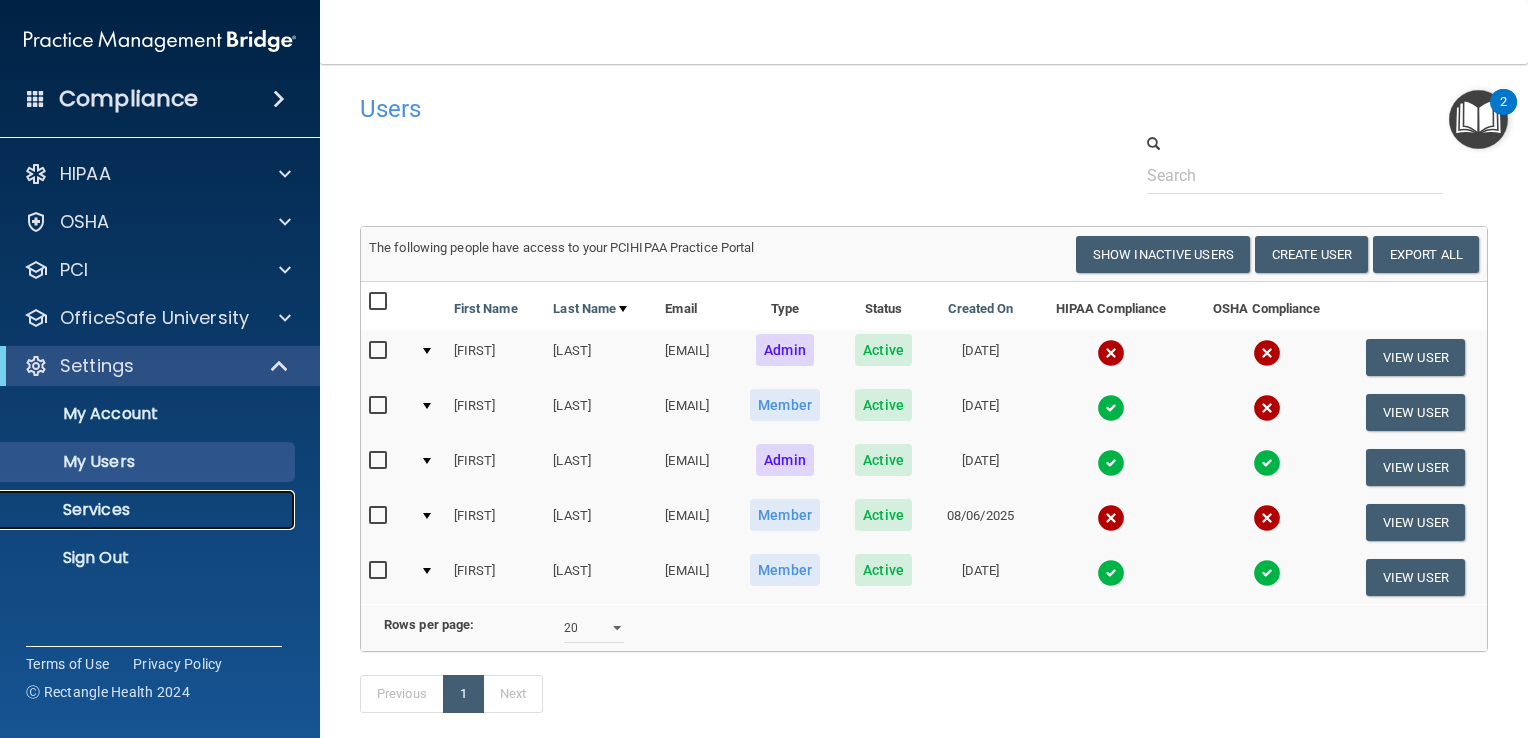 click on "Services" at bounding box center (149, 510) 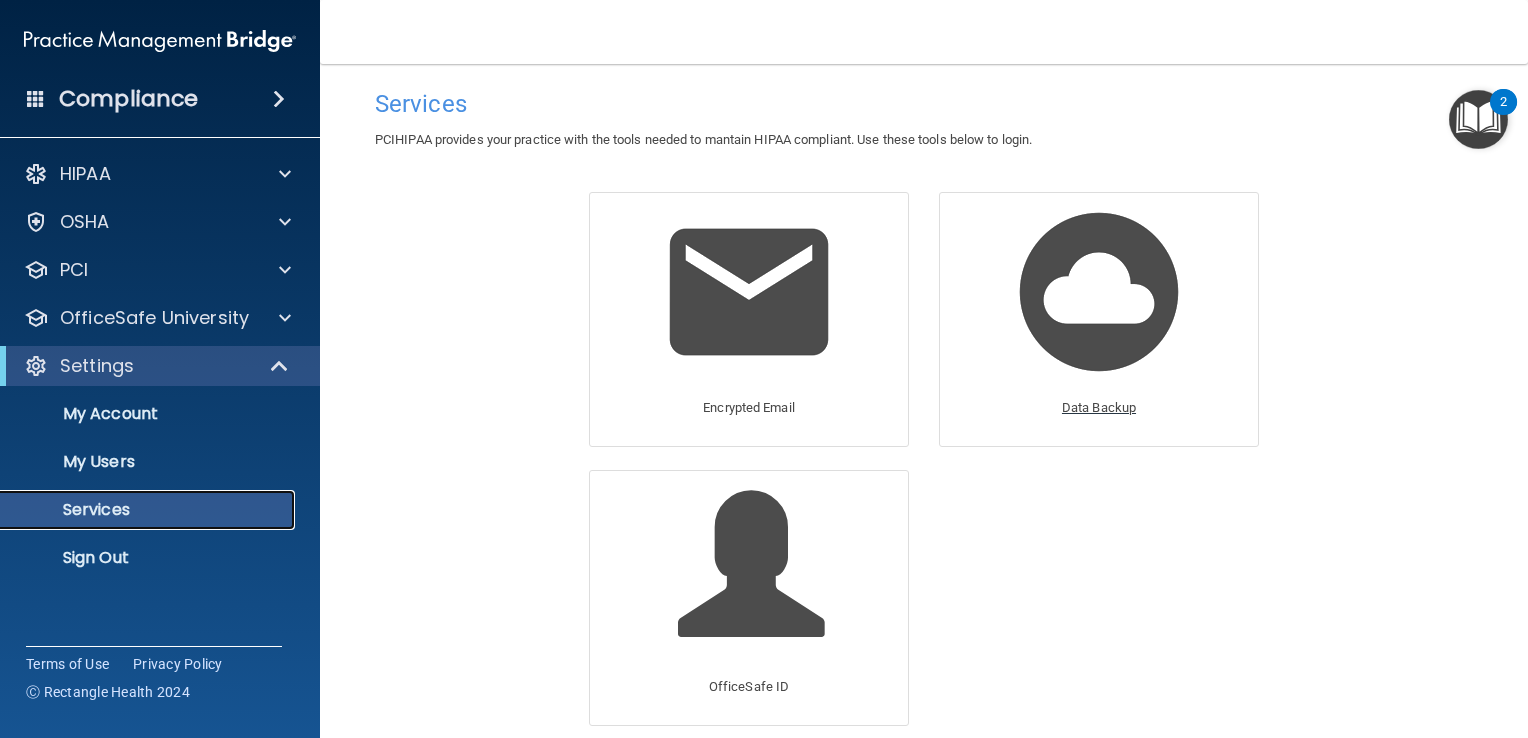 scroll, scrollTop: 0, scrollLeft: 0, axis: both 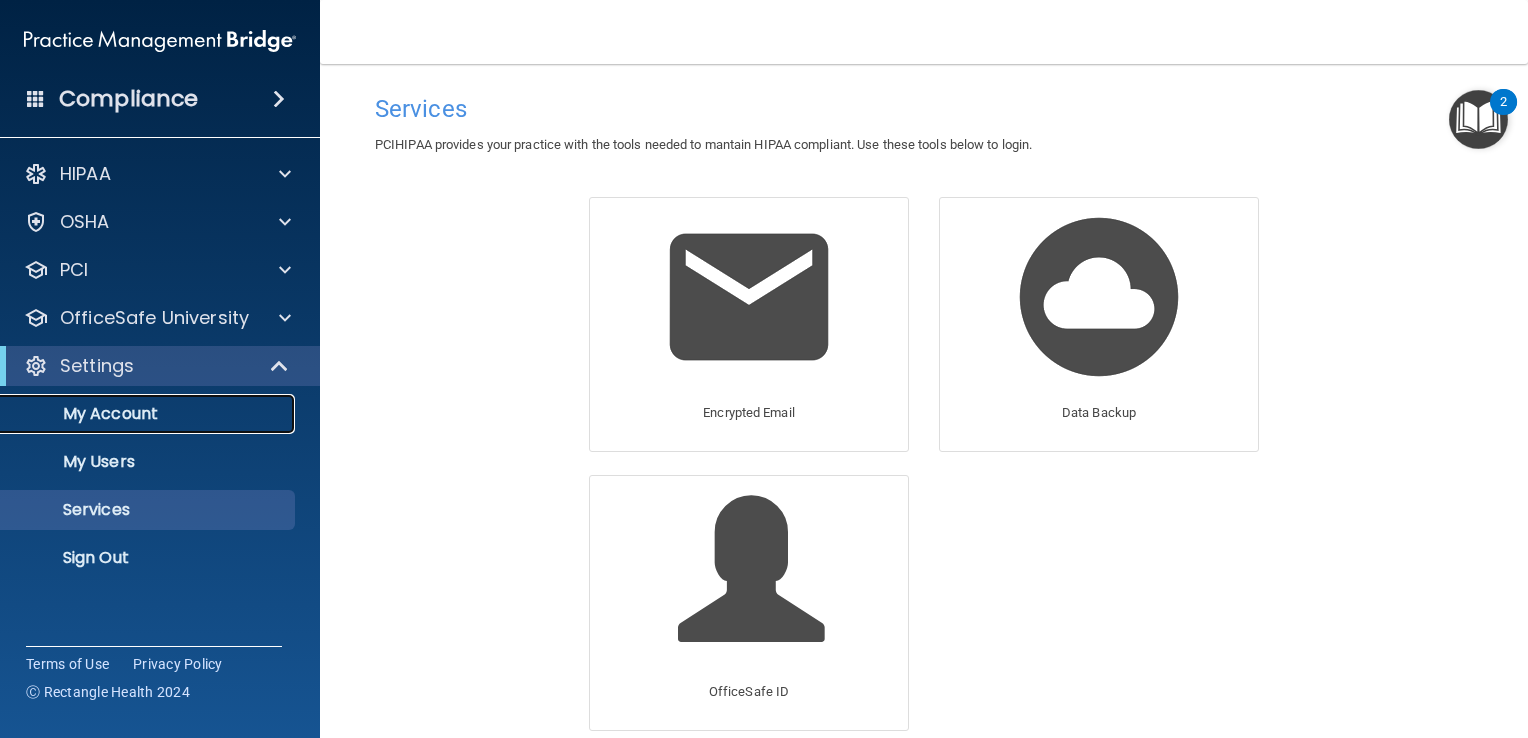 click on "My Account" at bounding box center [149, 414] 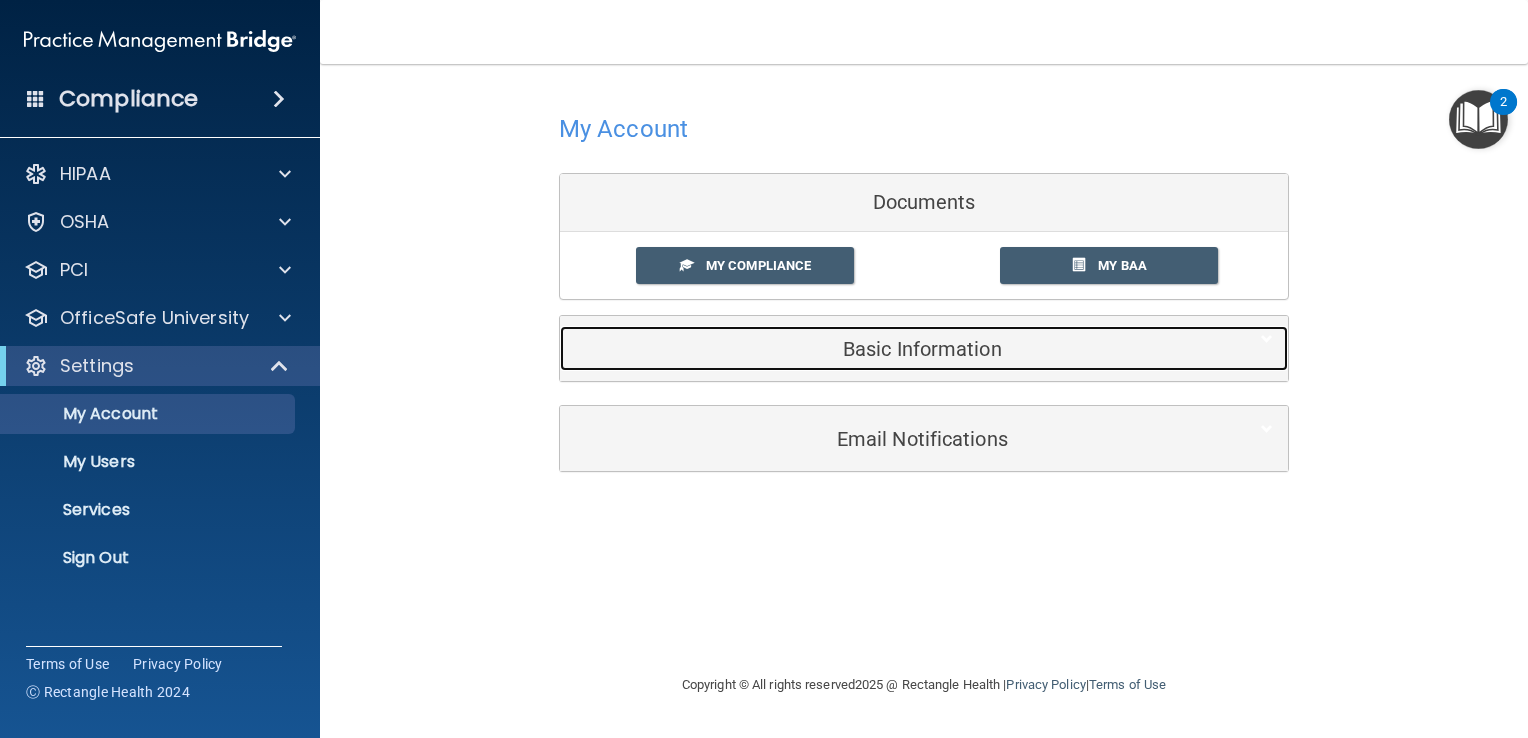click on "Basic Information" at bounding box center (893, 348) 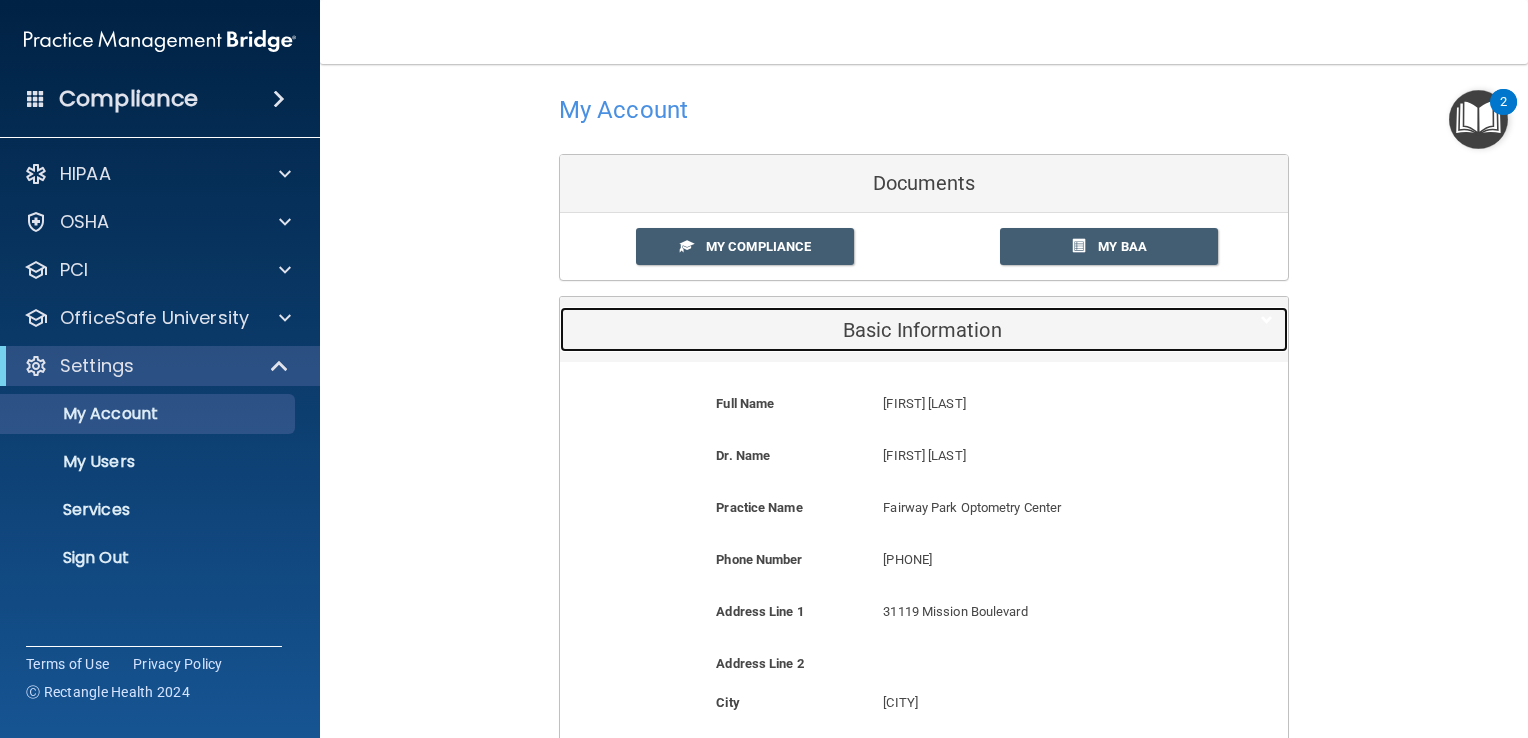 scroll, scrollTop: 0, scrollLeft: 0, axis: both 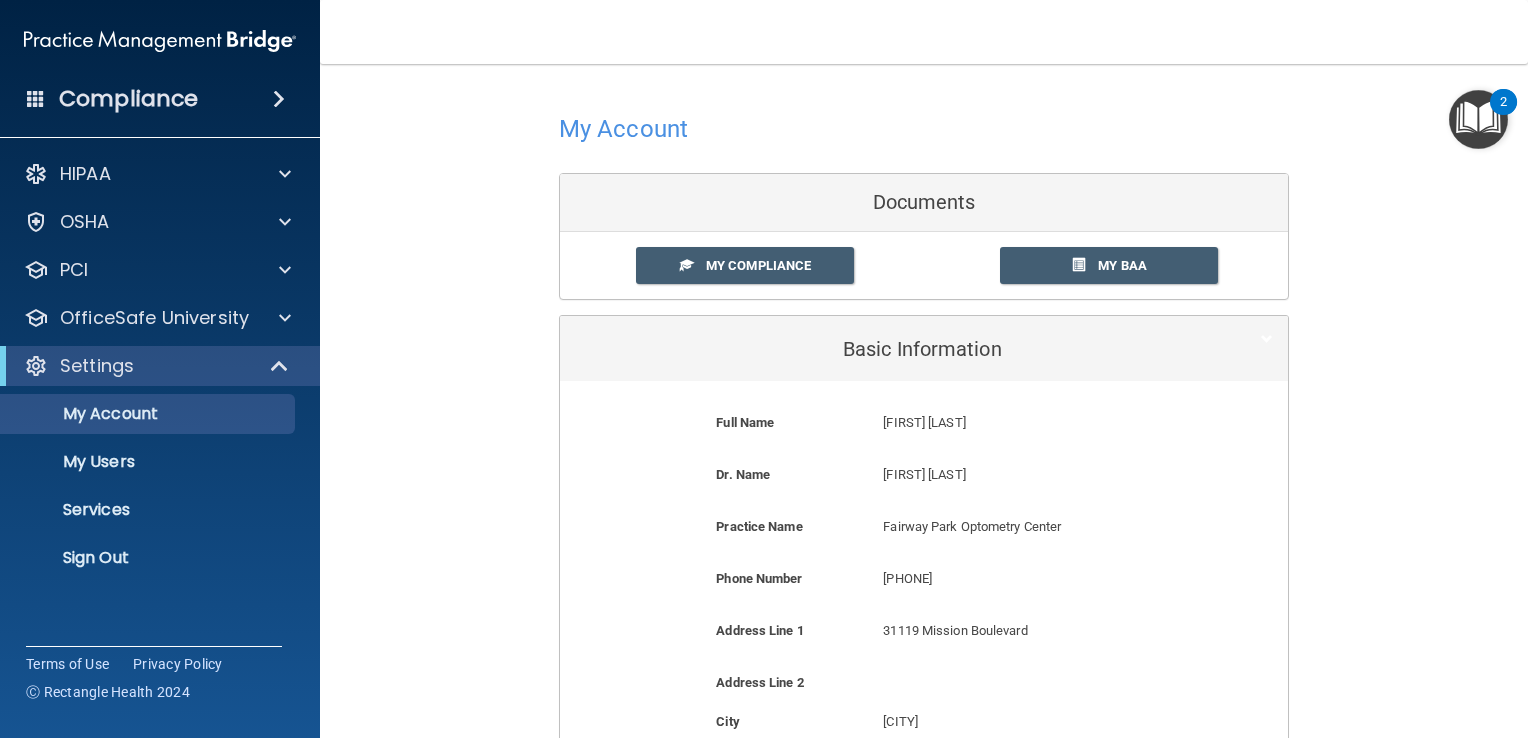 click on "Toggle navigation                                                                                                     [FIRST] [LAST]   [EMAIL]                            Manage My Enterprise              Fairway Park Optometry Center     Manage My Location" at bounding box center [924, 32] 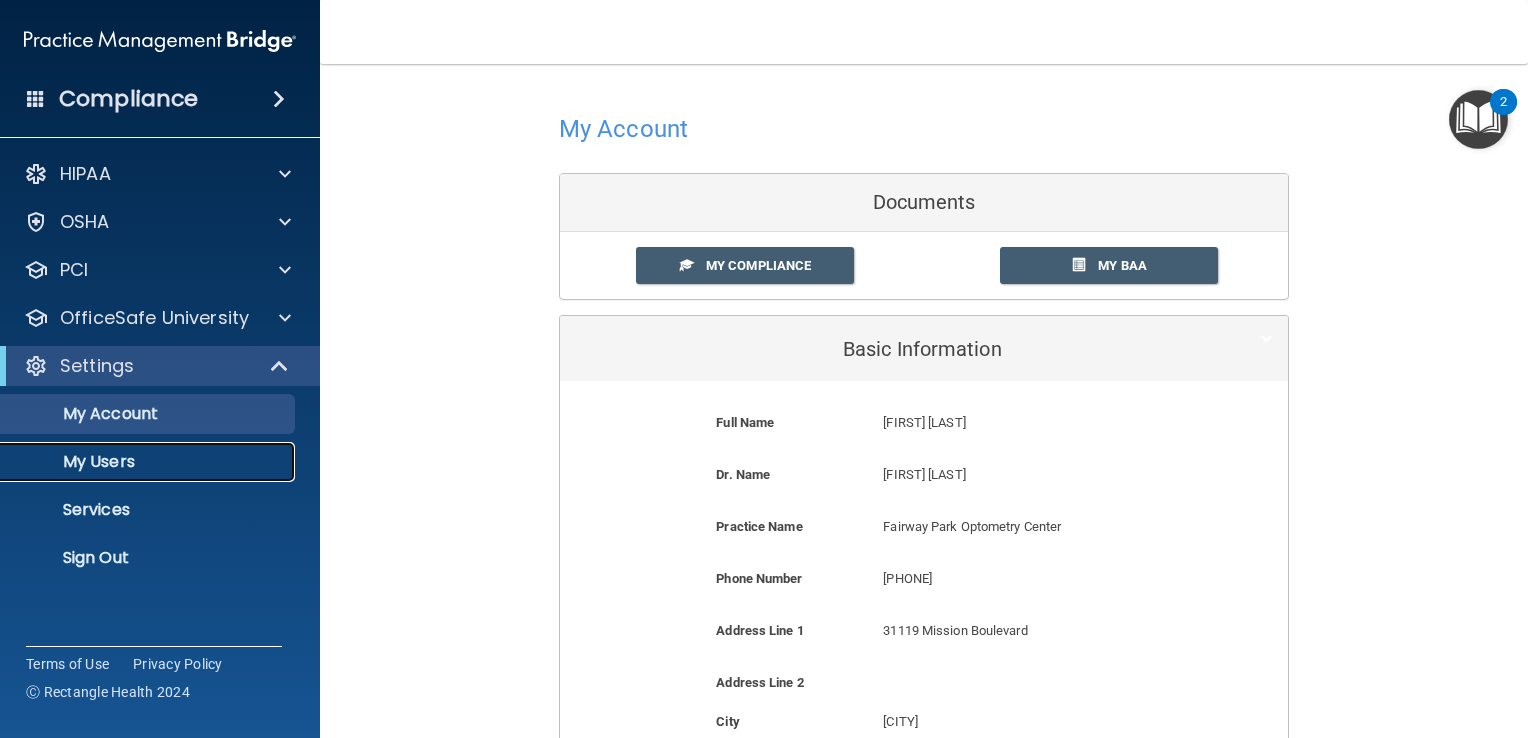 click on "My Users" at bounding box center (149, 462) 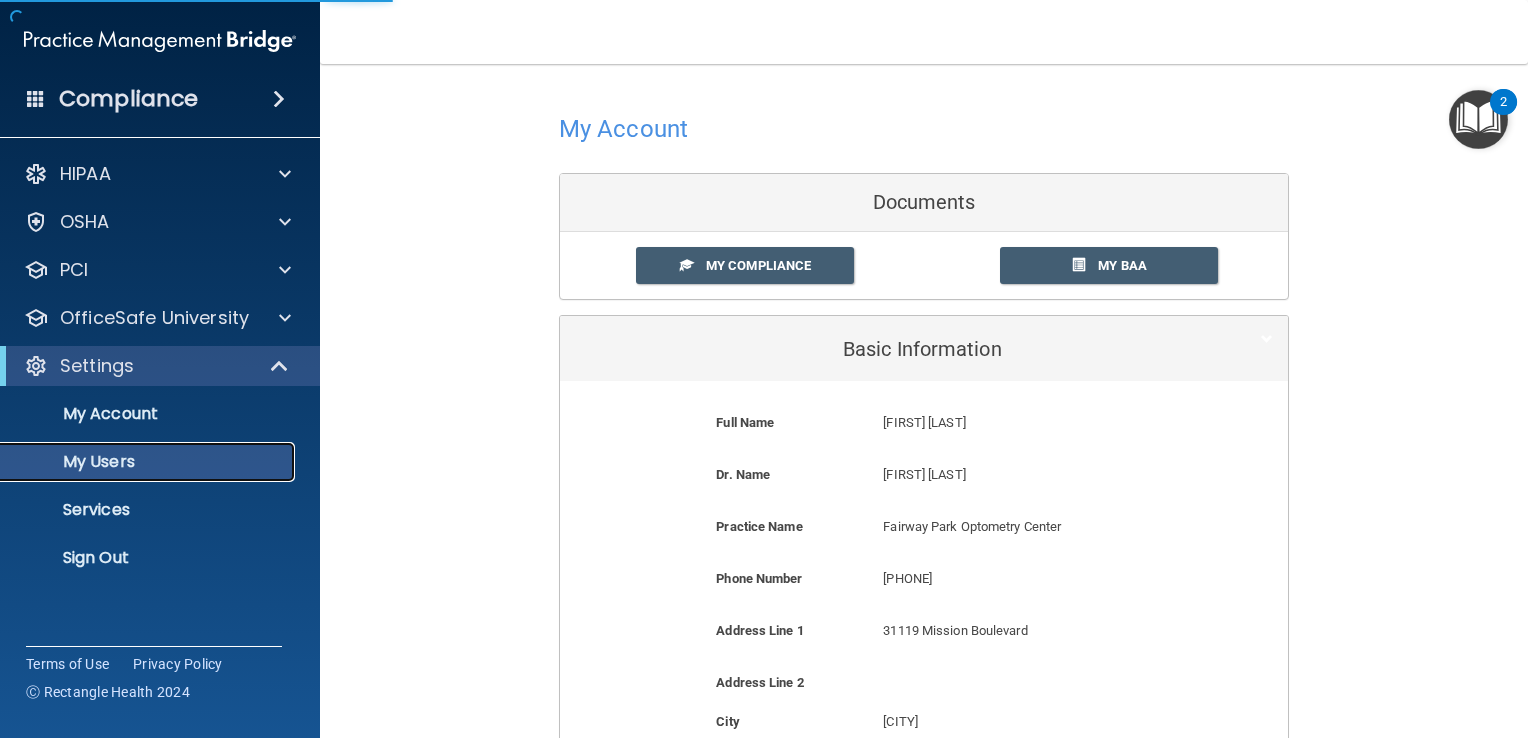 select on "20" 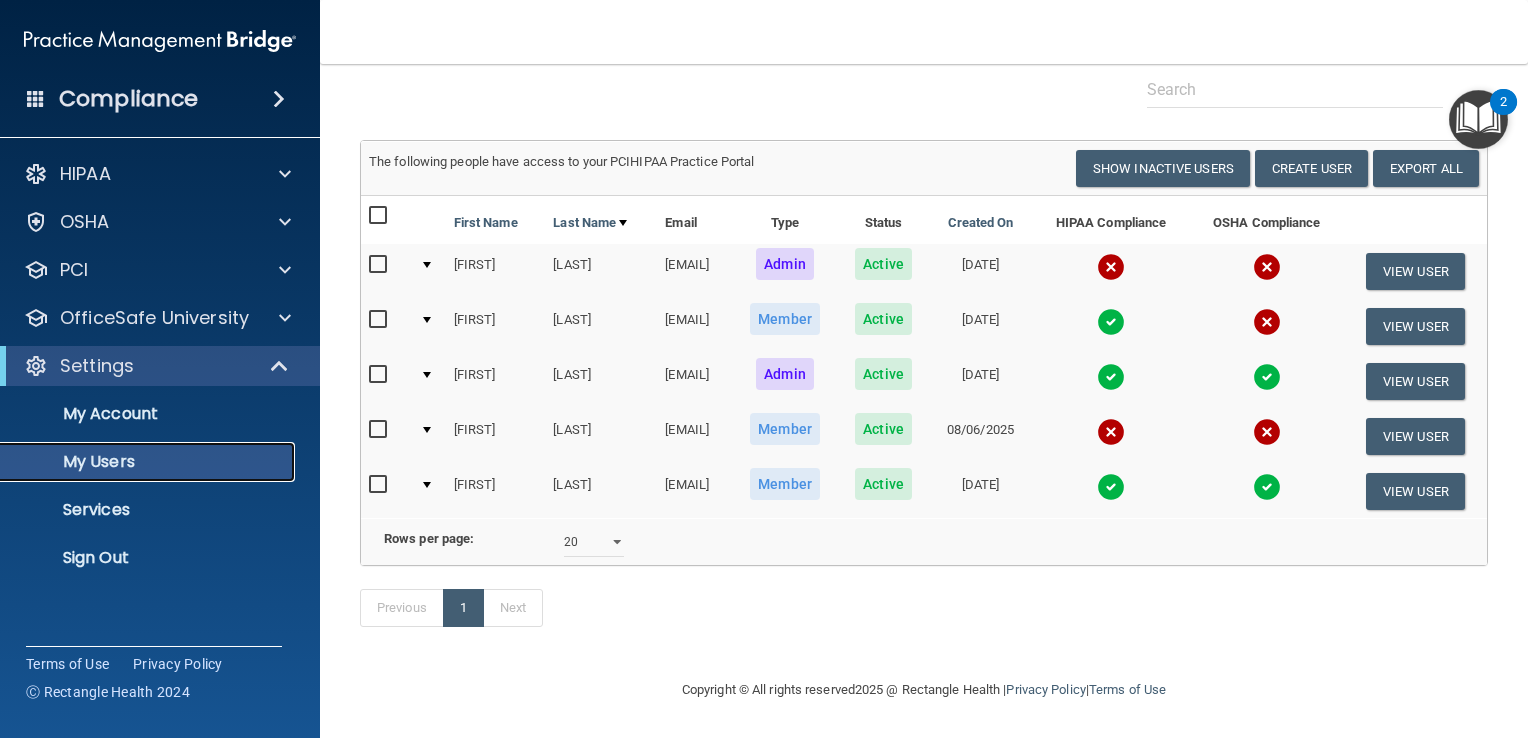 scroll, scrollTop: 112, scrollLeft: 0, axis: vertical 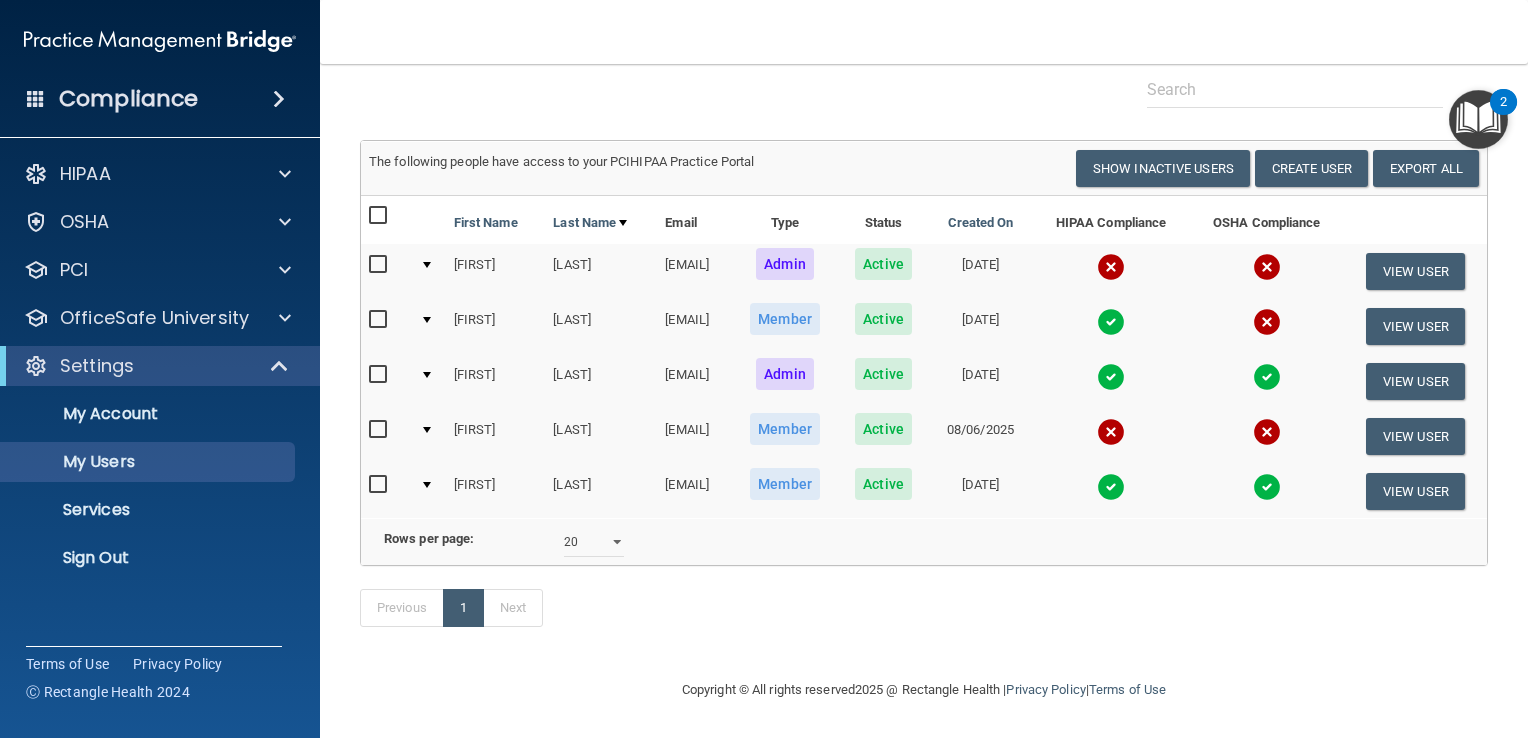 click at bounding box center [1478, 119] 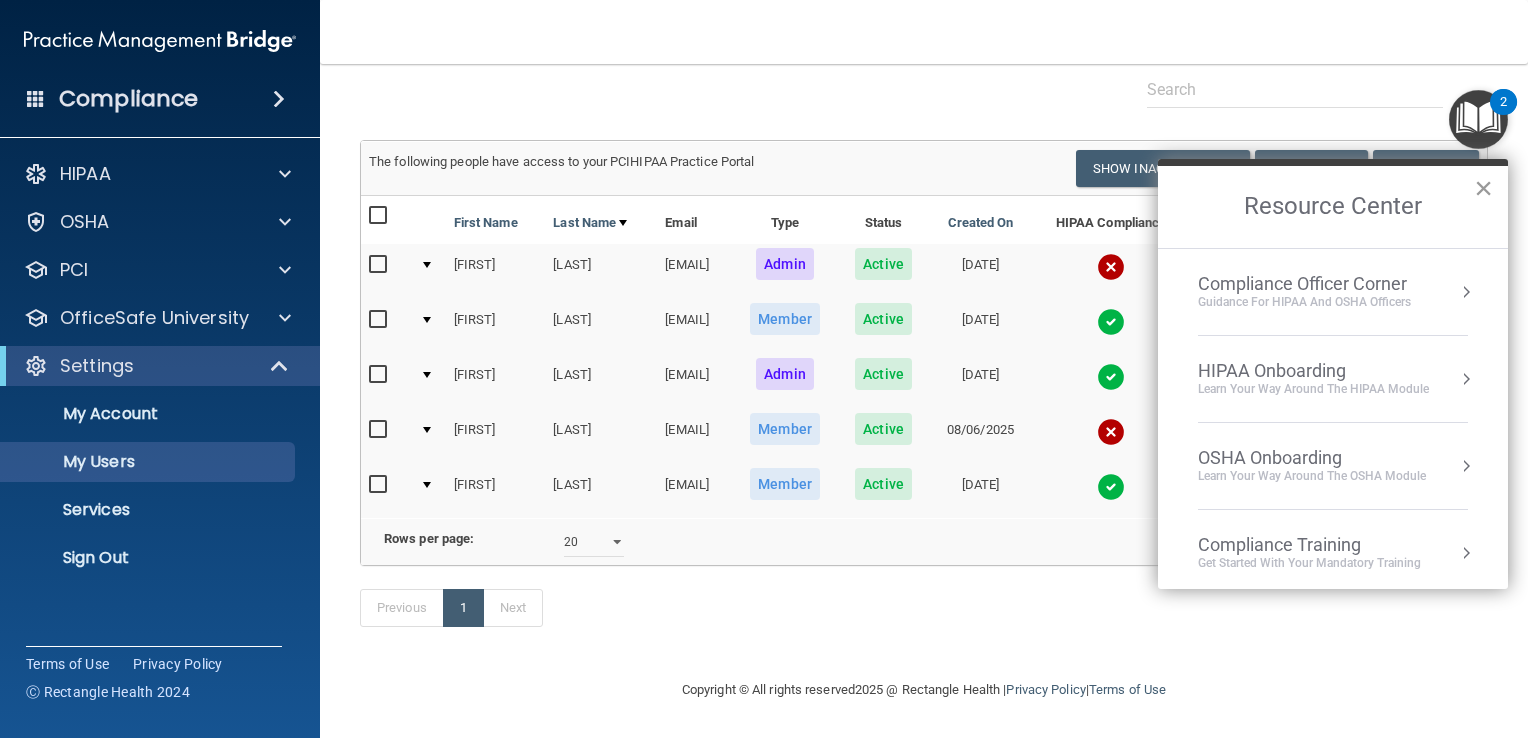 click on "×" at bounding box center [1483, 188] 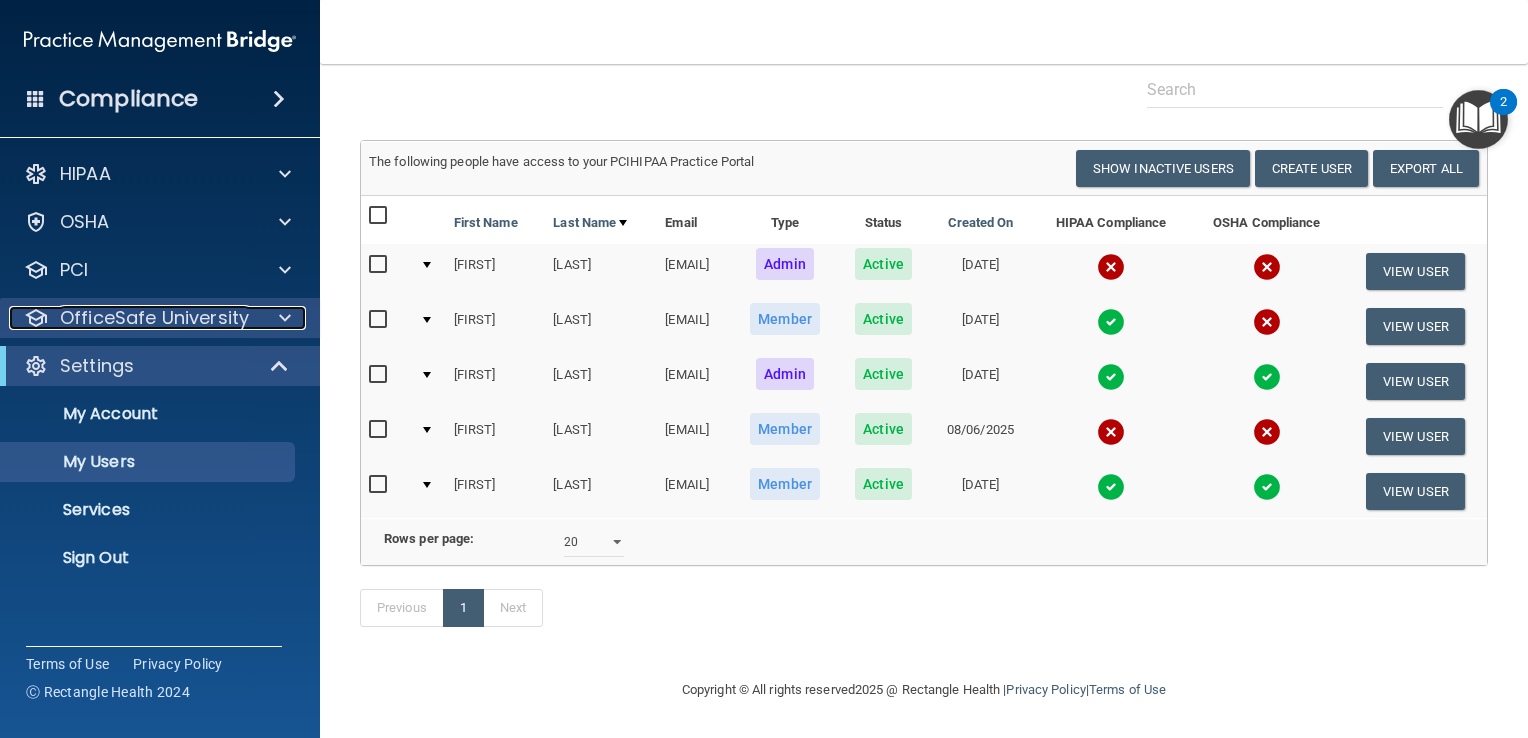 click on "OfficeSafe University" at bounding box center [154, 318] 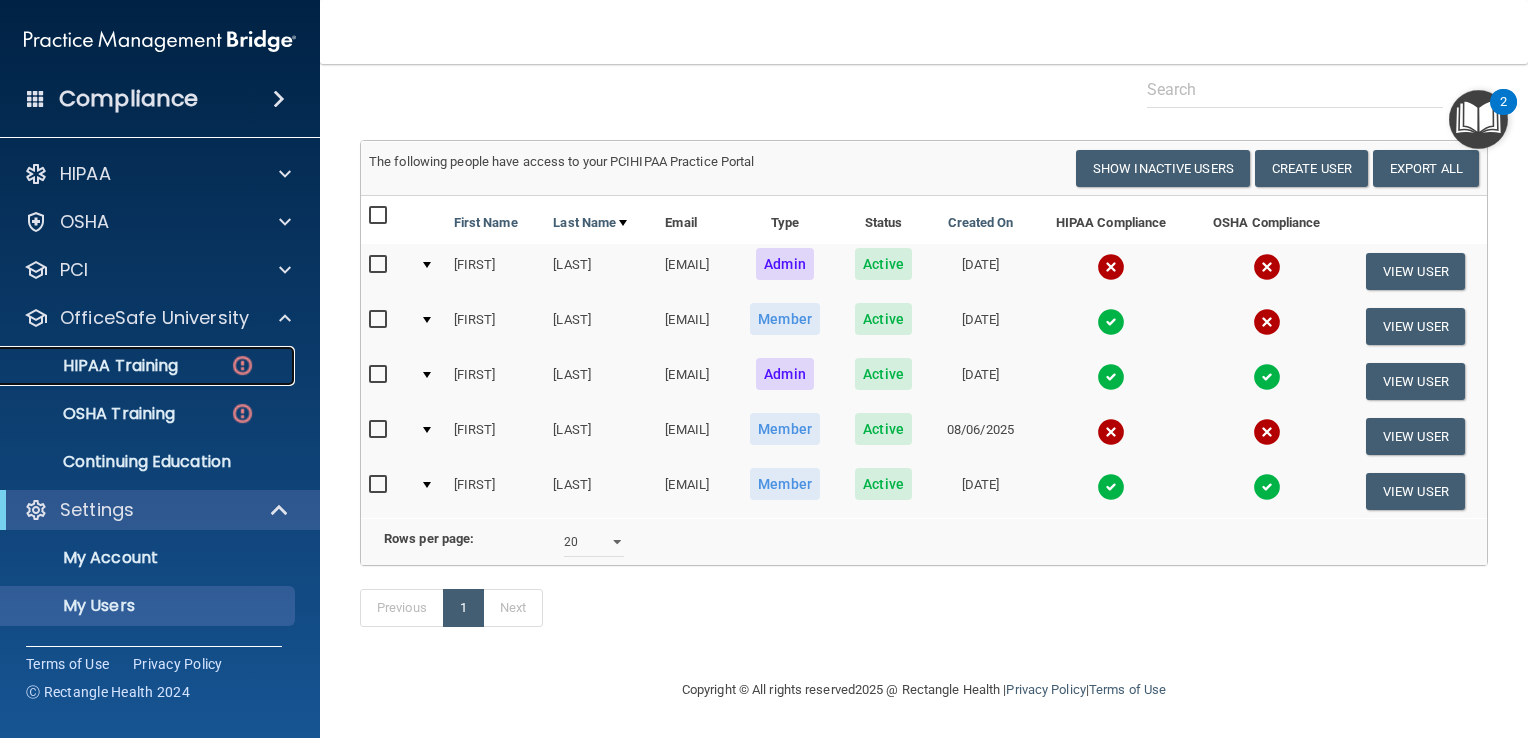 click on "HIPAA Training" at bounding box center (95, 366) 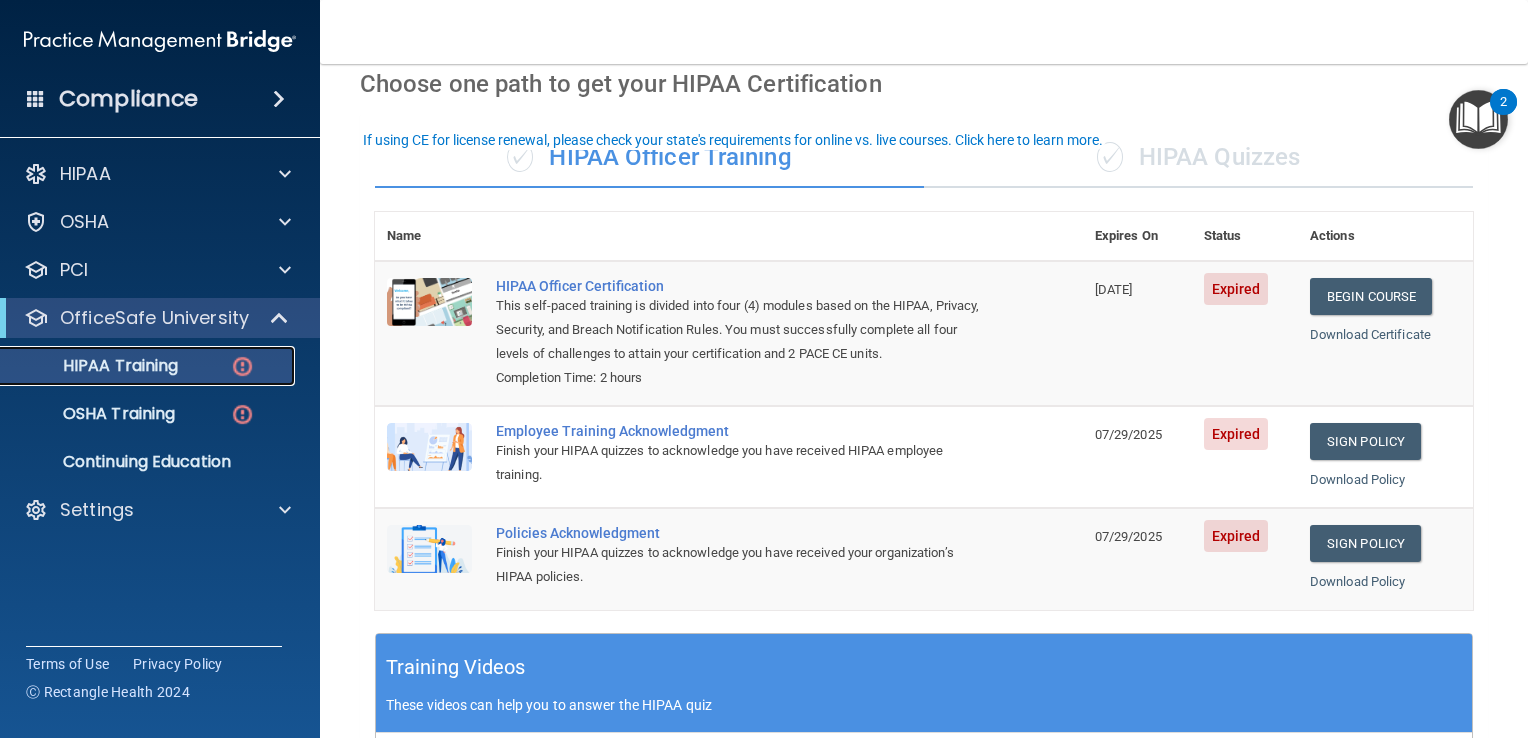 scroll, scrollTop: 0, scrollLeft: 0, axis: both 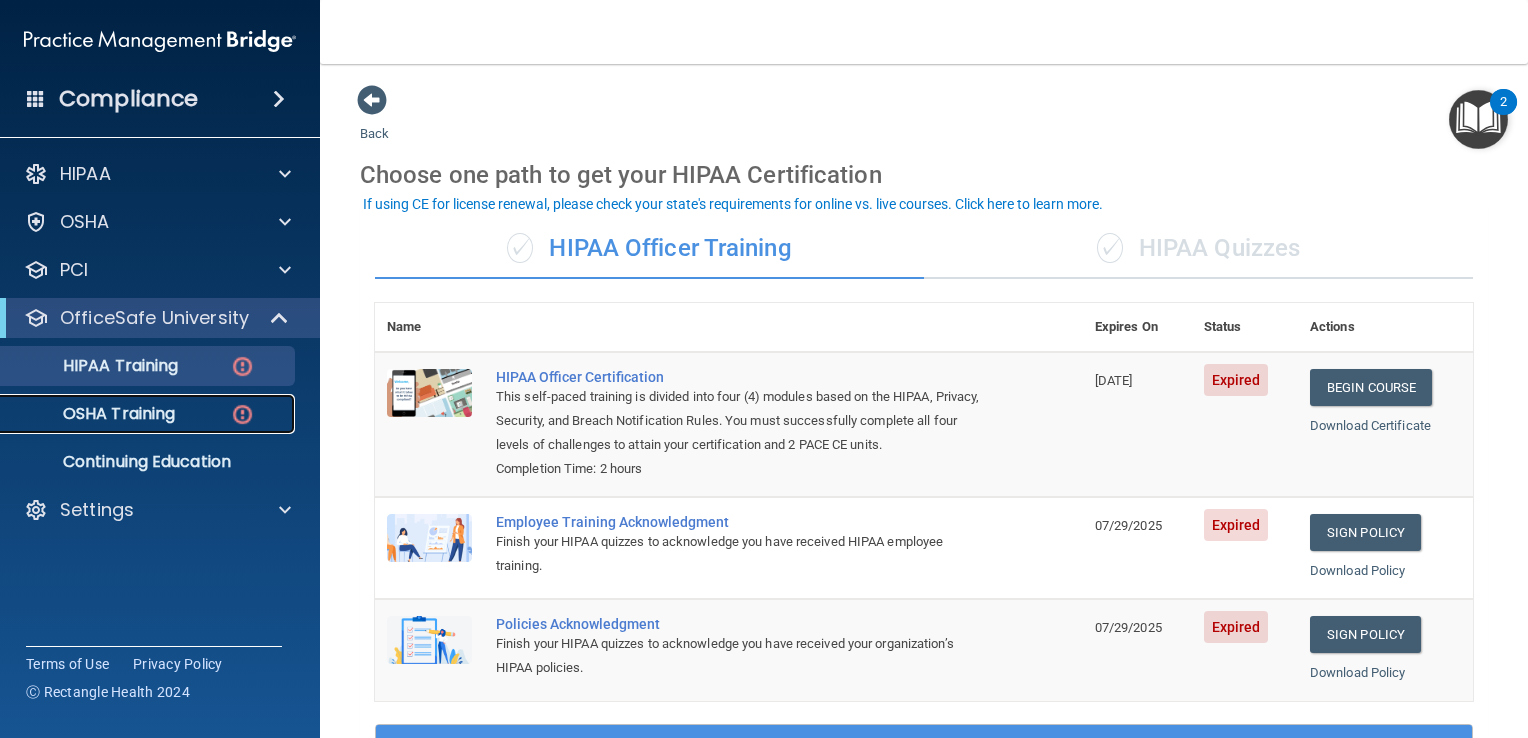 click on "OSHA Training" at bounding box center [94, 414] 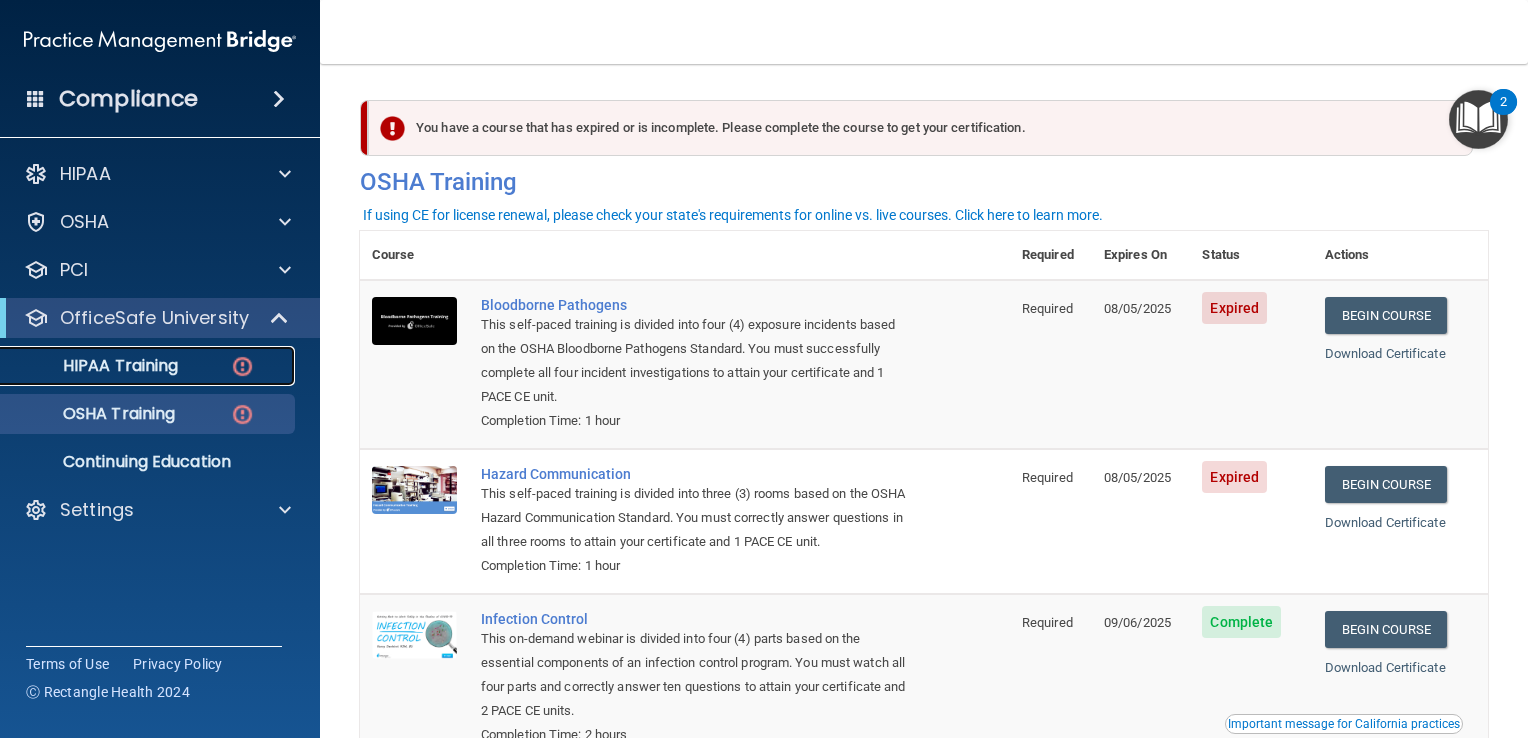 click on "HIPAA Training" at bounding box center (95, 366) 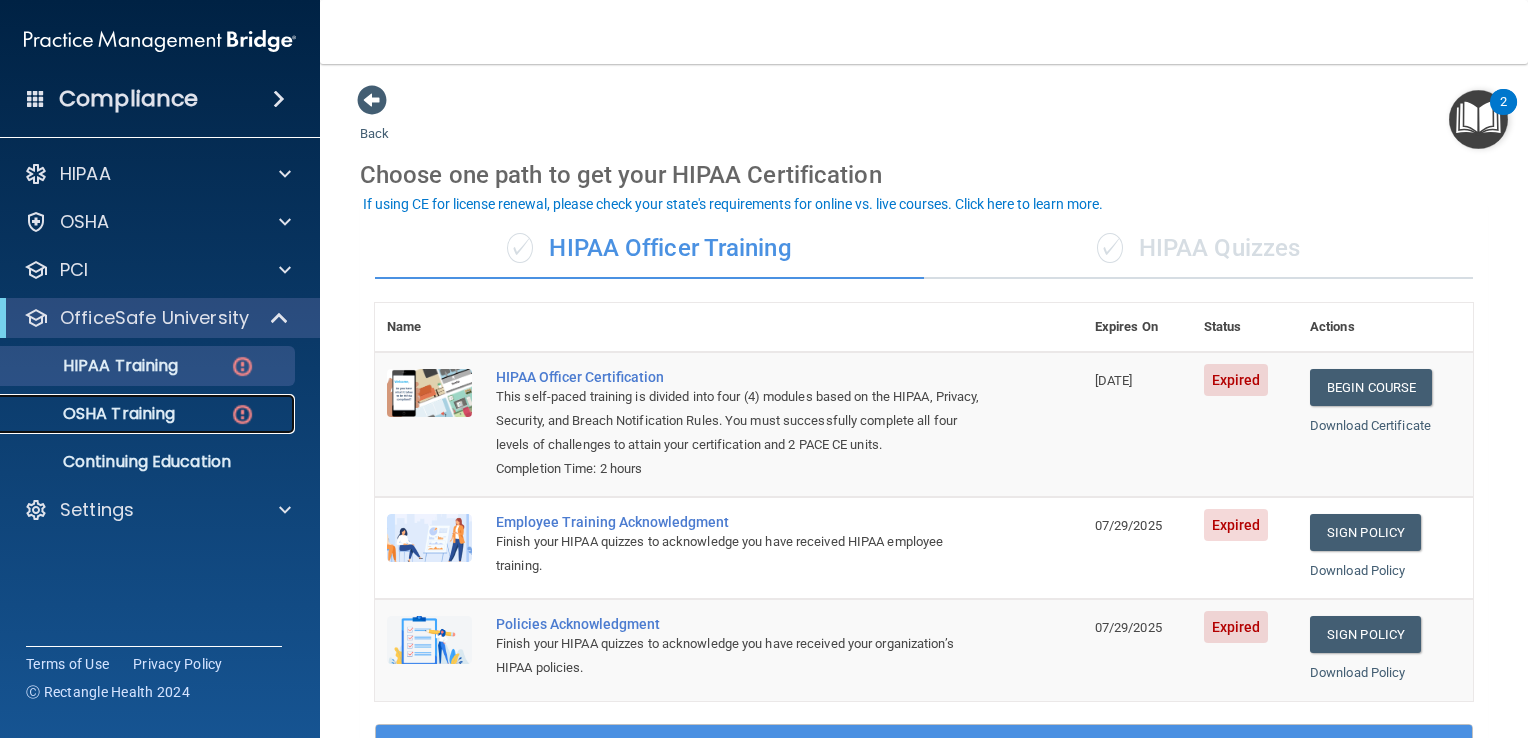 click on "OSHA Training" at bounding box center (94, 414) 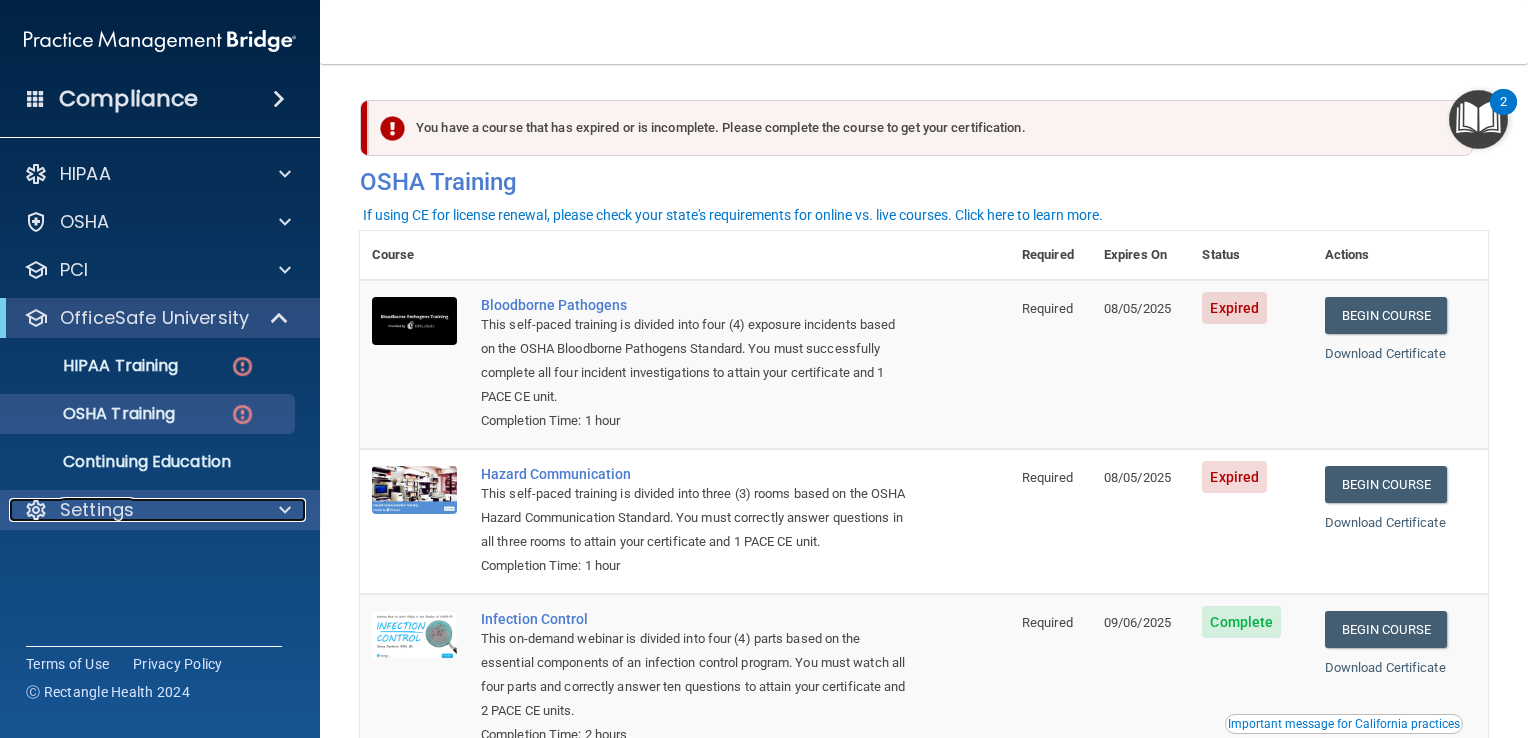 click on "Settings" at bounding box center [97, 510] 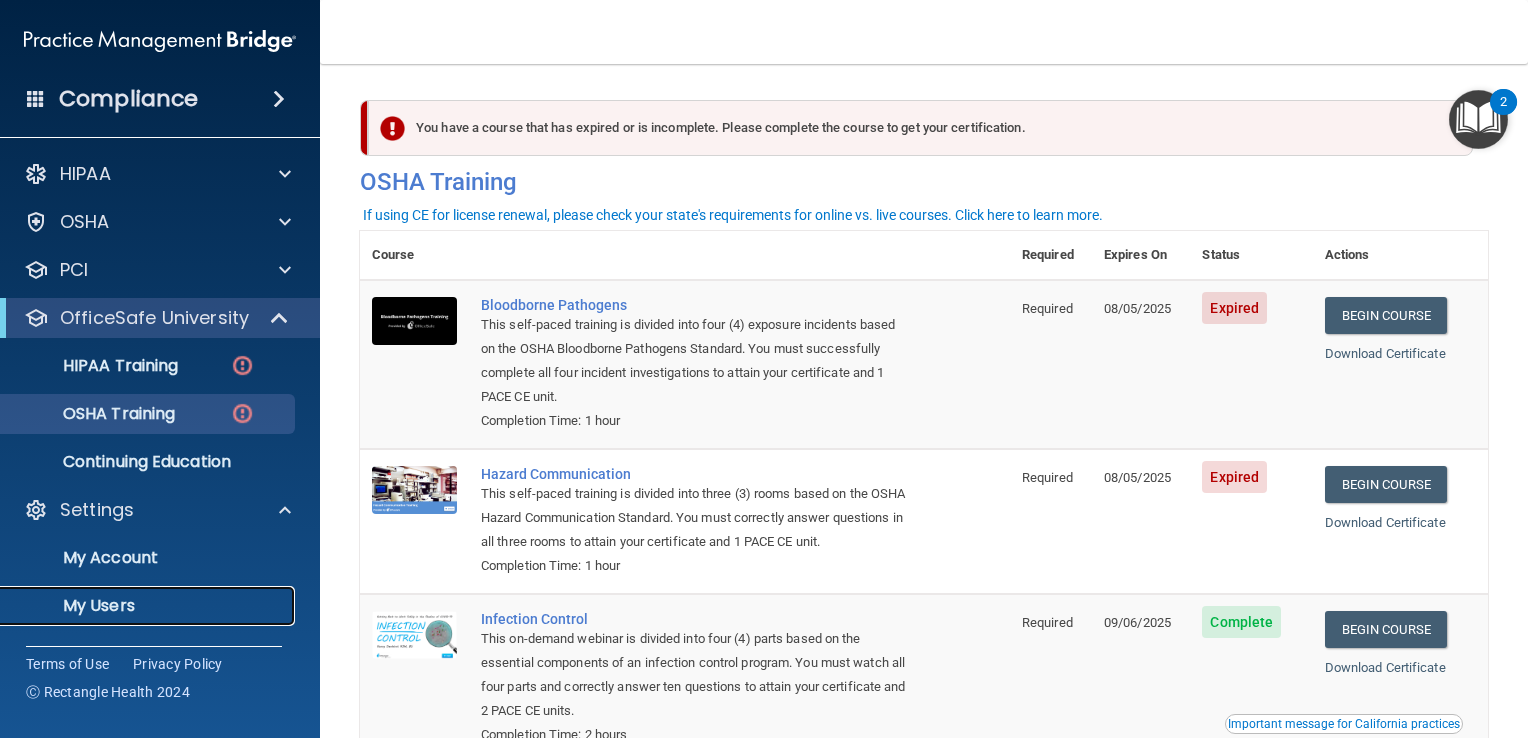 click on "My Users" at bounding box center (149, 606) 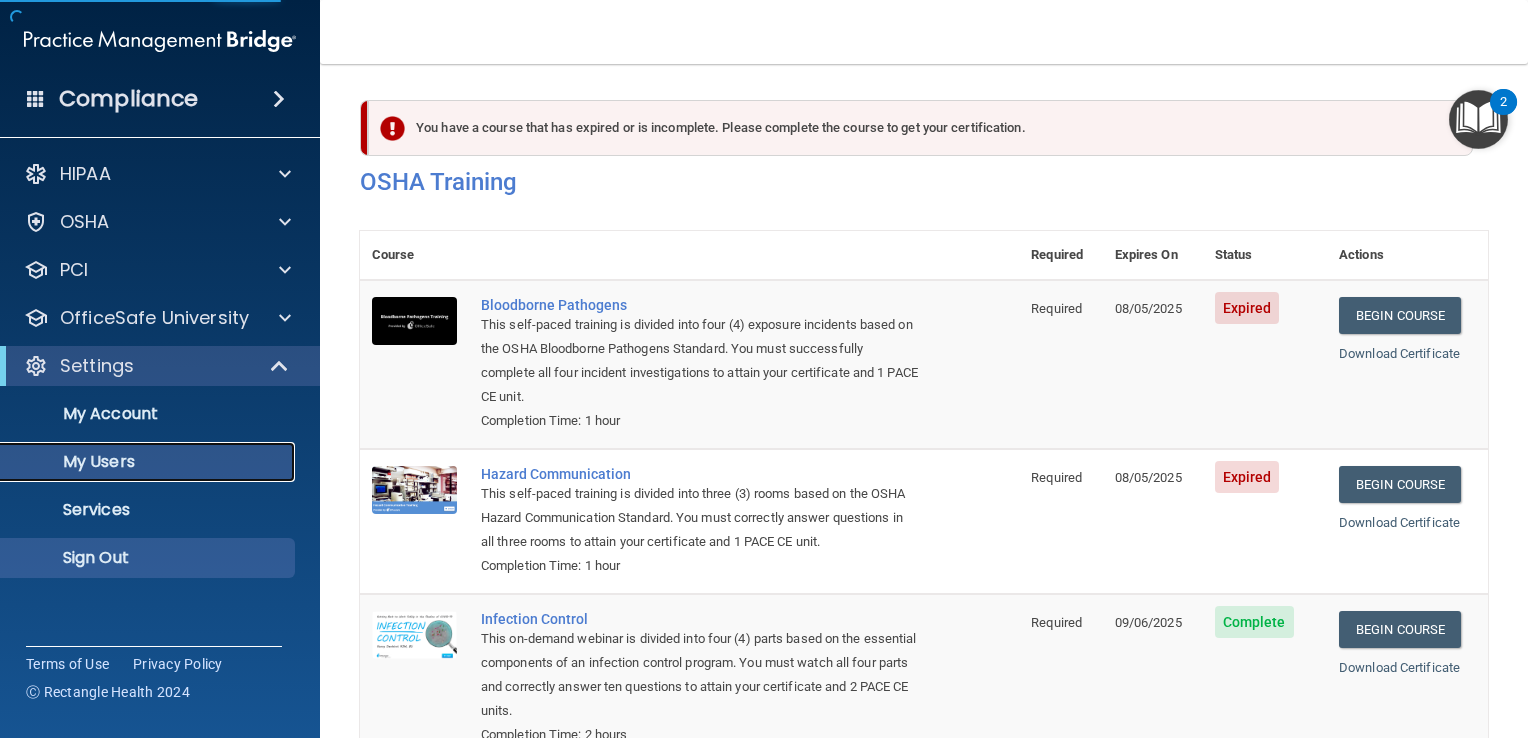 select on "20" 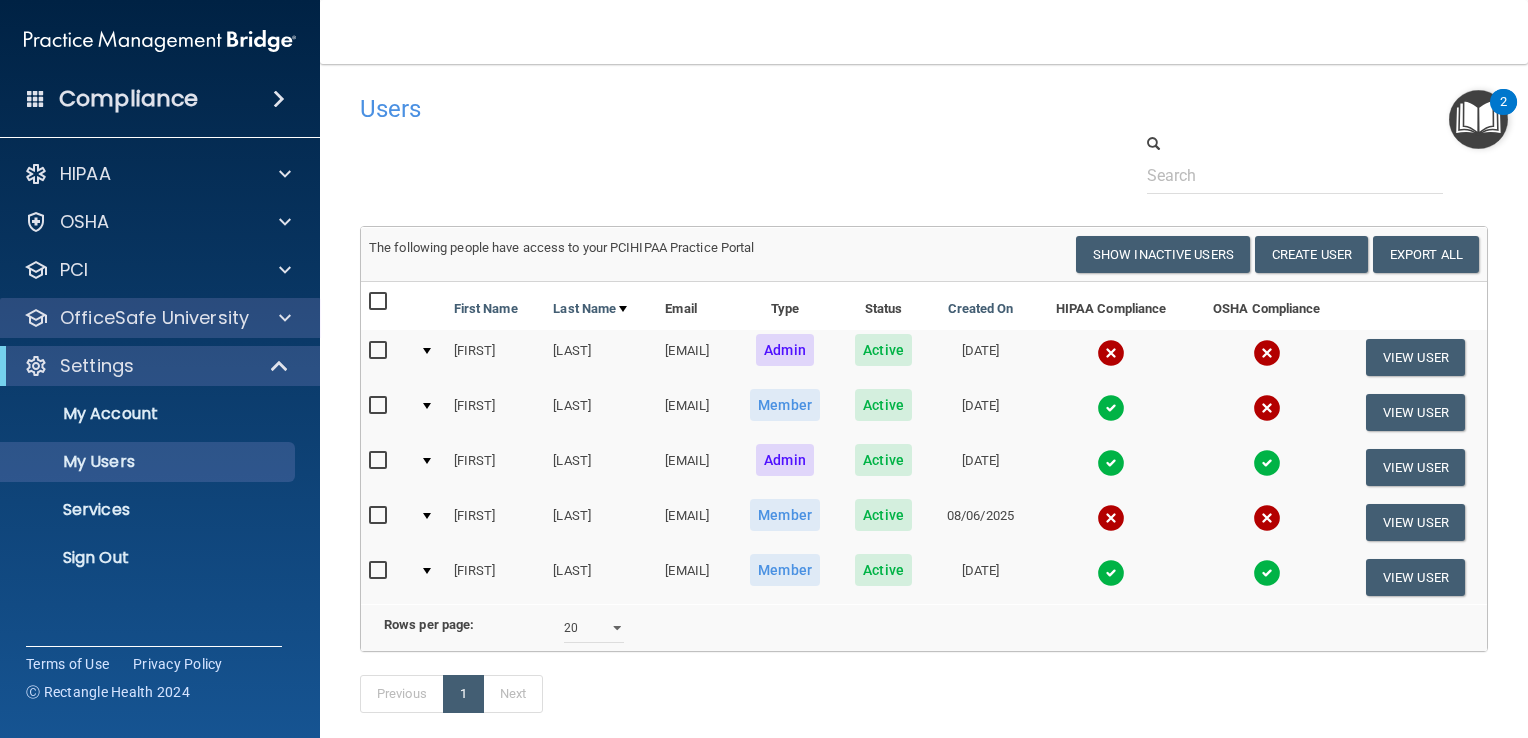 click on "OfficeSafe University" at bounding box center [160, 318] 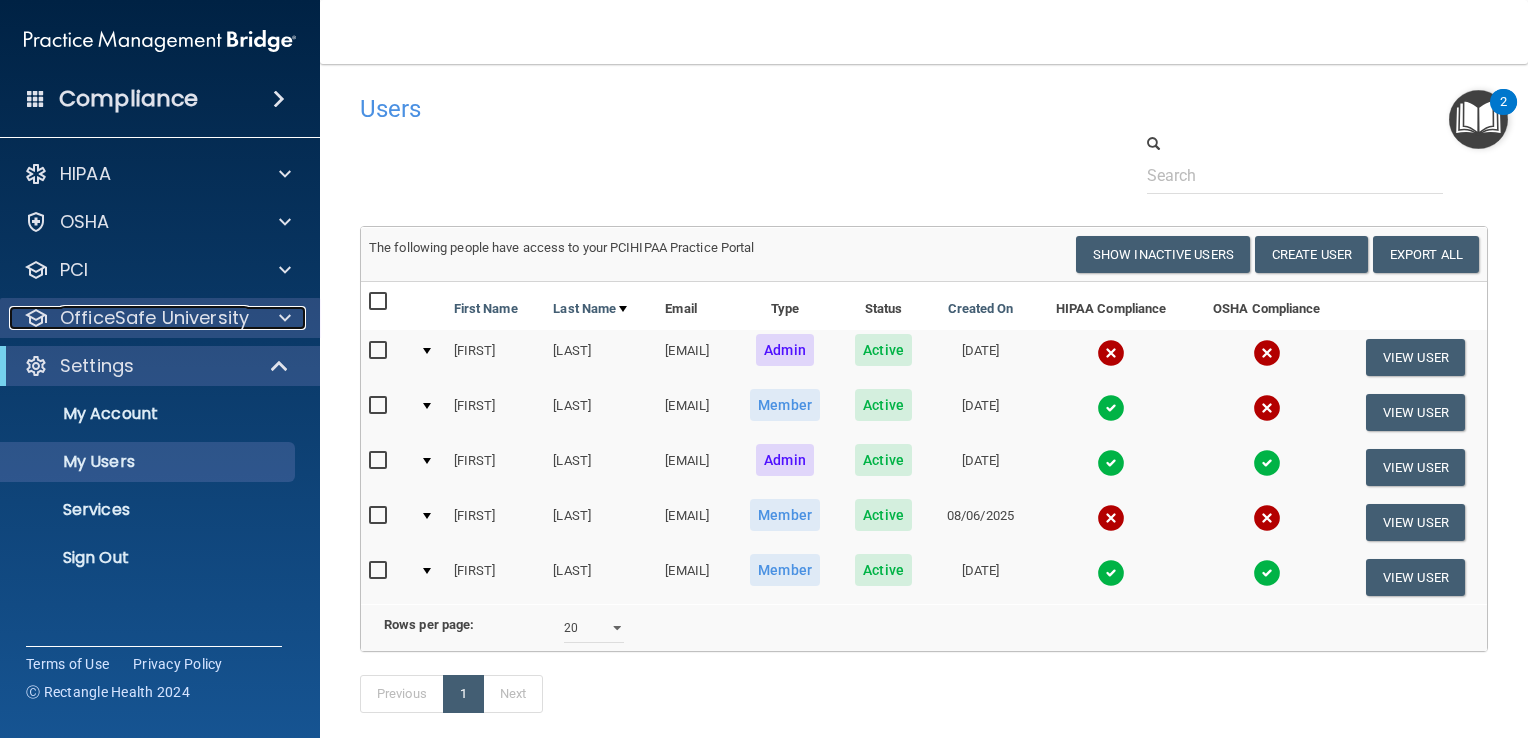 click on "OfficeSafe University" at bounding box center (154, 318) 